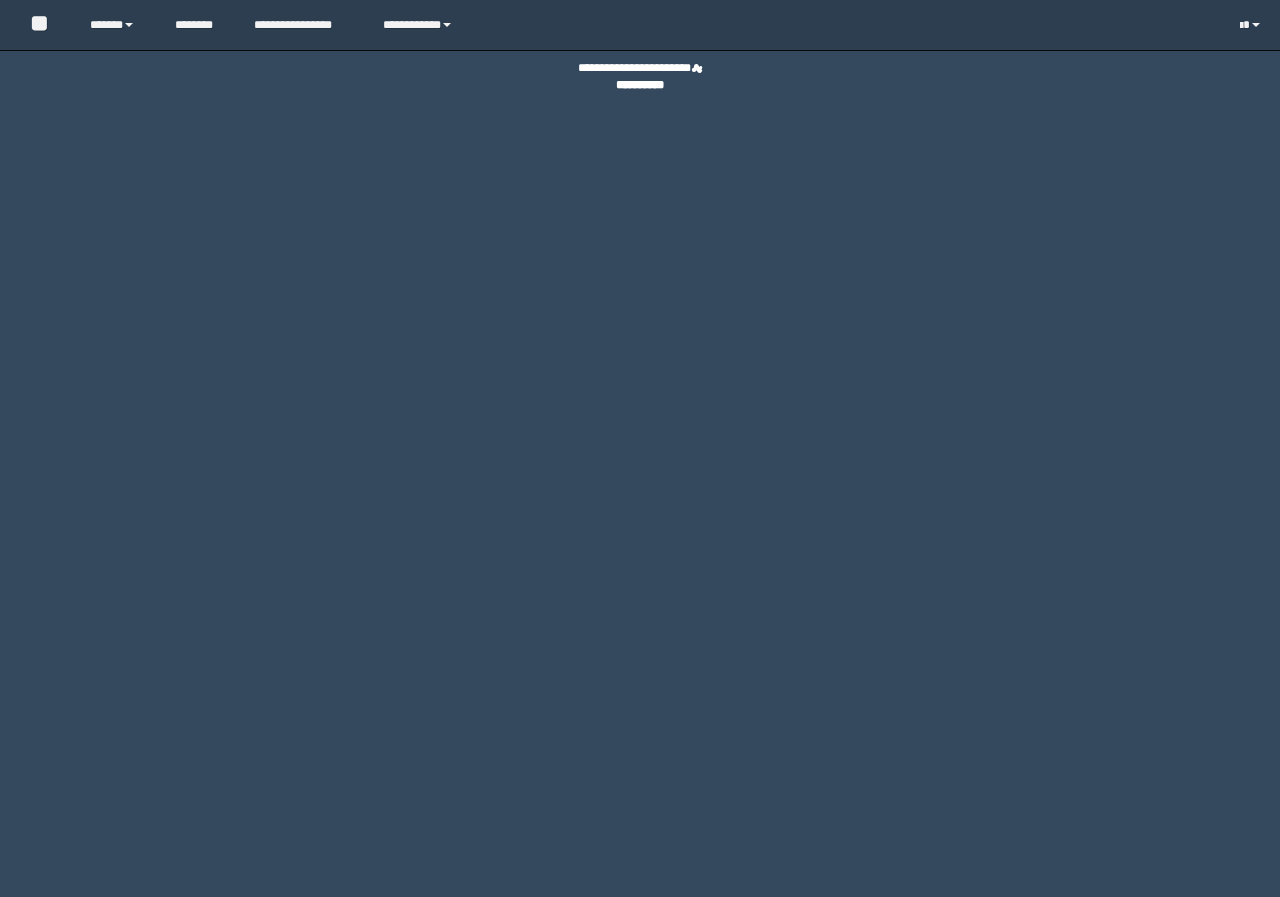 scroll, scrollTop: 0, scrollLeft: 0, axis: both 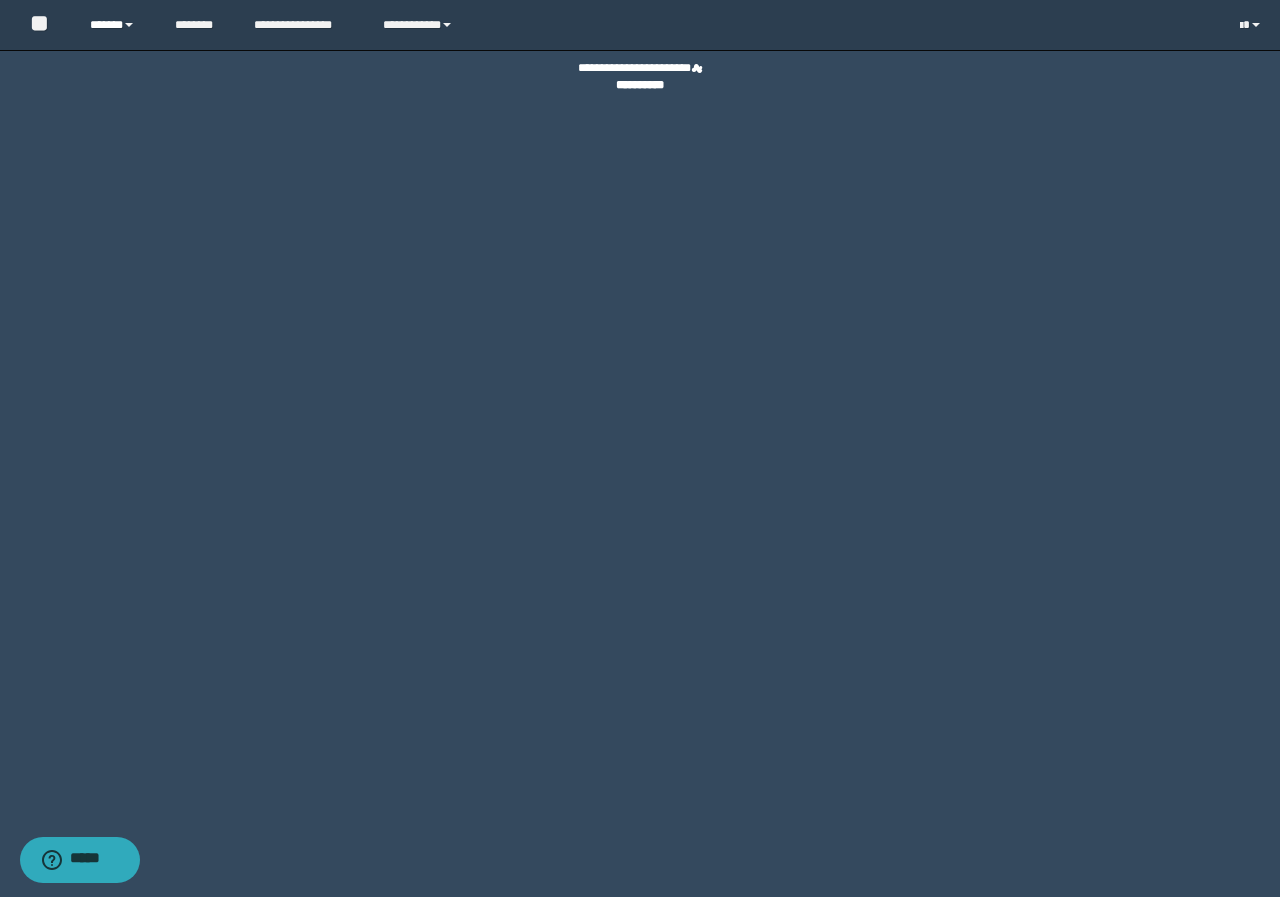 click on "******" at bounding box center (117, 25) 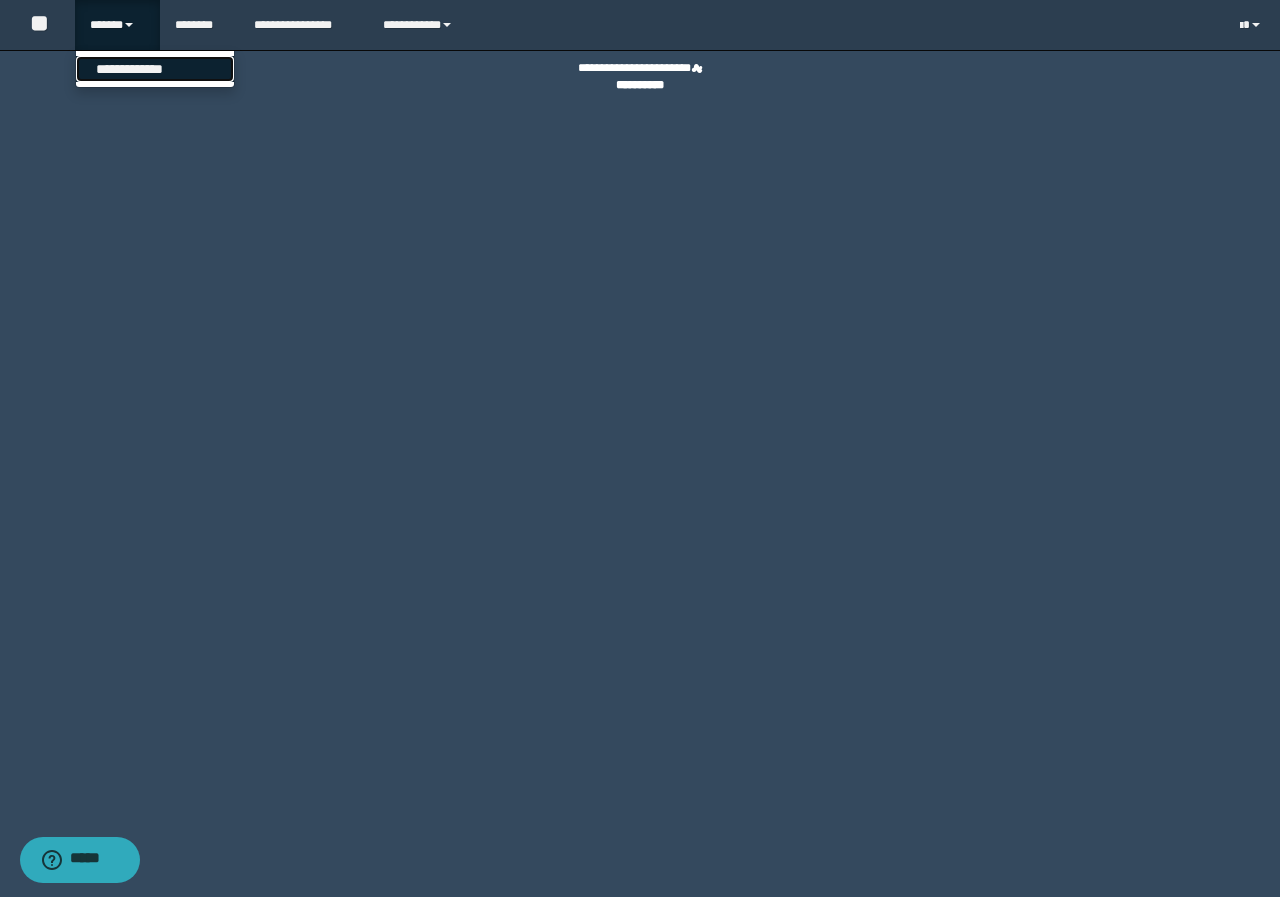 click on "**********" at bounding box center [155, 69] 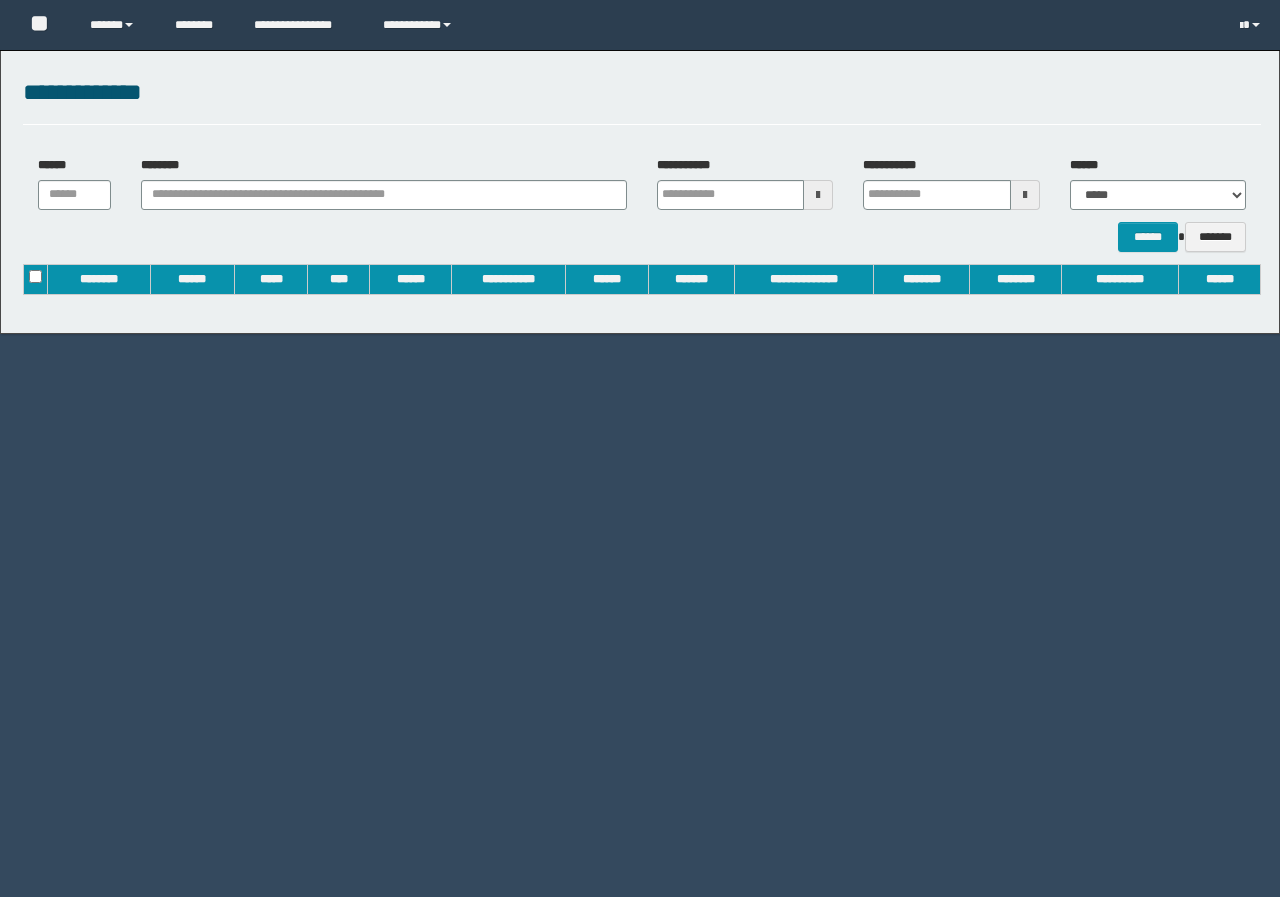 scroll, scrollTop: 0, scrollLeft: 0, axis: both 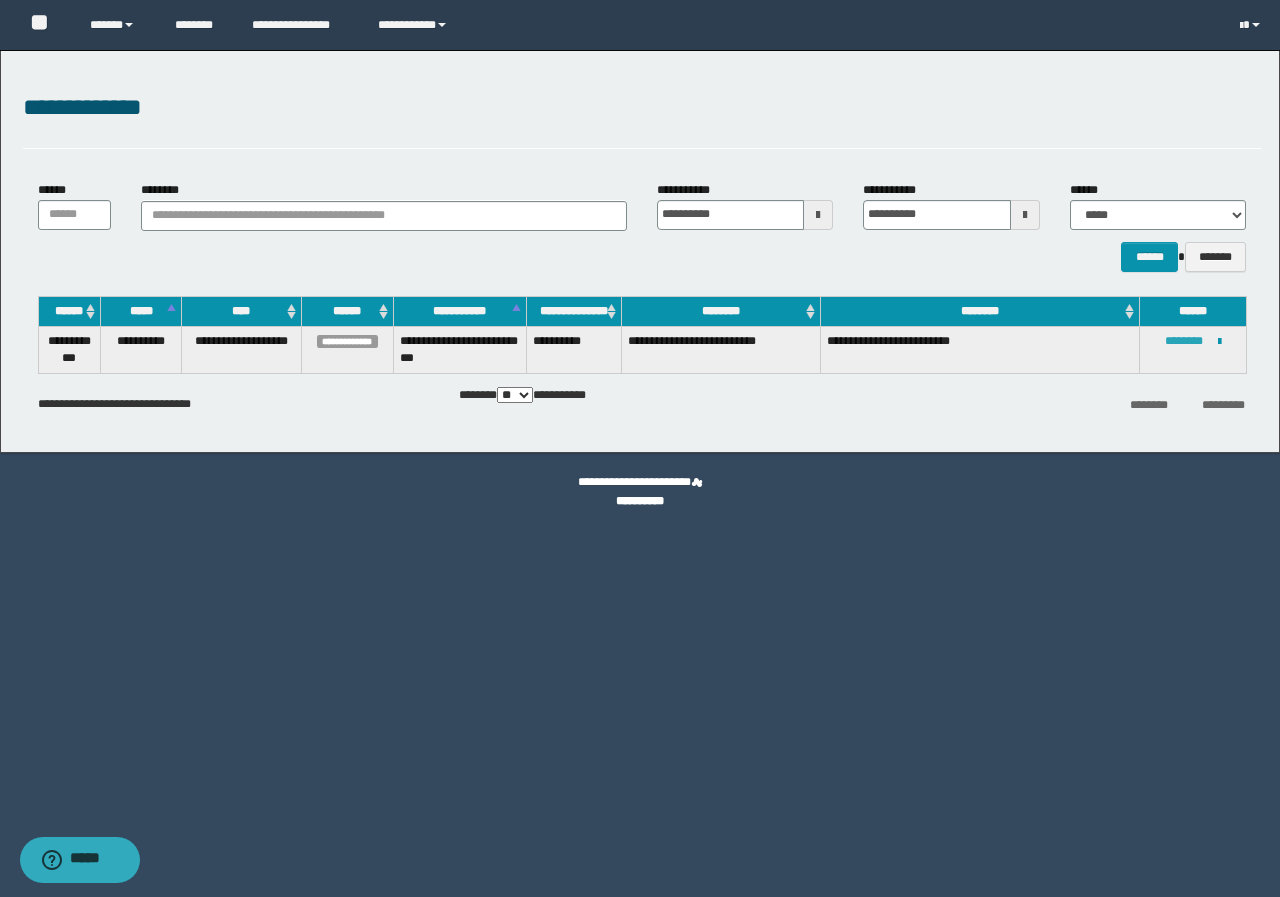 click on "********" at bounding box center [1184, 341] 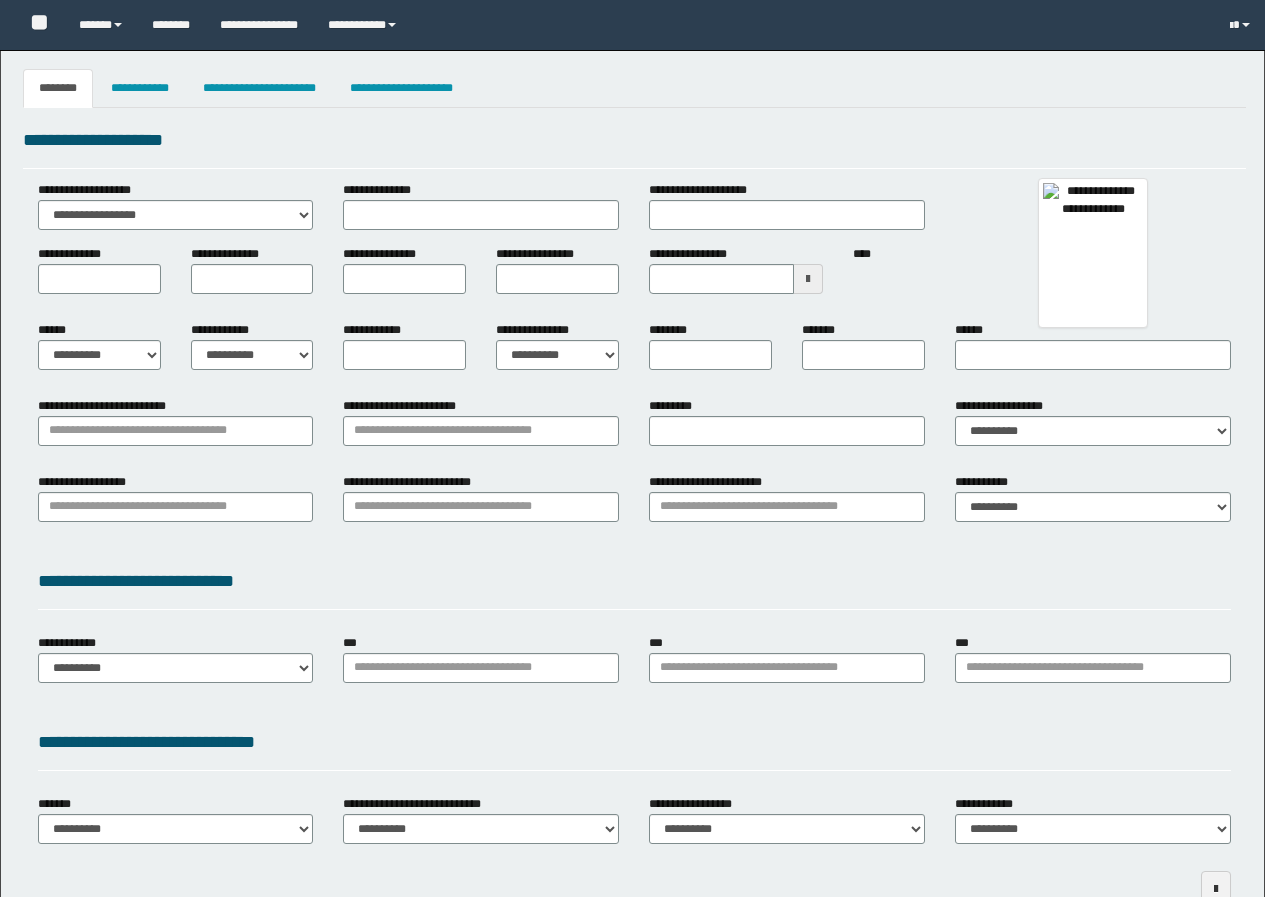 type 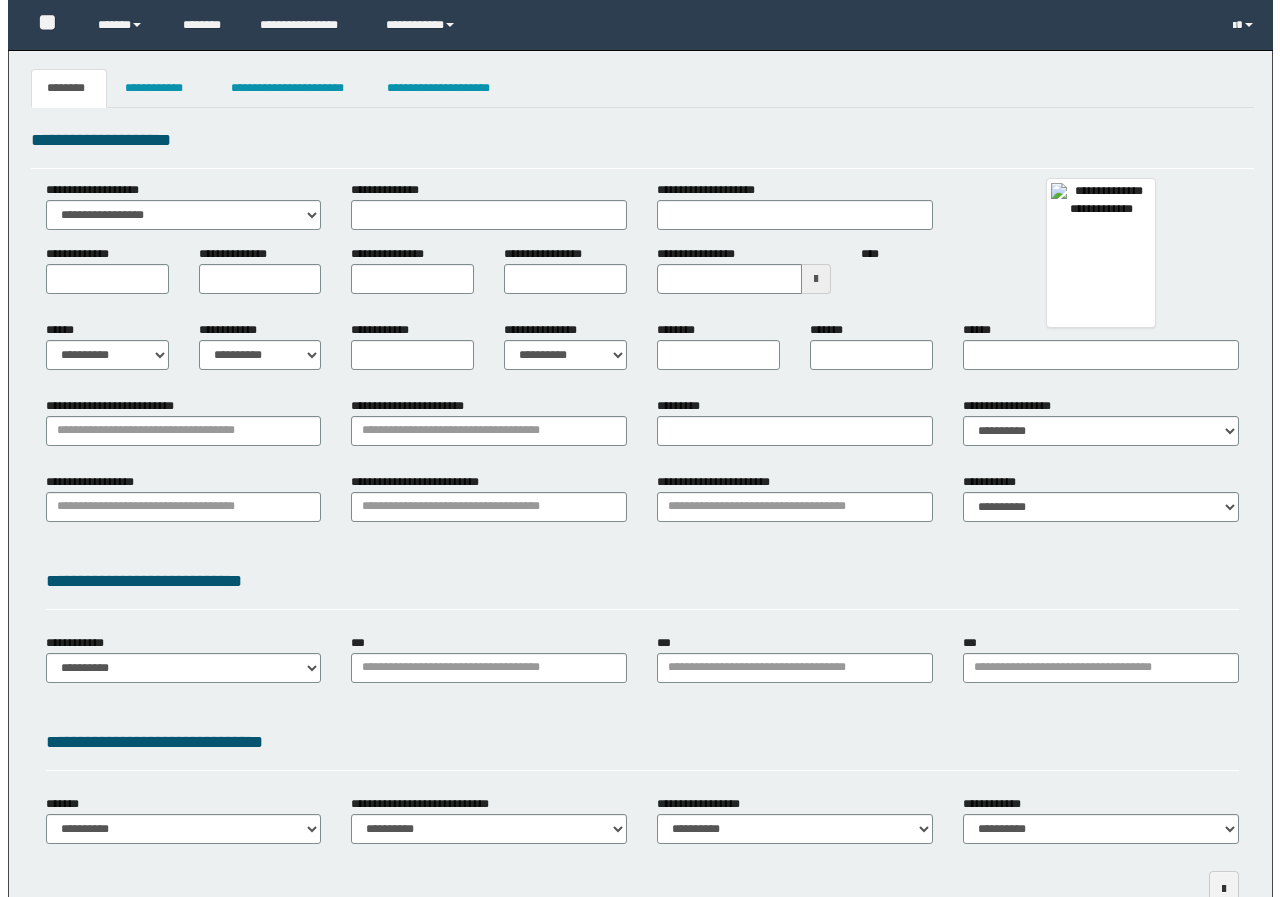 scroll, scrollTop: 0, scrollLeft: 0, axis: both 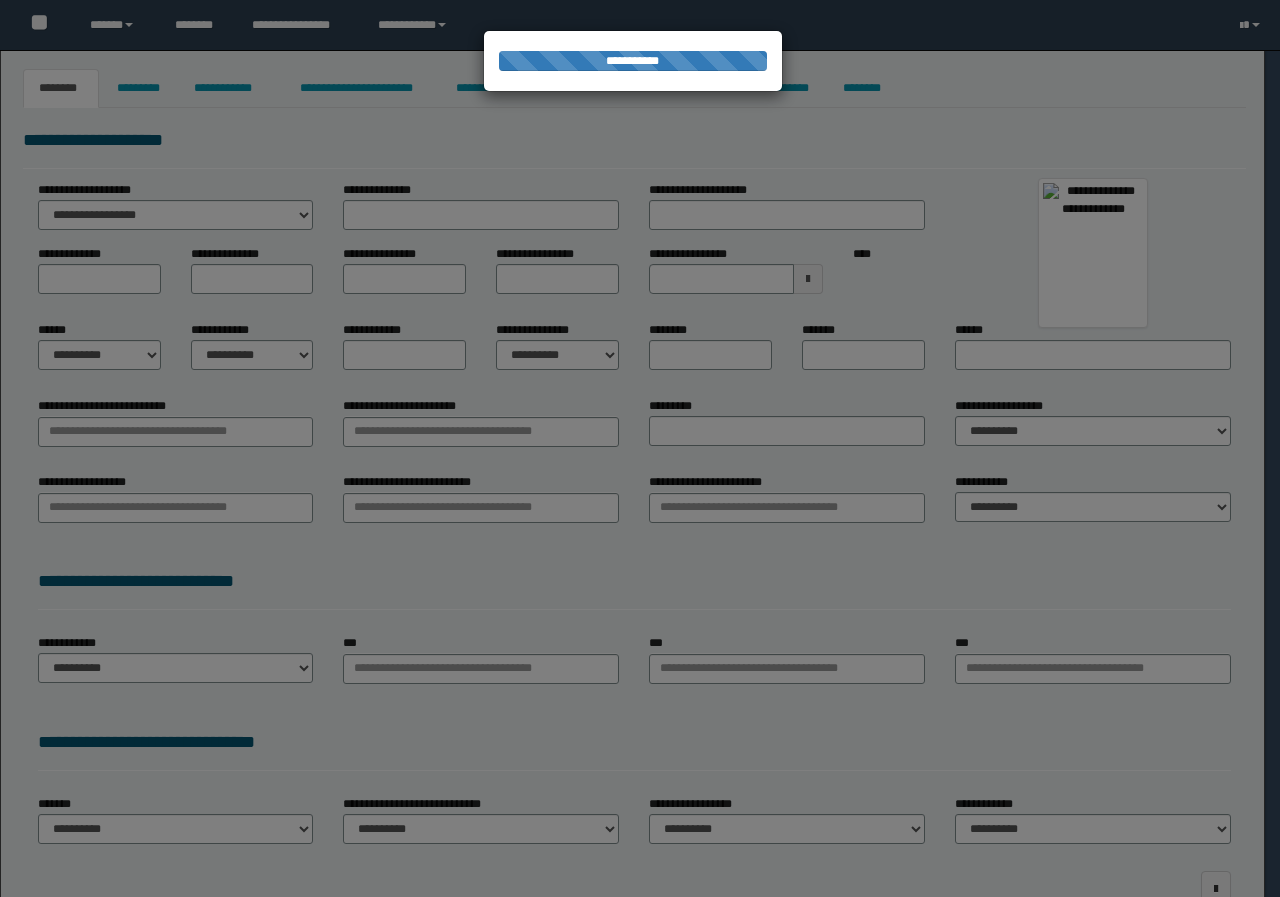 type on "**********" 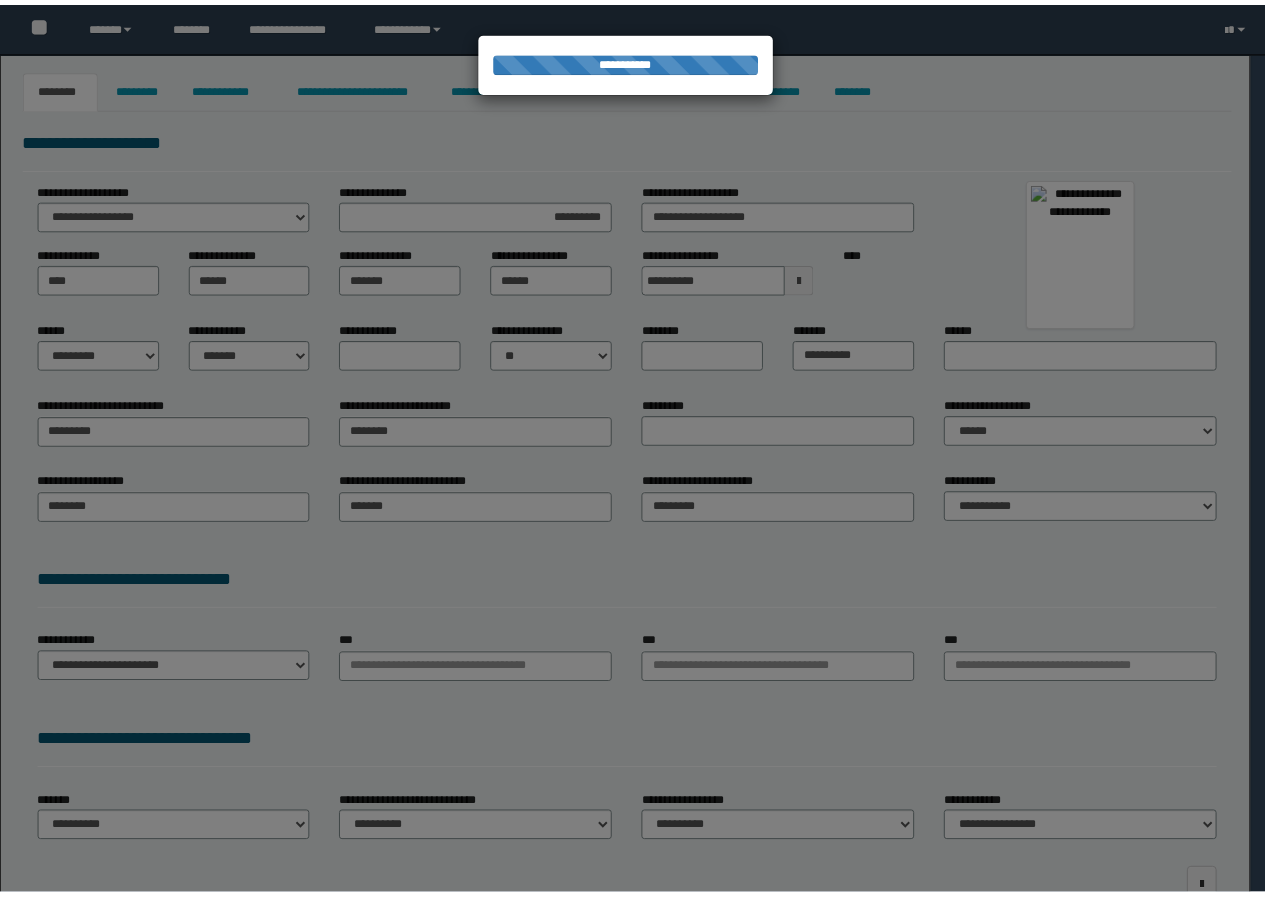 scroll, scrollTop: 0, scrollLeft: 0, axis: both 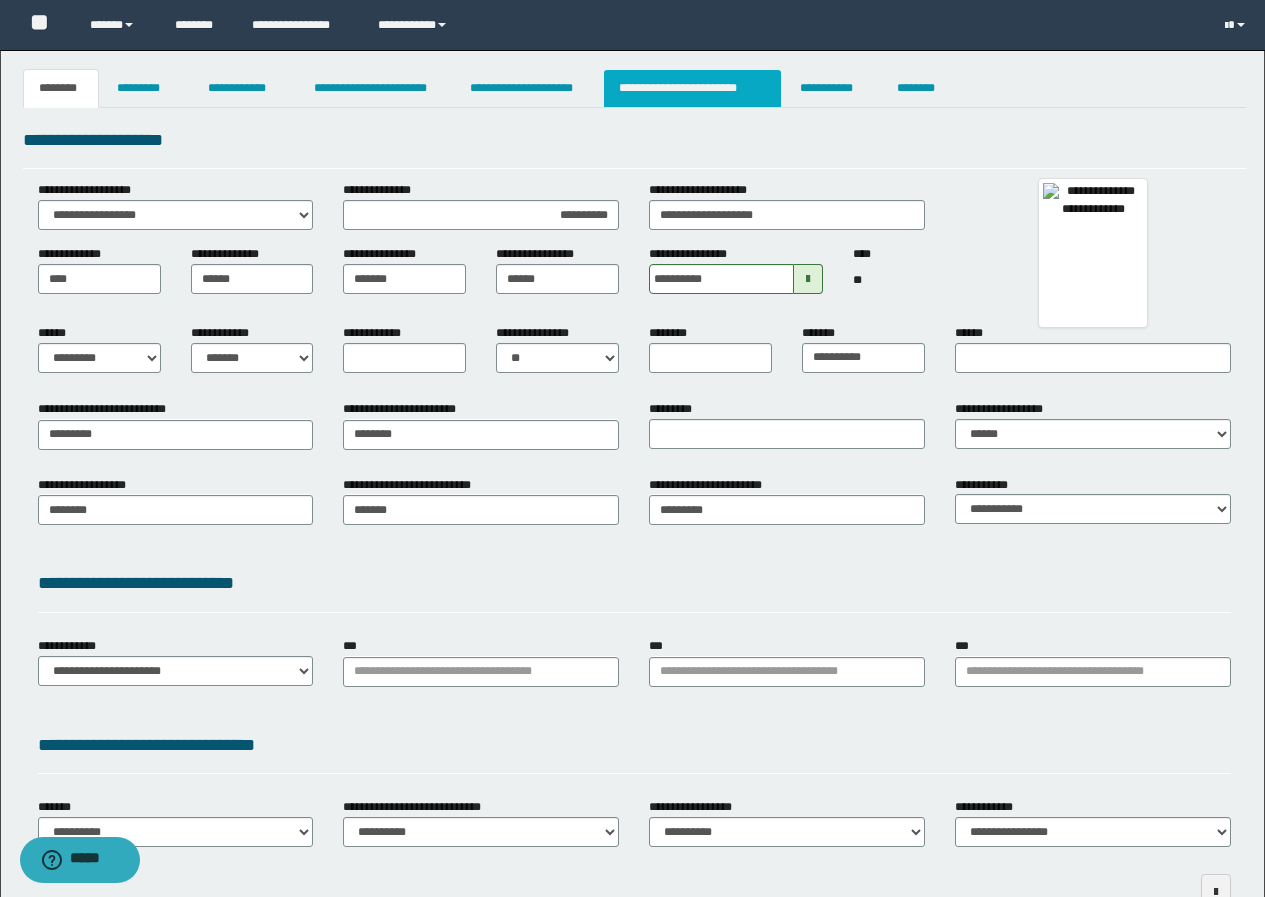click on "**********" at bounding box center [693, 88] 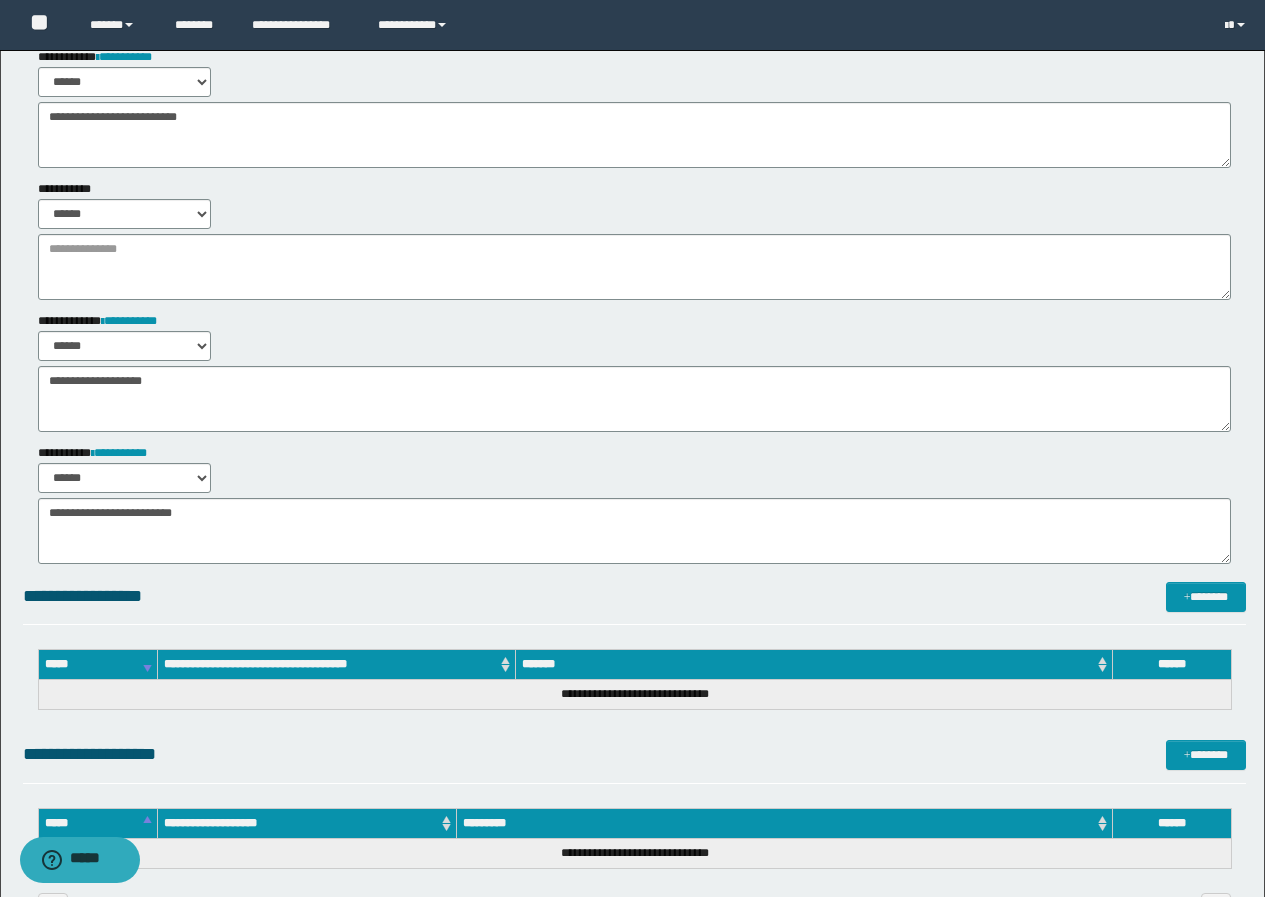 scroll, scrollTop: 0, scrollLeft: 0, axis: both 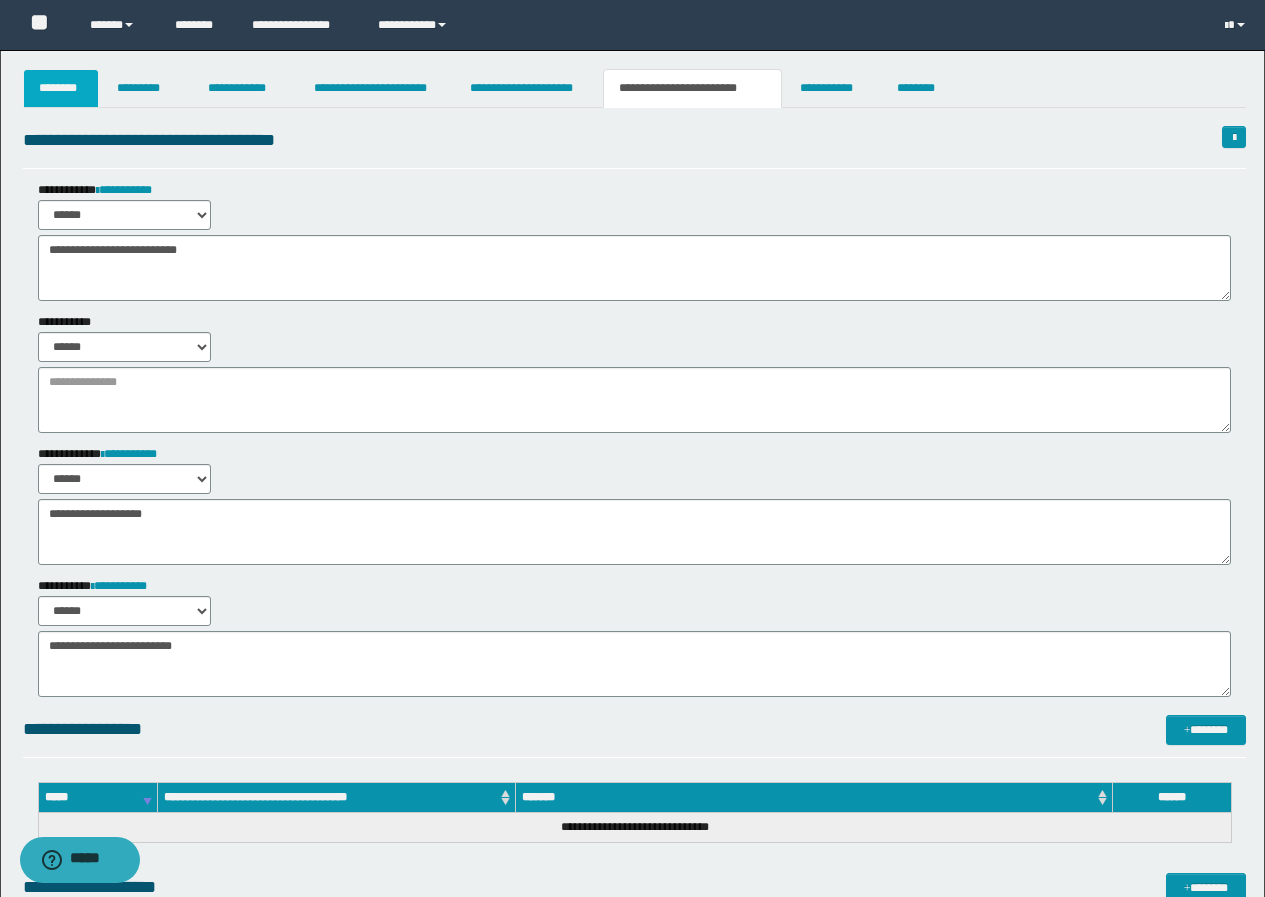 click on "********" at bounding box center (61, 88) 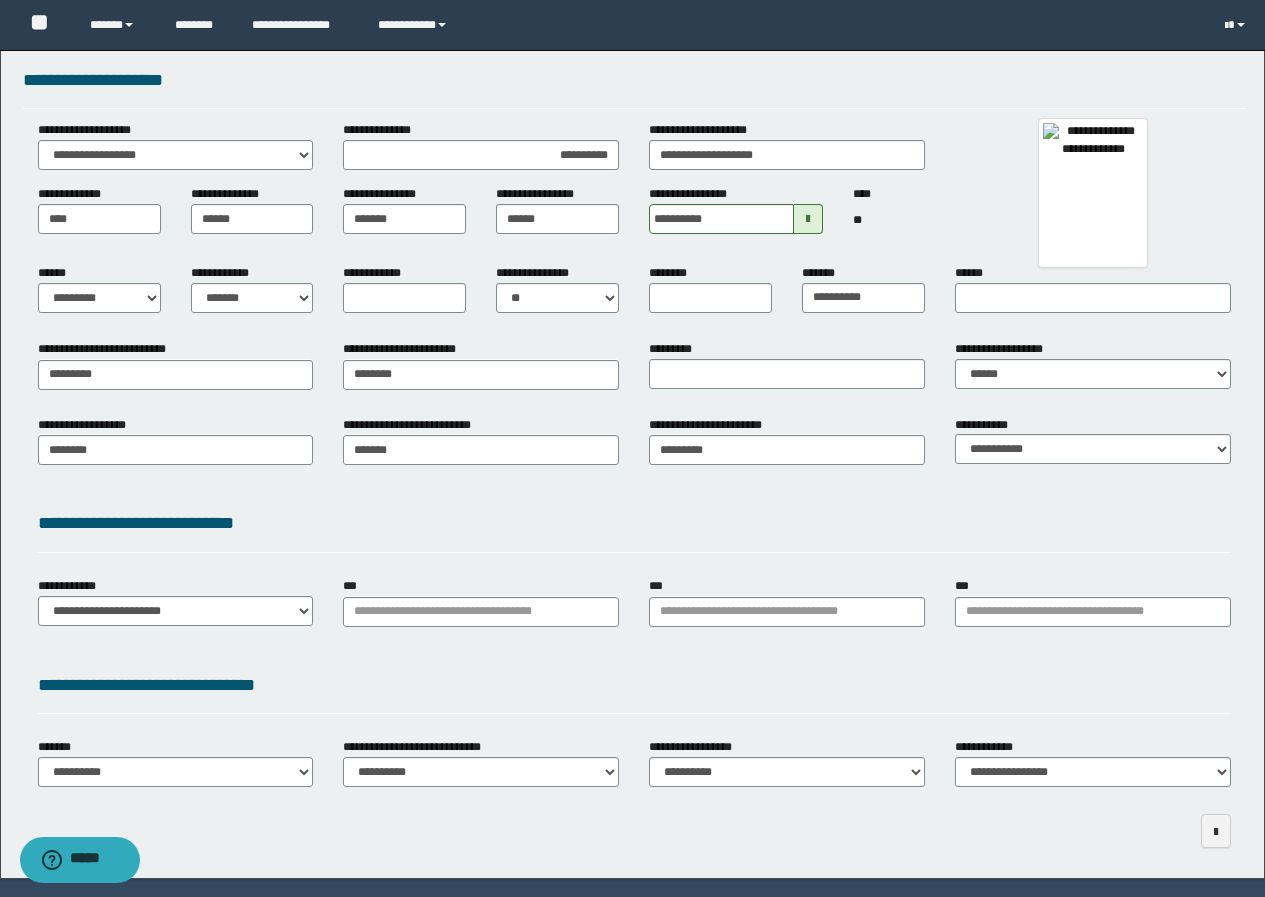 scroll, scrollTop: 0, scrollLeft: 0, axis: both 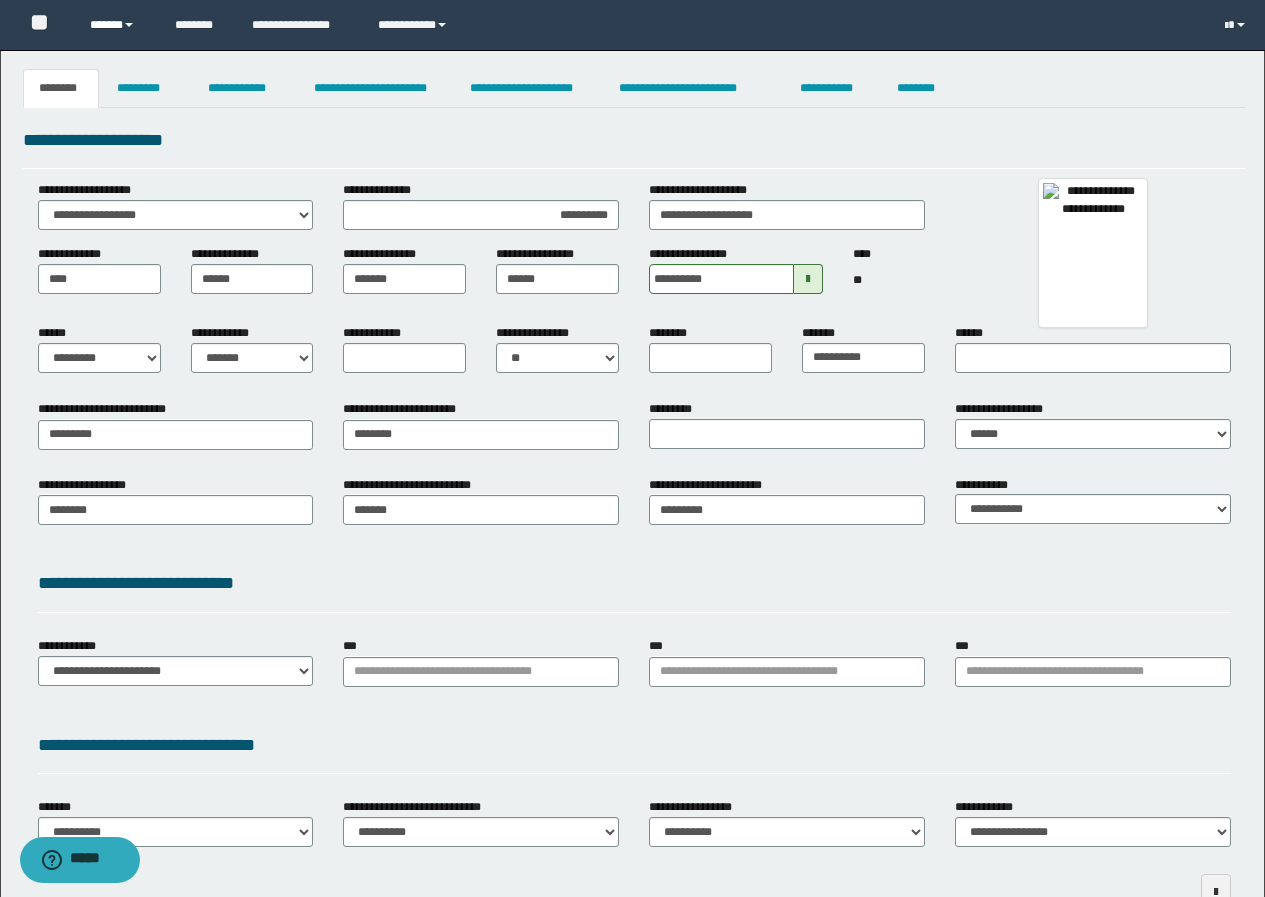click on "******" at bounding box center (117, 25) 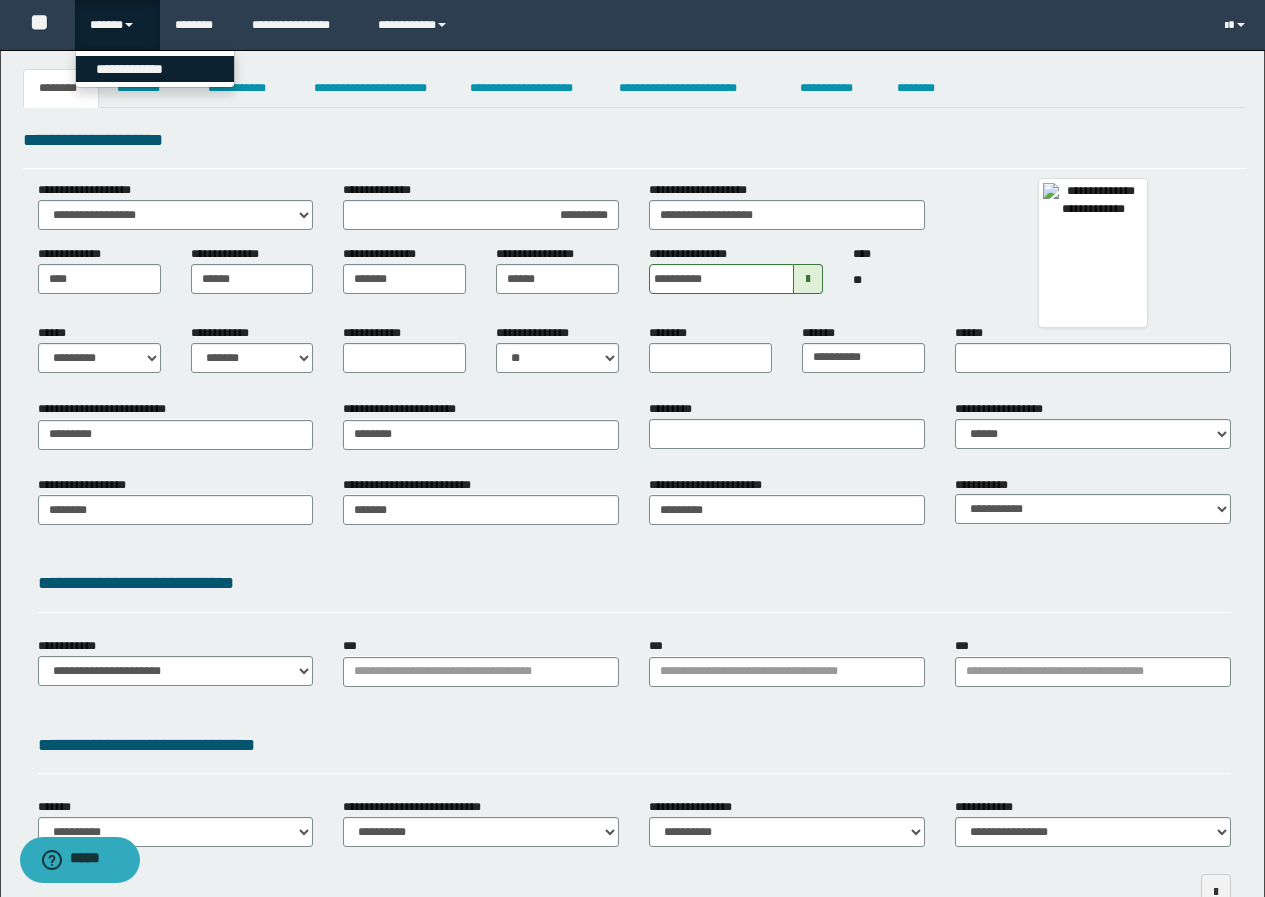 click on "**********" at bounding box center [155, 69] 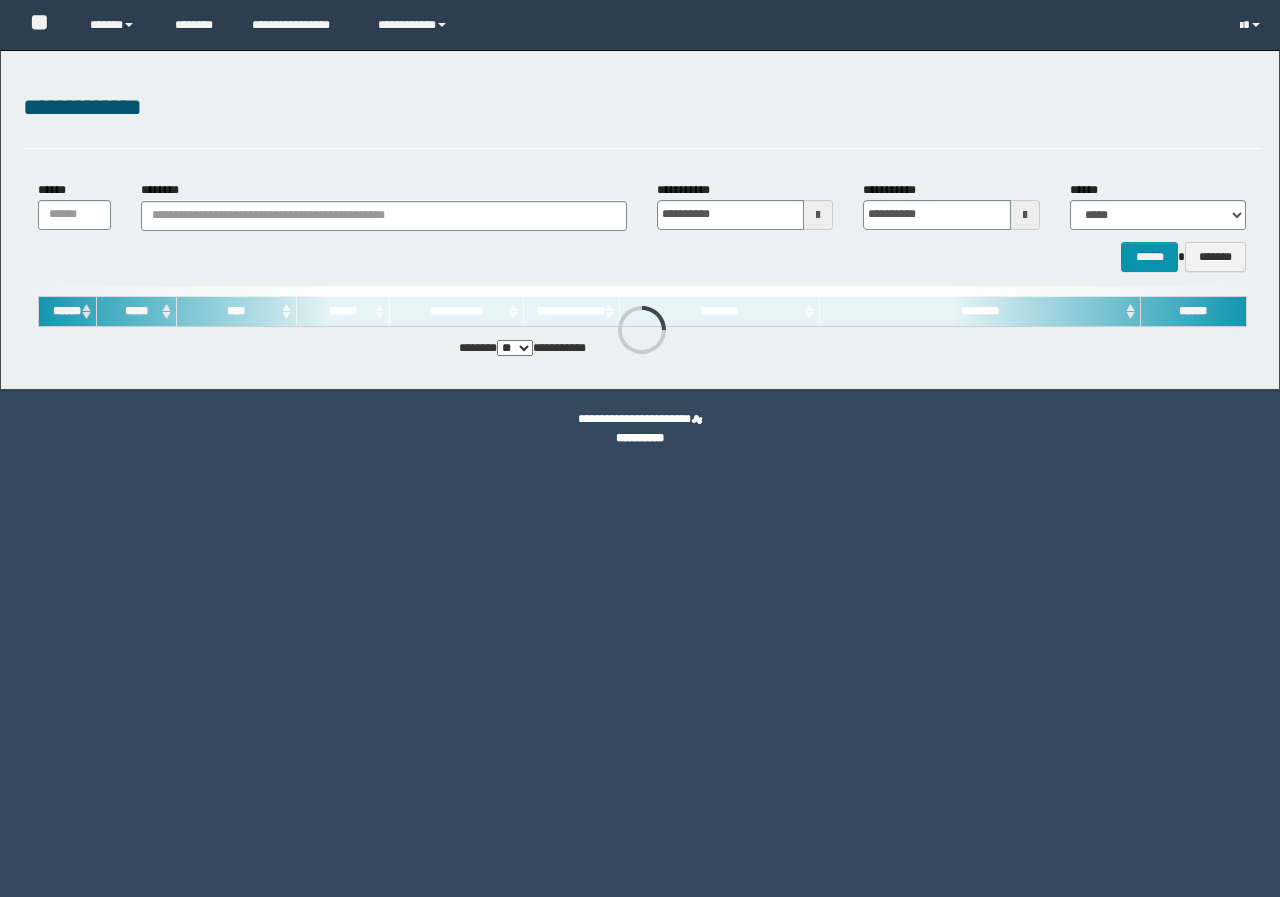 scroll, scrollTop: 0, scrollLeft: 0, axis: both 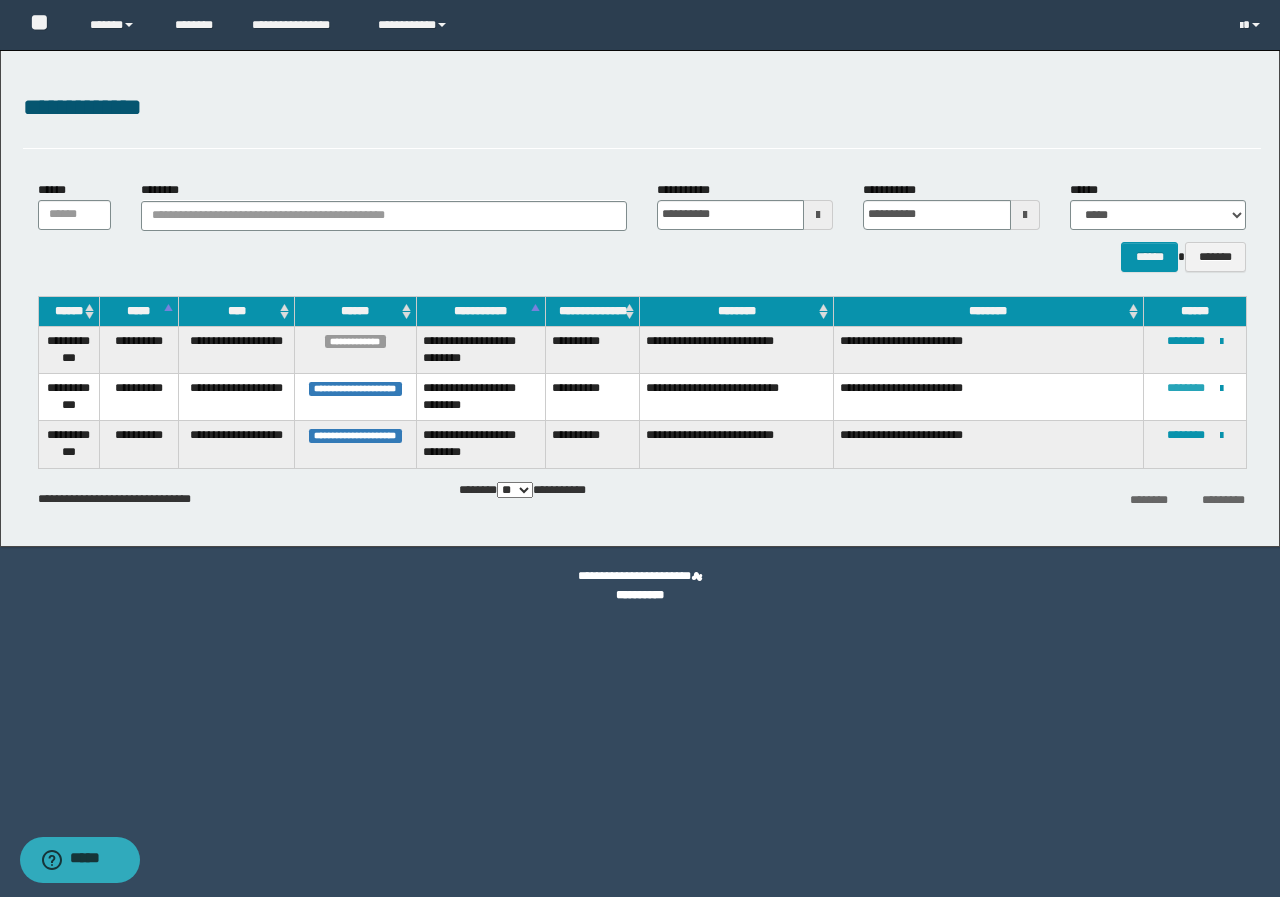 click on "********" at bounding box center (1186, 388) 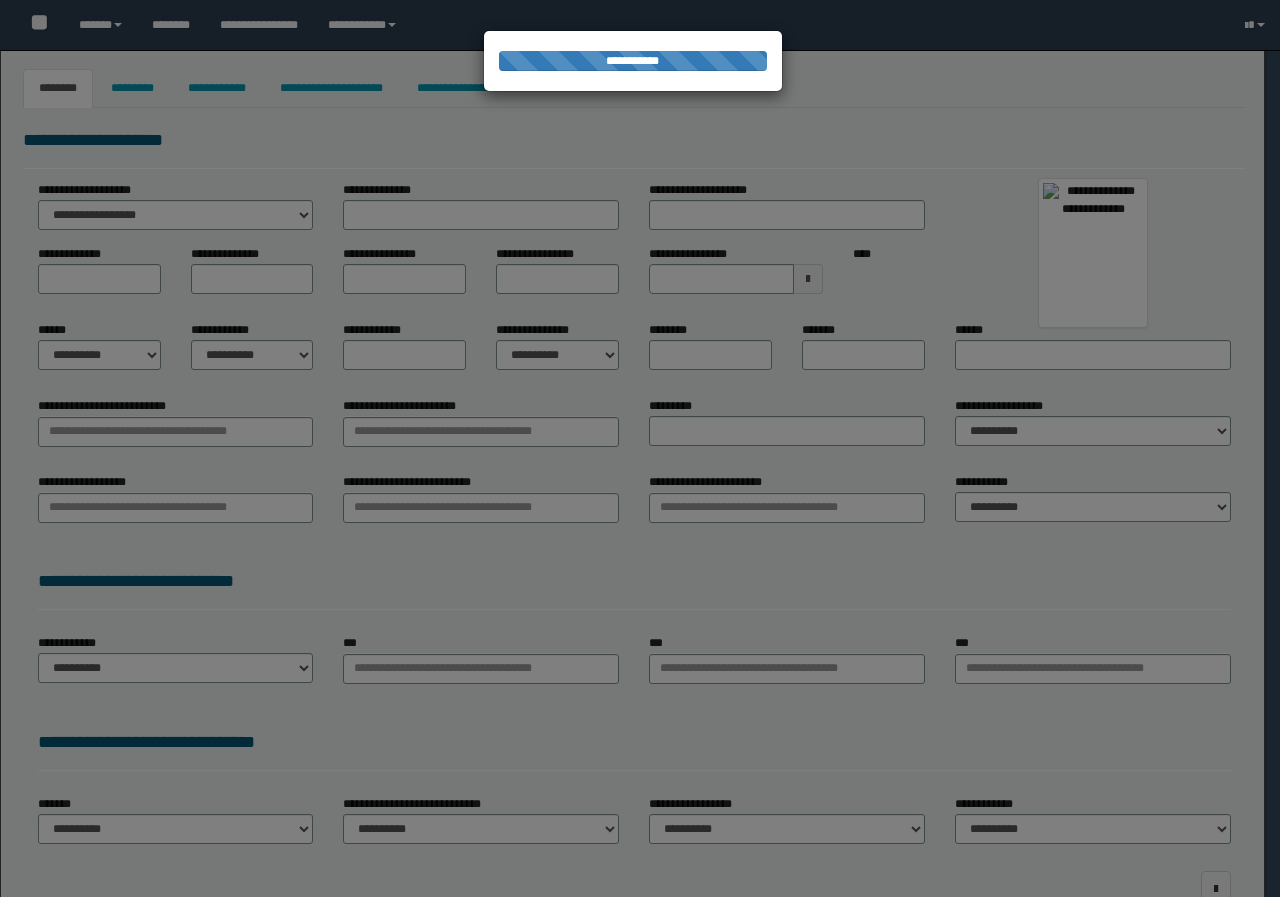 type on "*****" 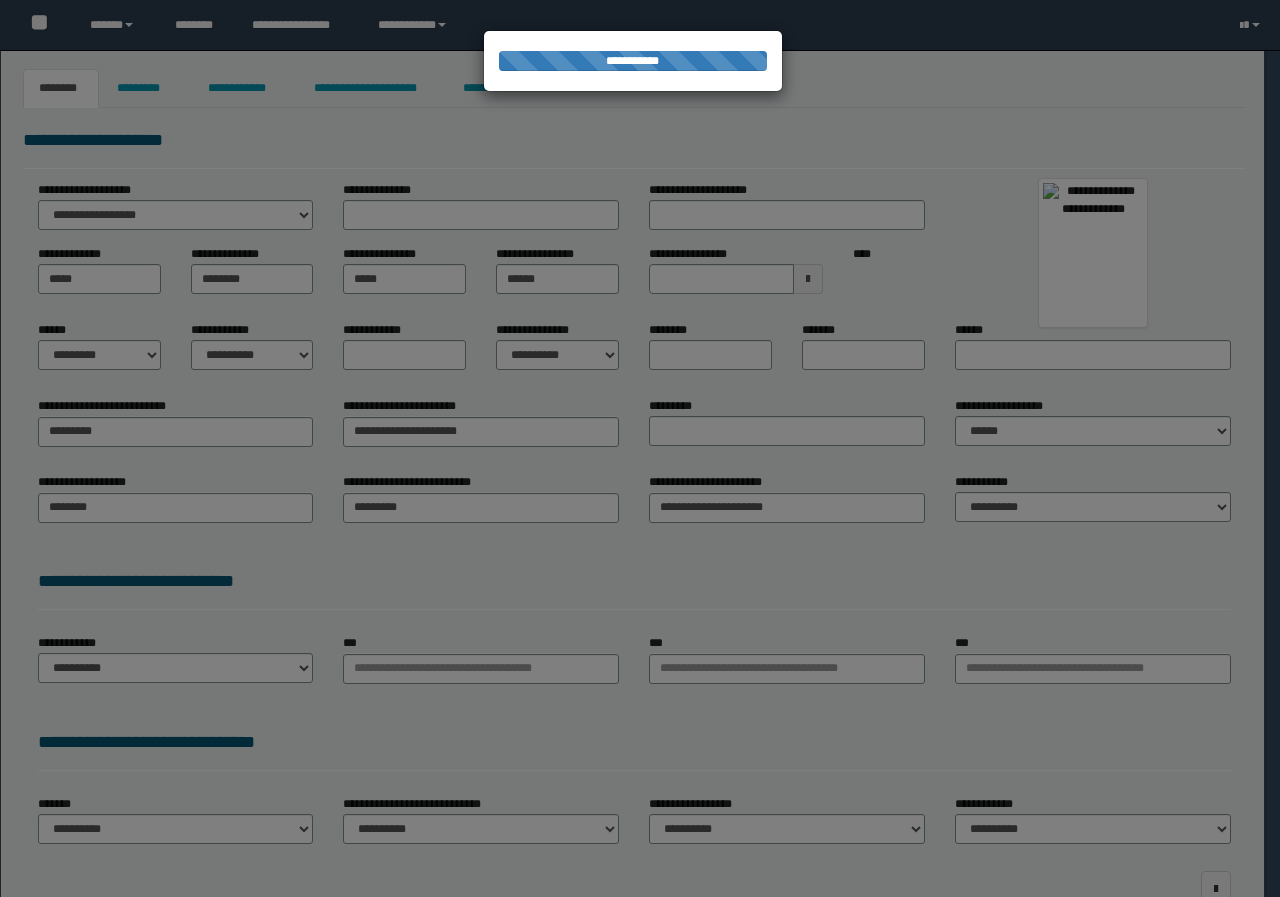 scroll, scrollTop: 0, scrollLeft: 0, axis: both 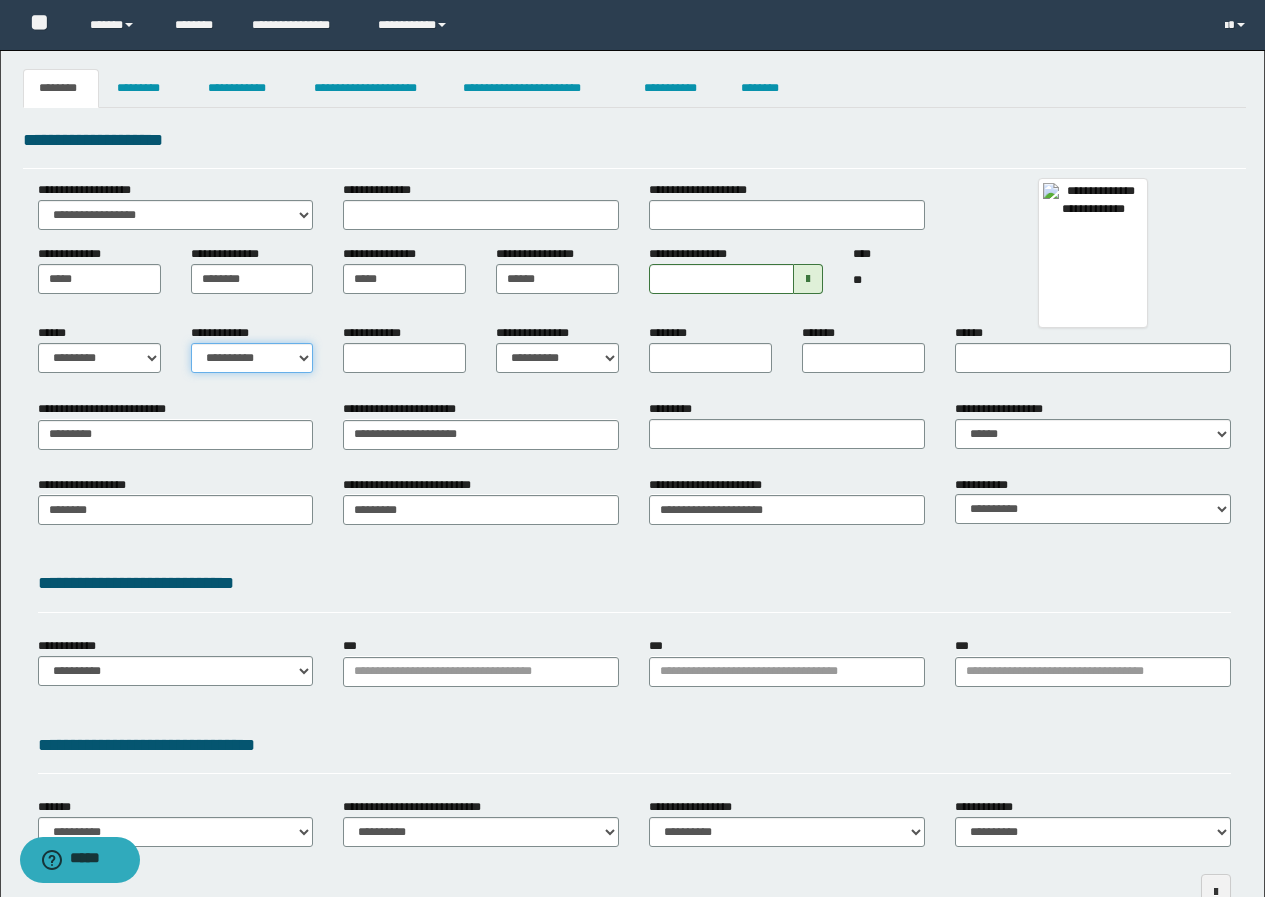click on "**********" at bounding box center [252, 358] 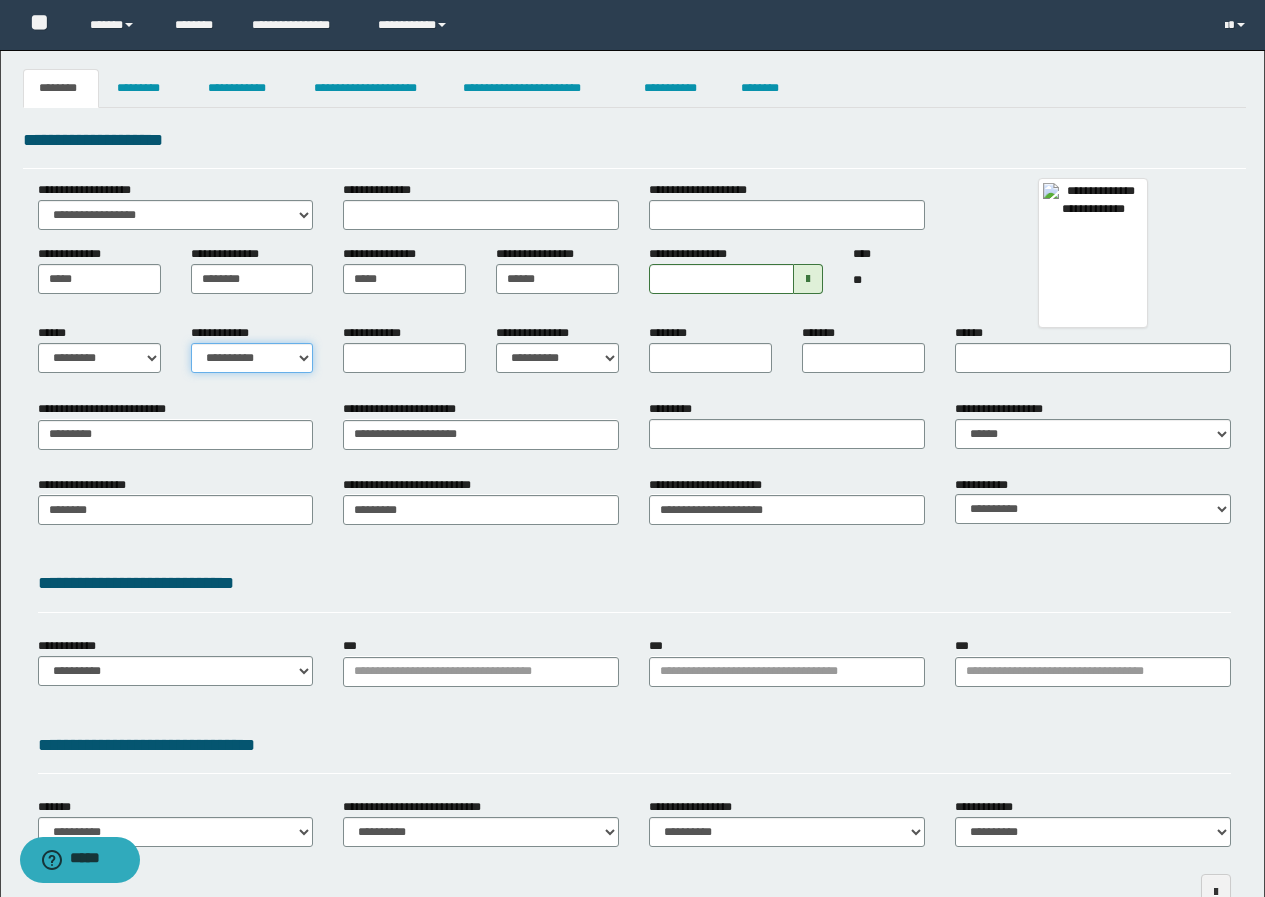 select on "*" 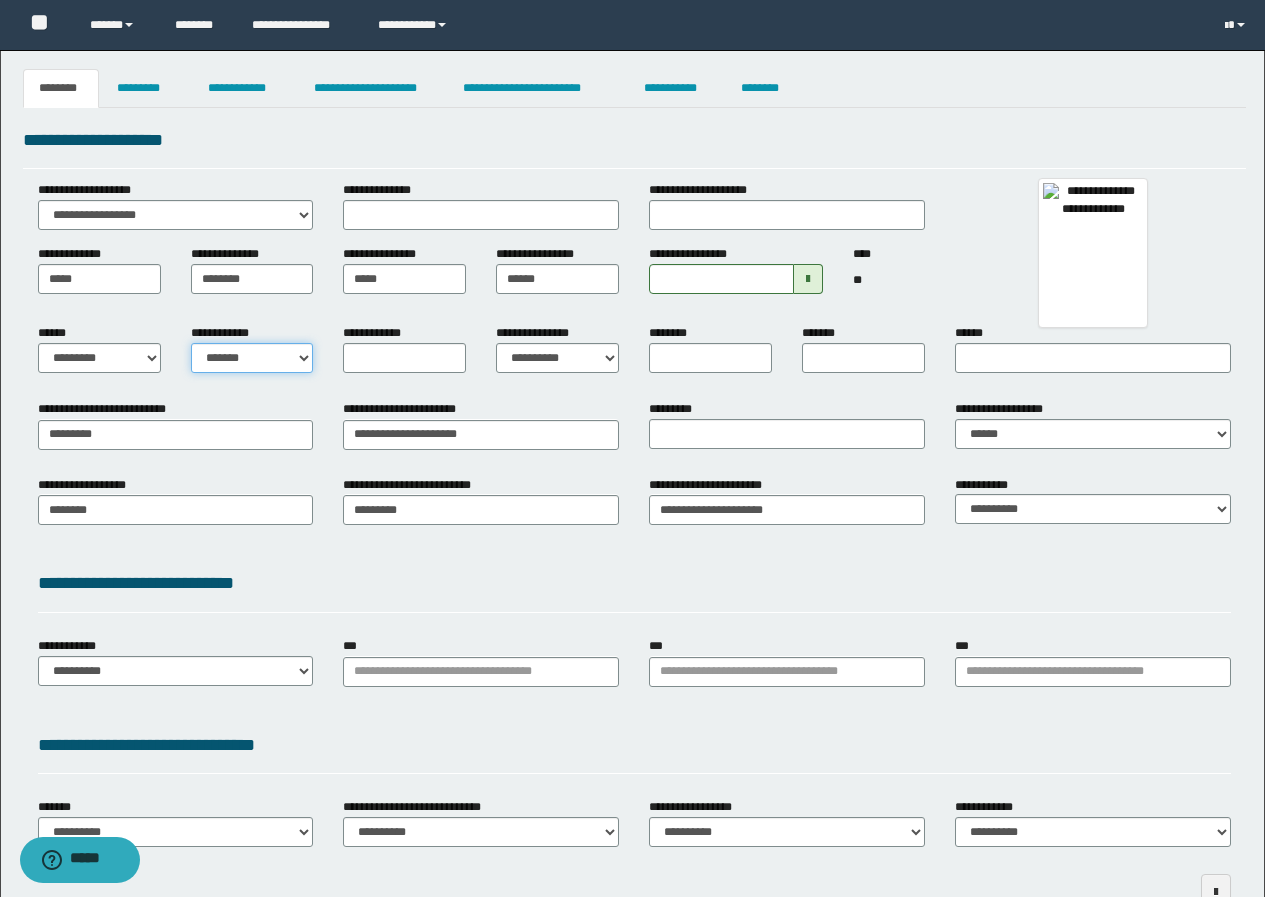 click on "**********" at bounding box center (252, 358) 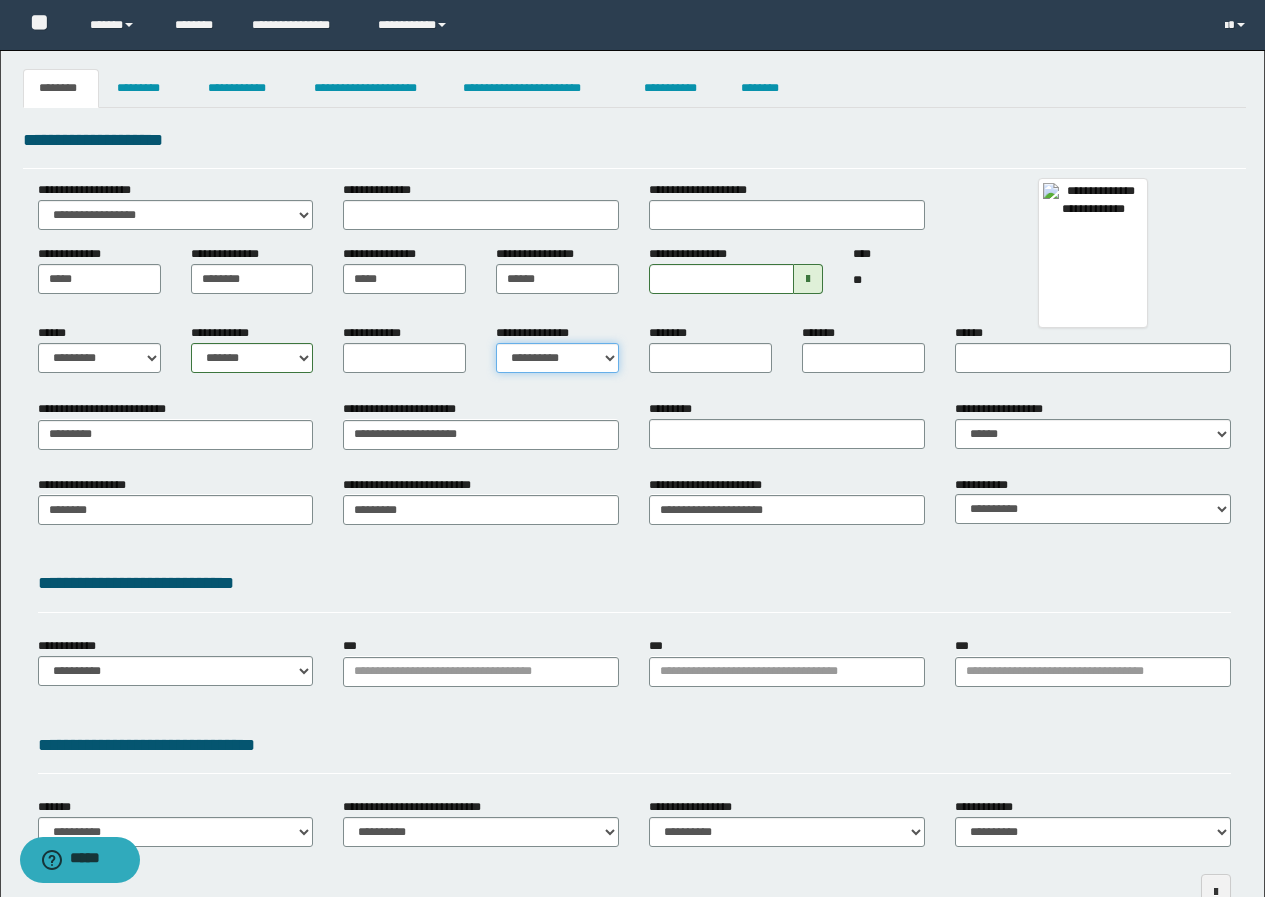 click on "**********" at bounding box center [557, 358] 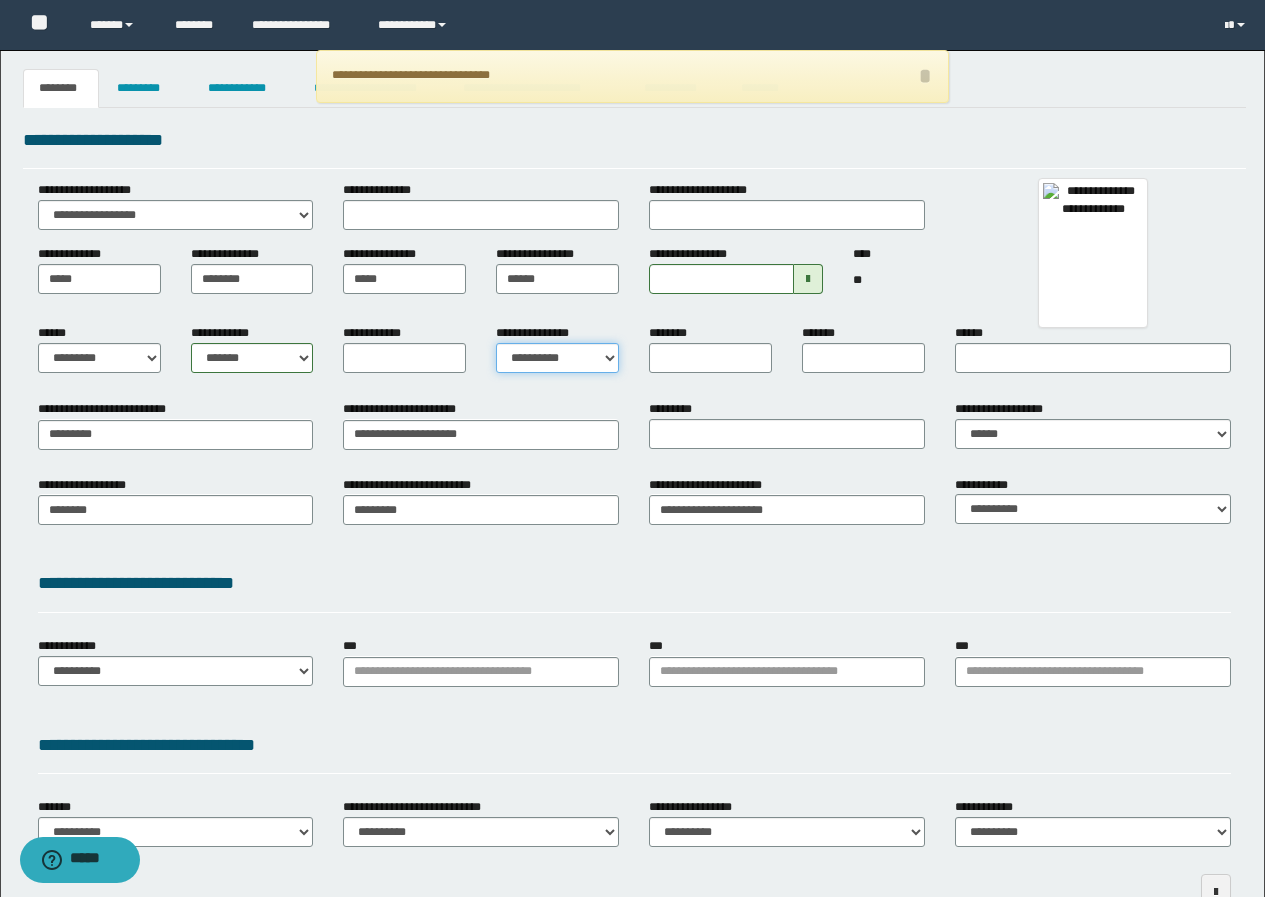 select on "*" 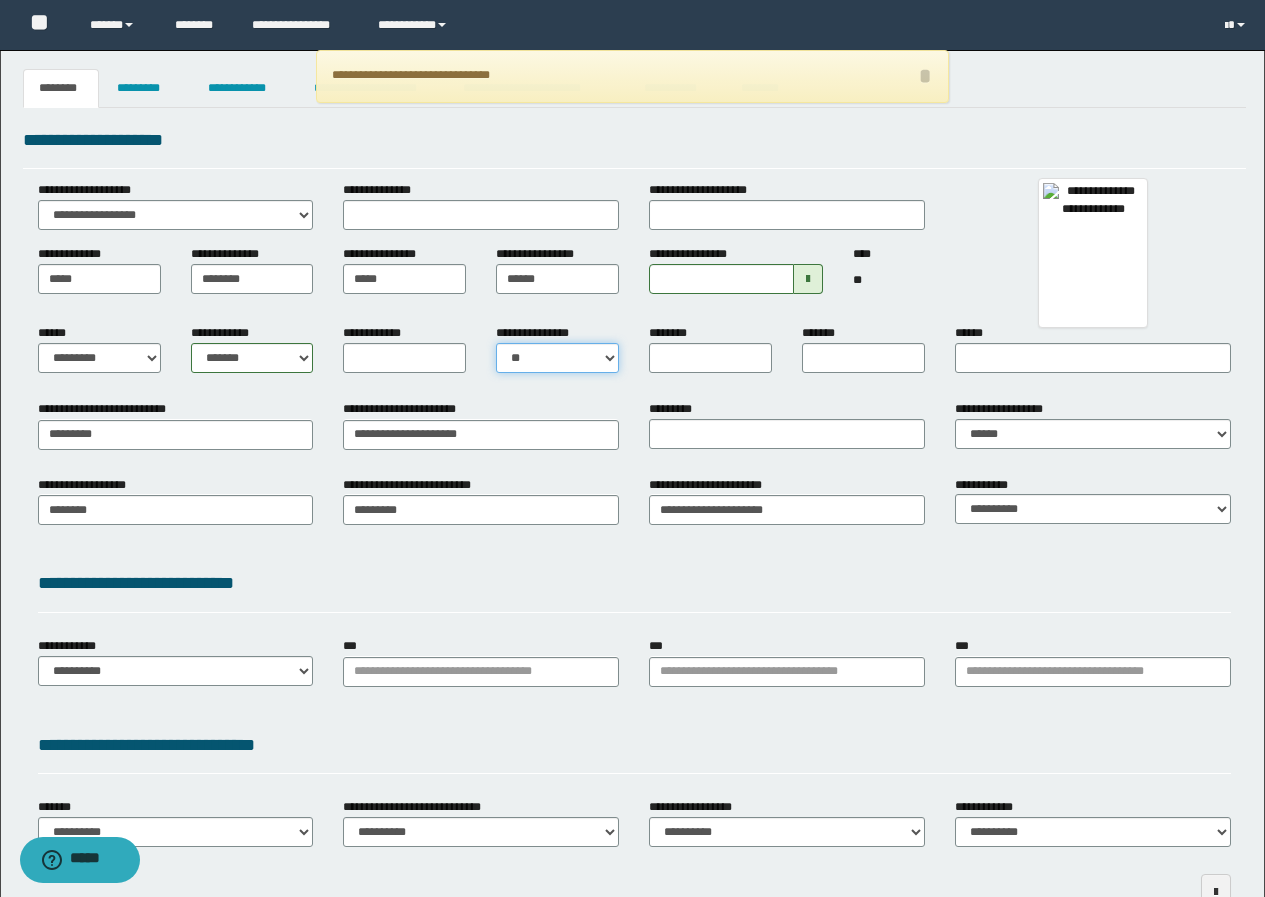 click on "**********" at bounding box center [557, 358] 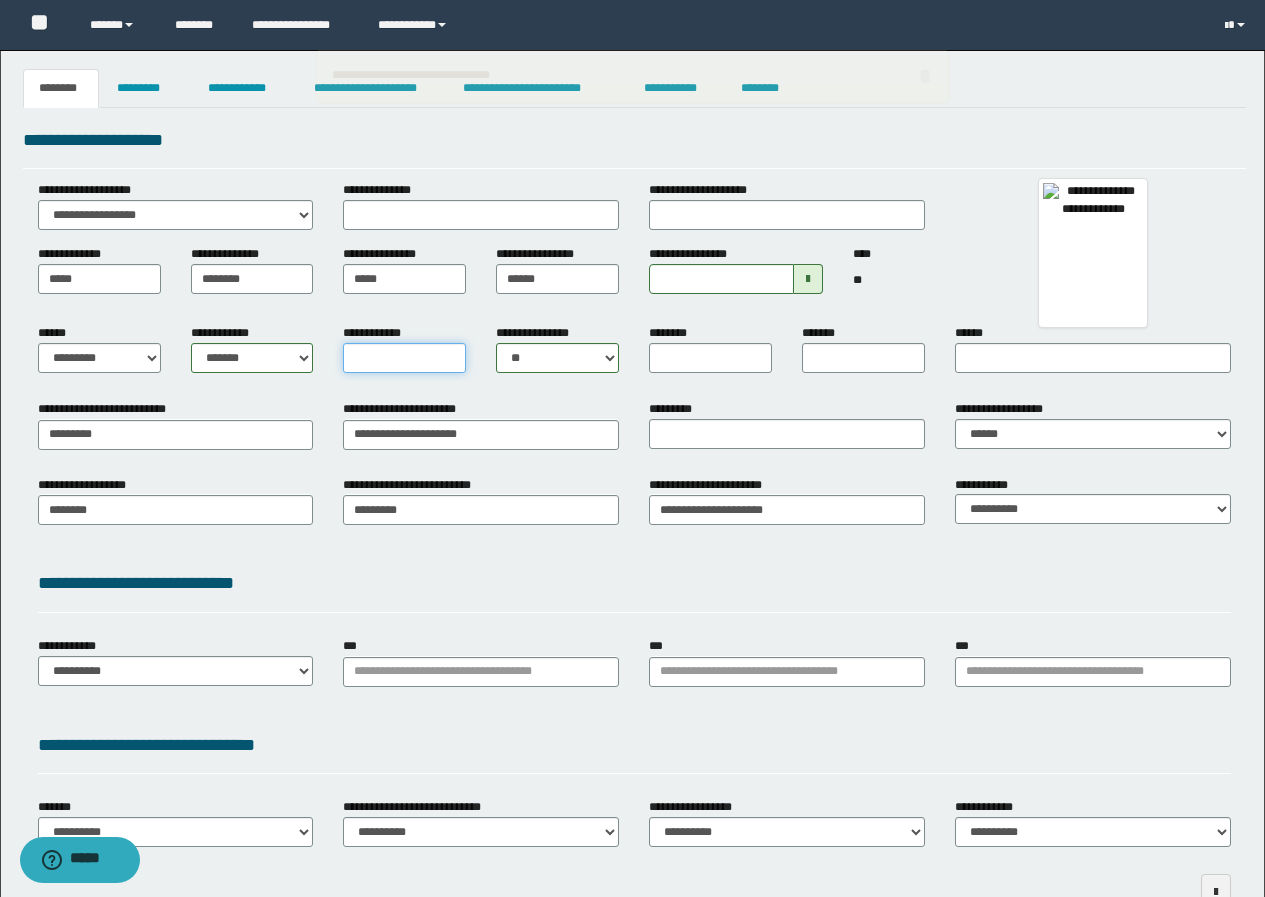 click on "**********" at bounding box center [404, 358] 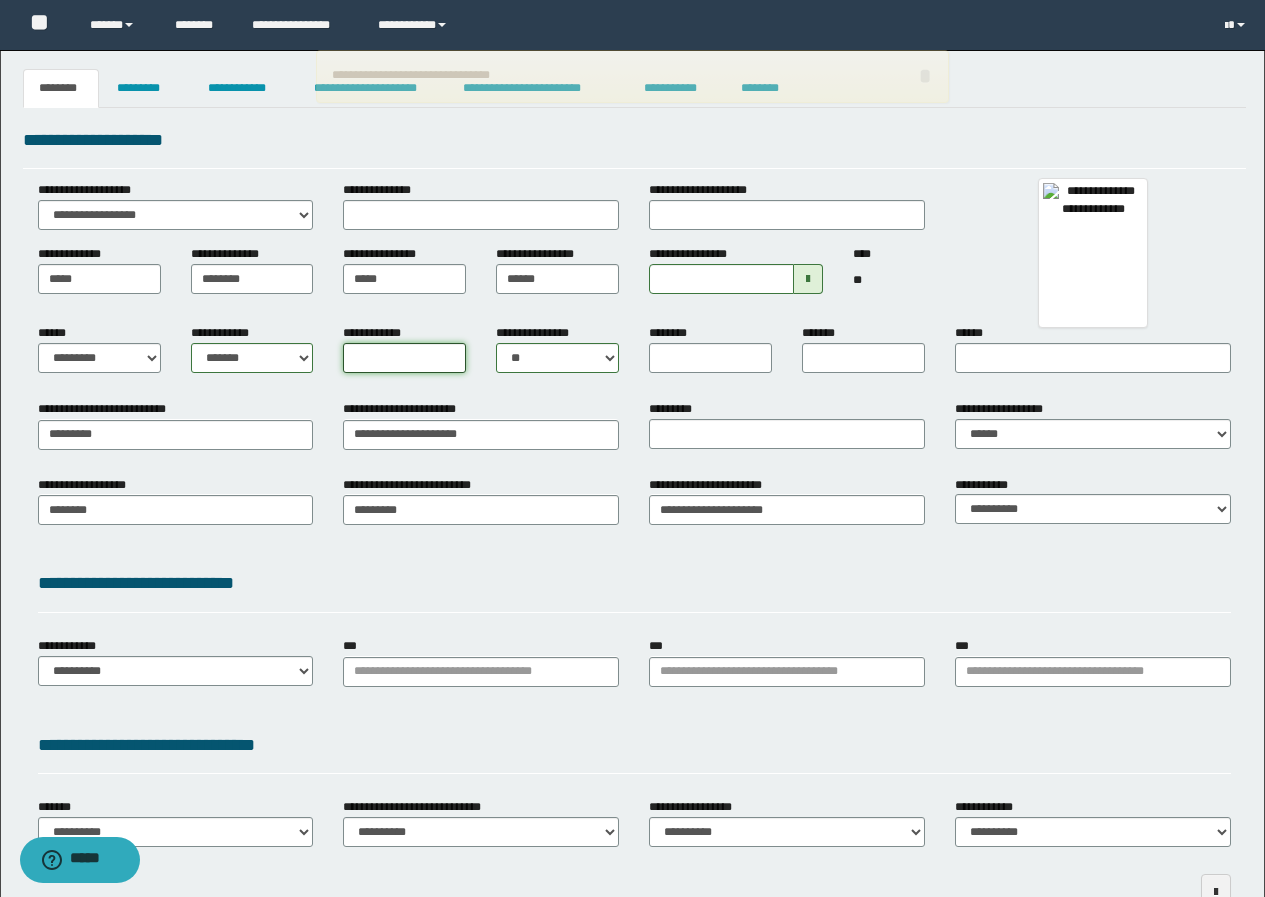 type on "*" 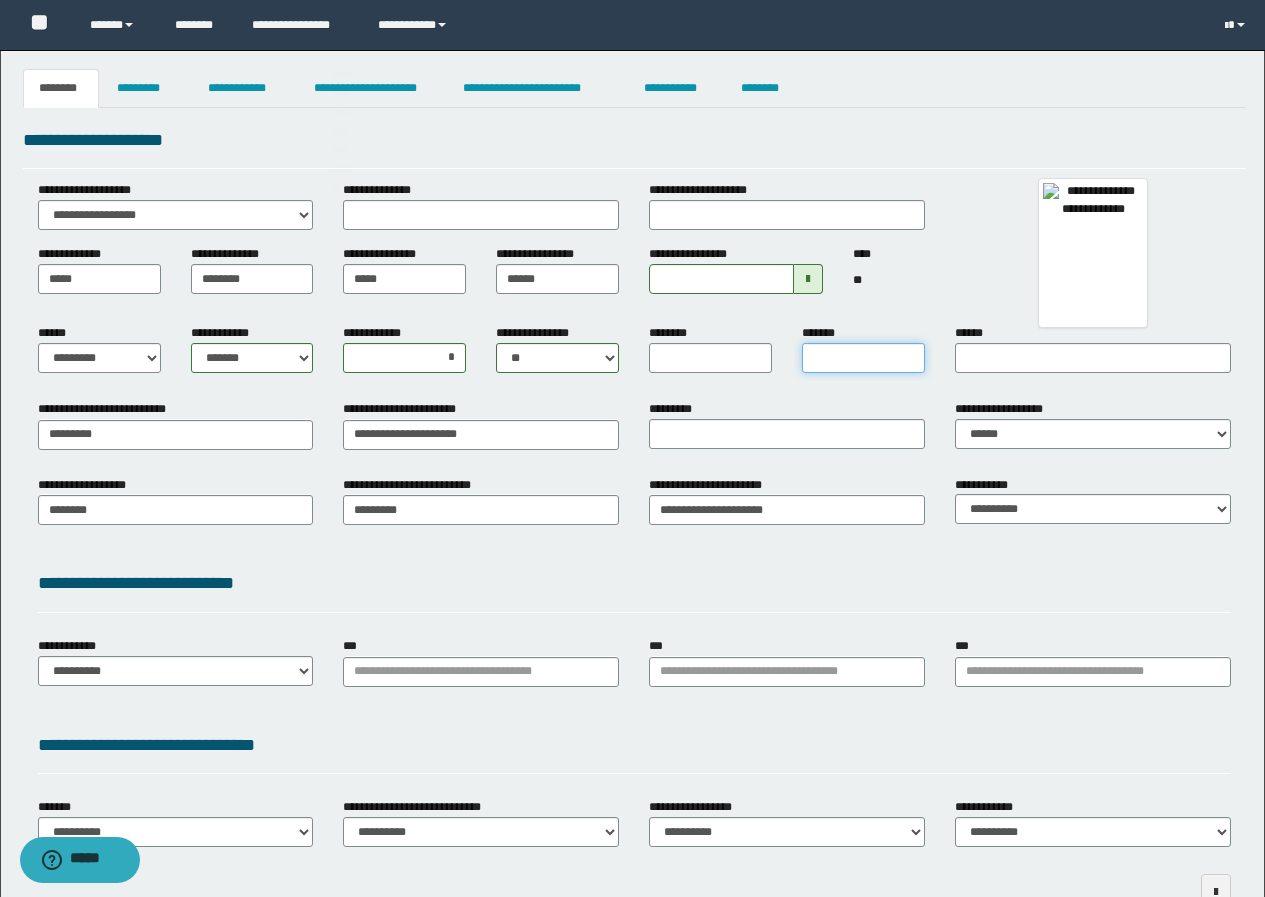 click on "*******" at bounding box center (863, 358) 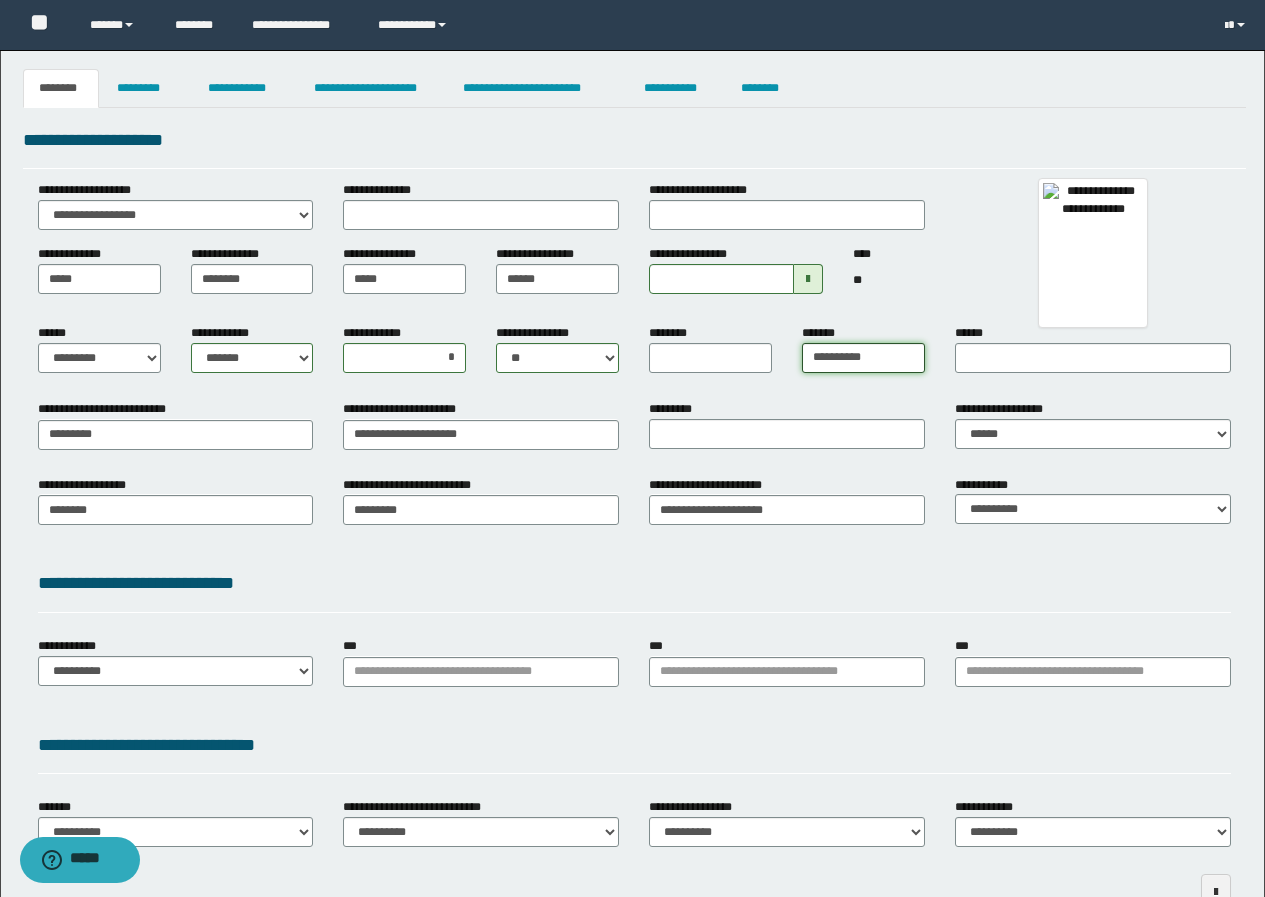 type on "**********" 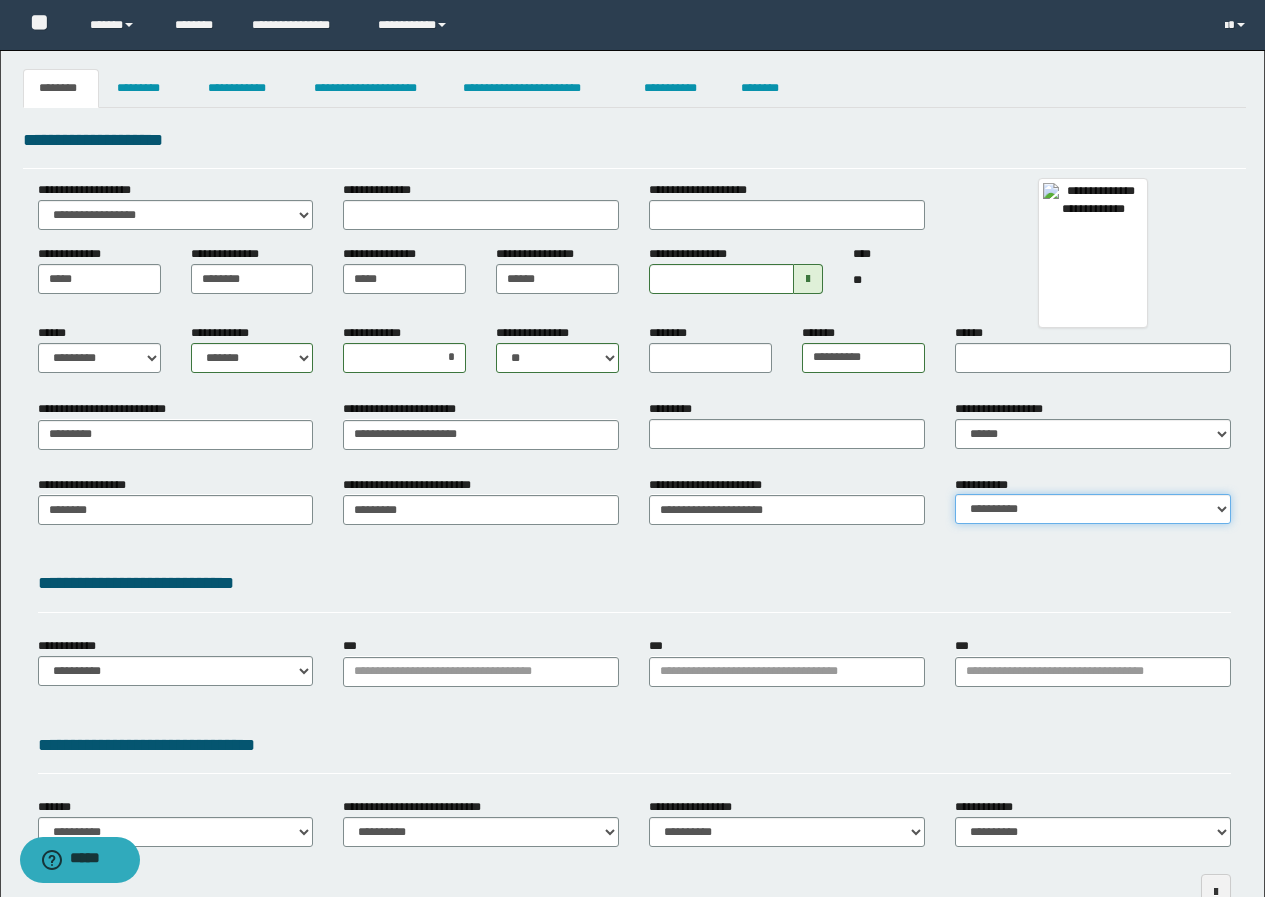 click on "**********" at bounding box center [1093, 509] 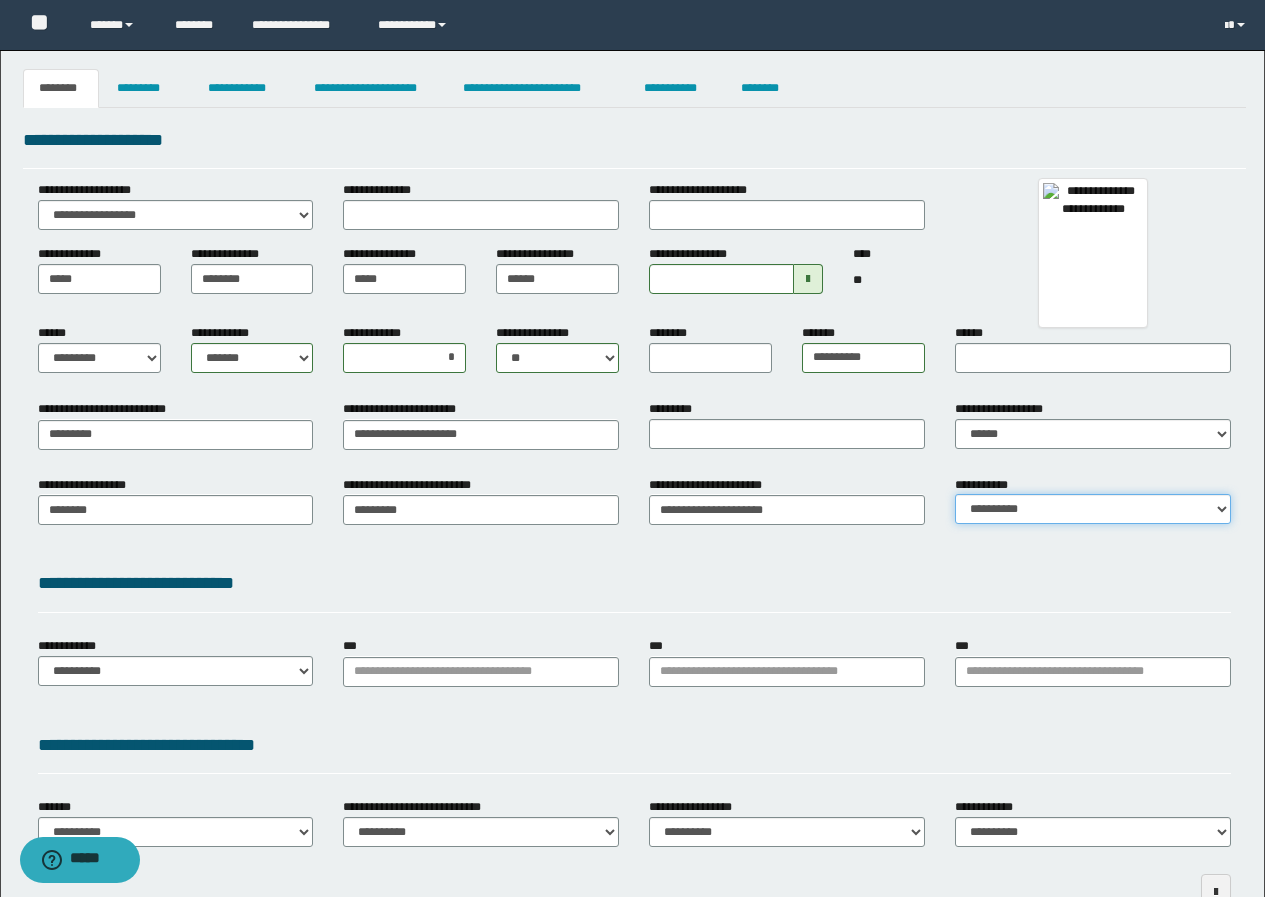 select on "*" 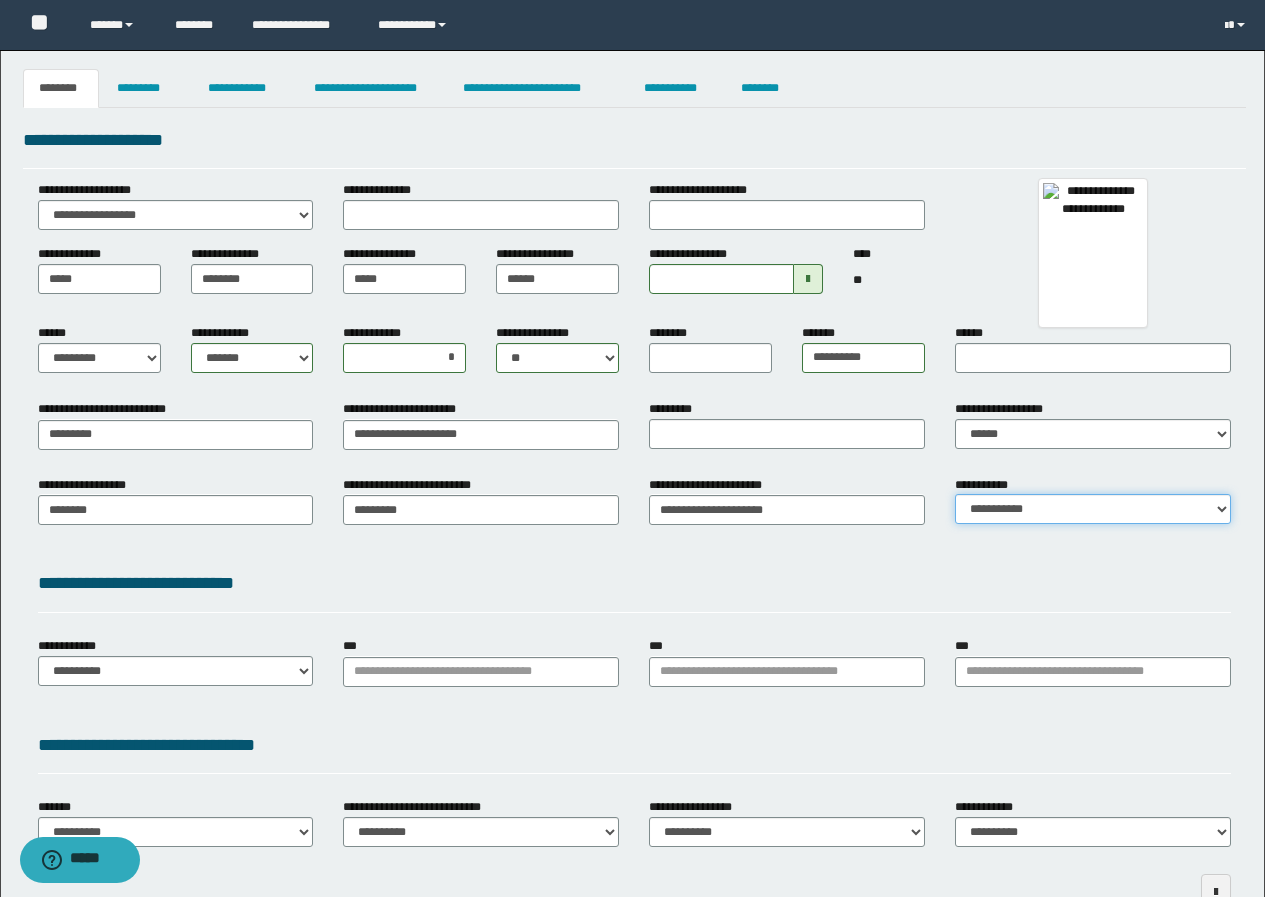 click on "**********" at bounding box center (1093, 509) 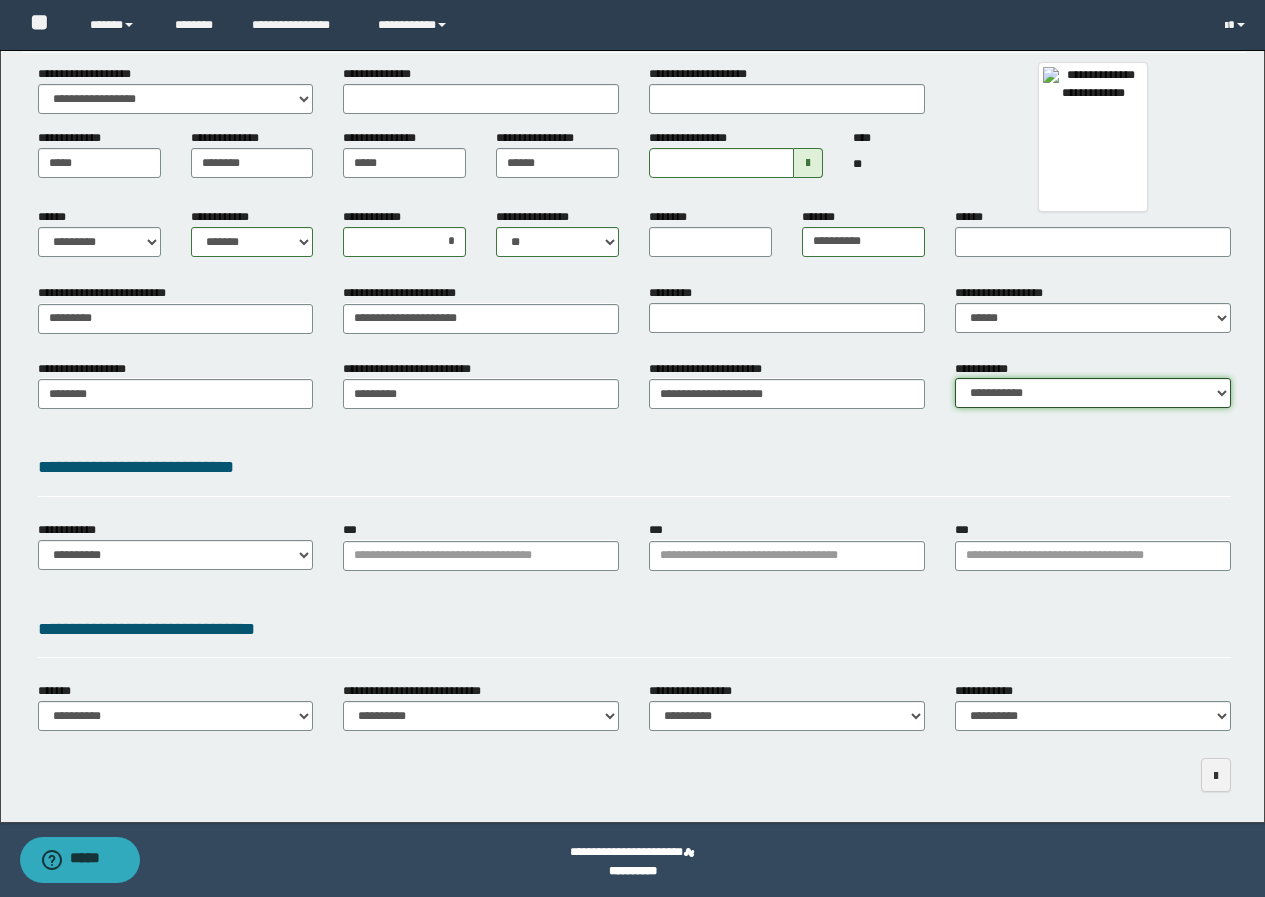 scroll, scrollTop: 119, scrollLeft: 0, axis: vertical 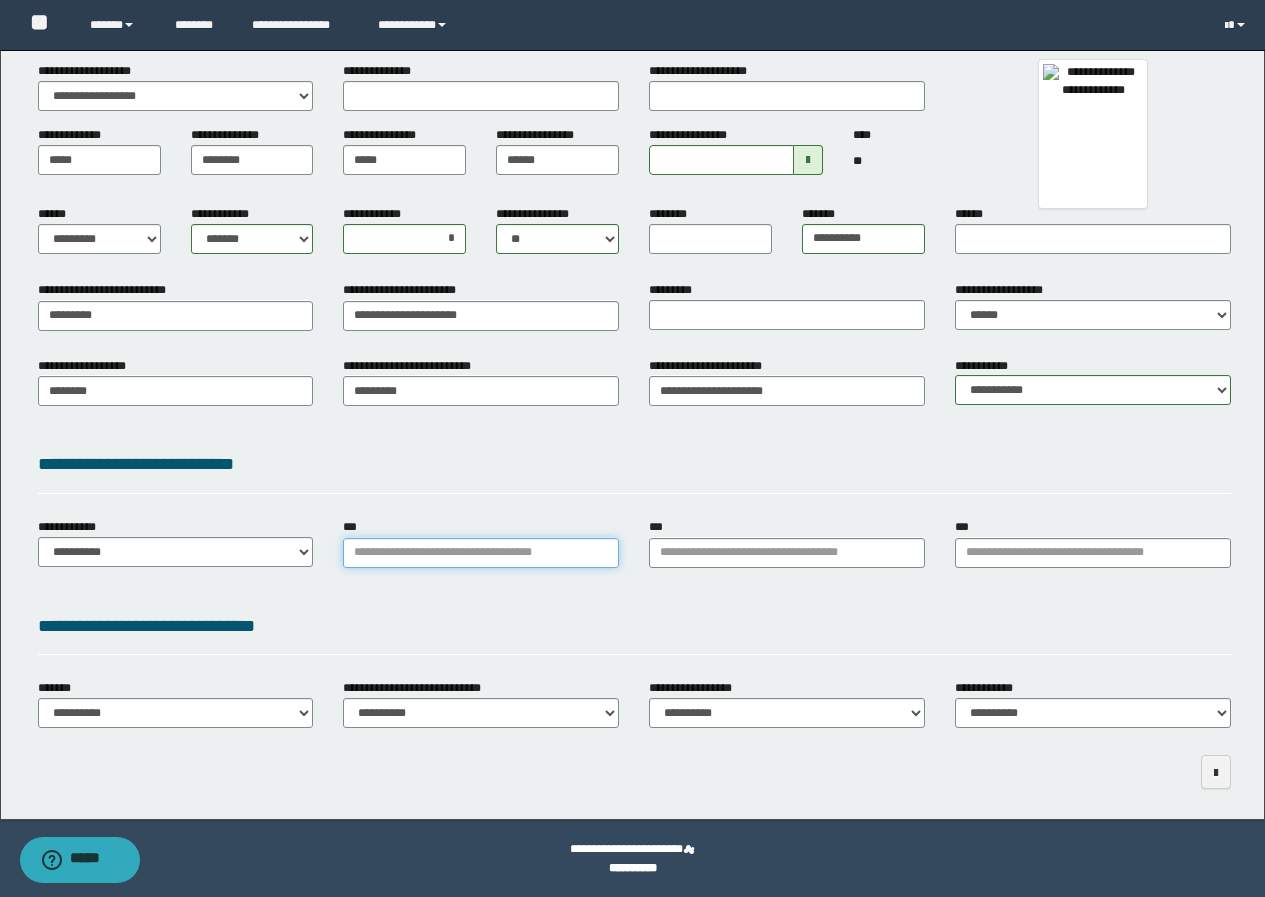 click on "***" at bounding box center (481, 553) 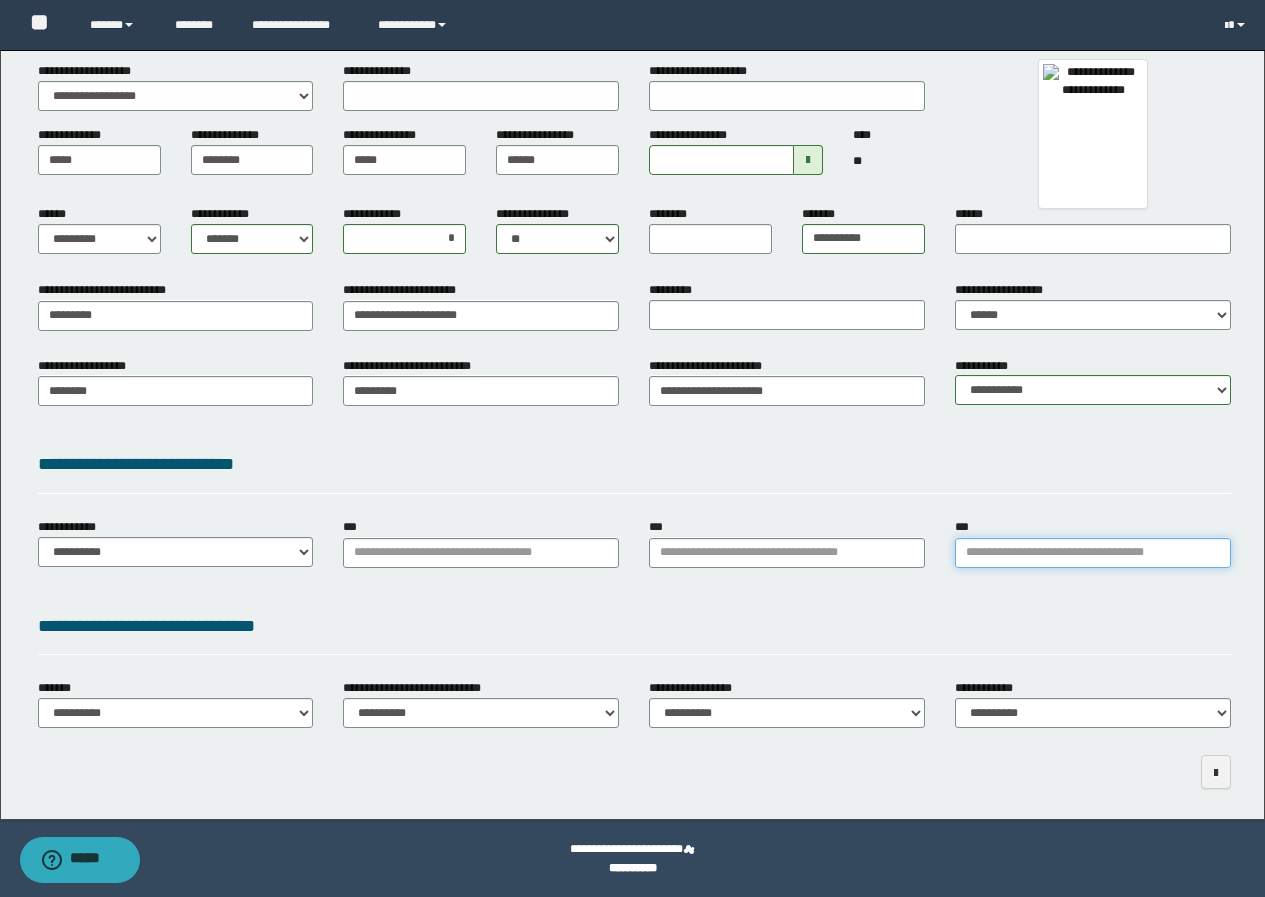 click on "***" at bounding box center [1093, 553] 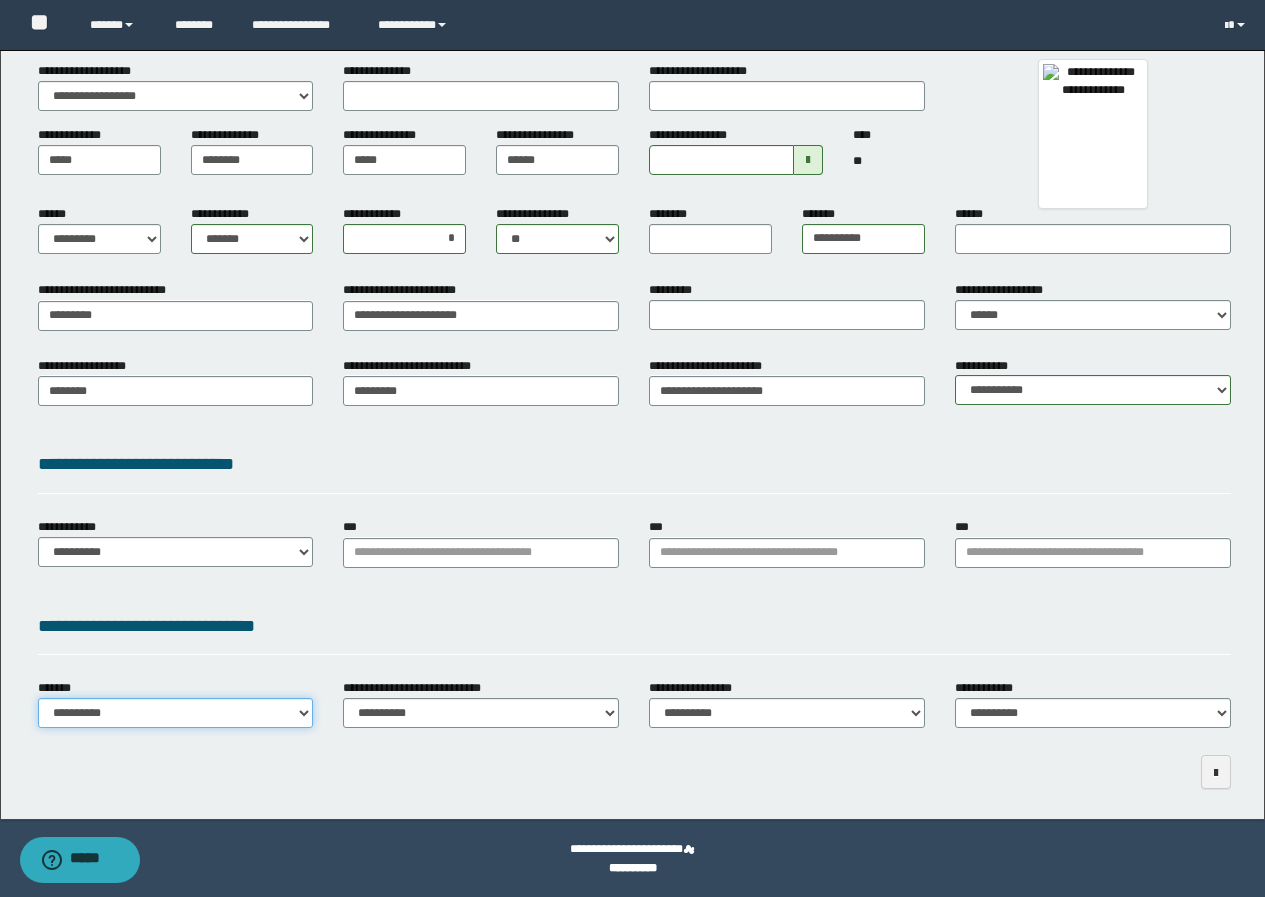 click on "**********" at bounding box center (176, 713) 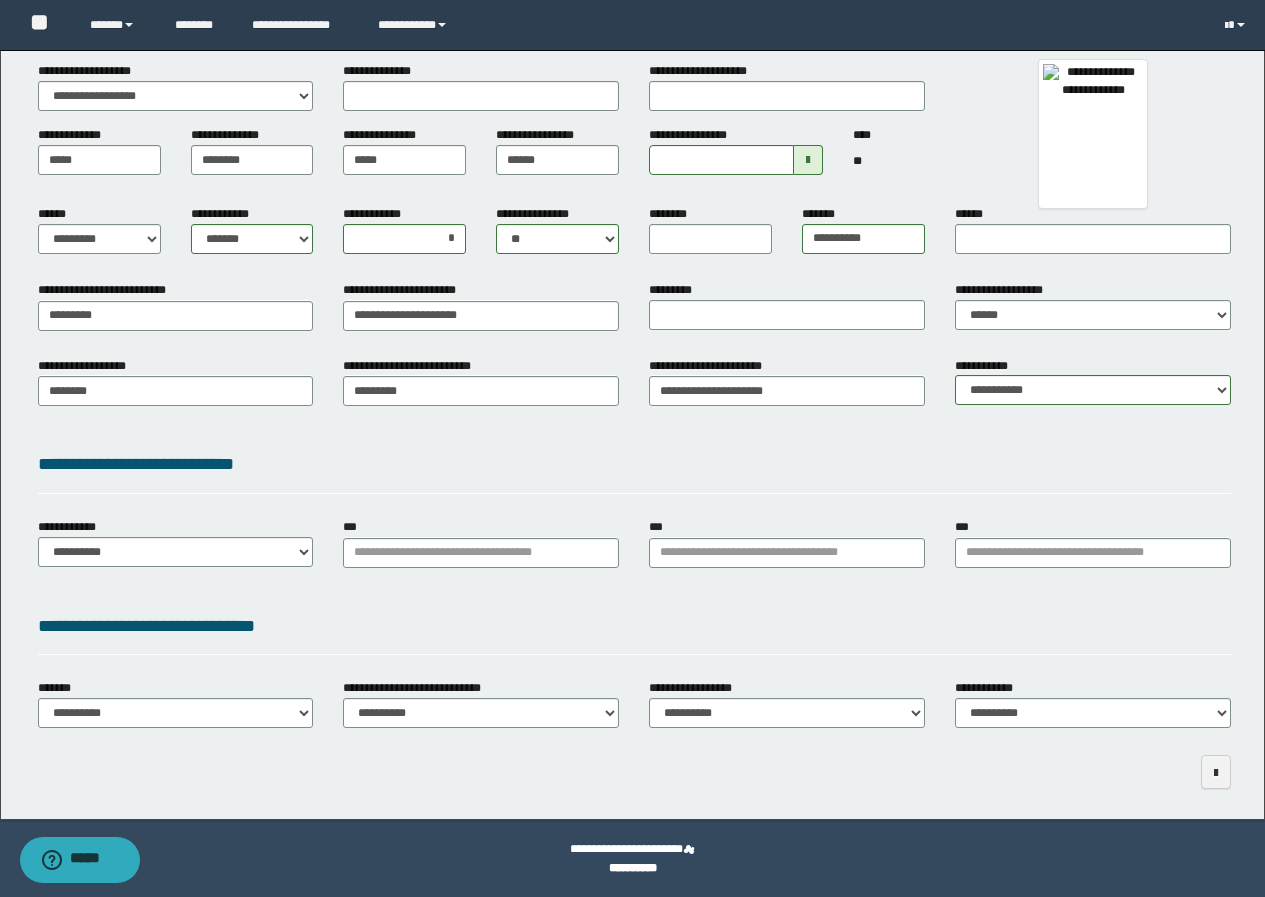 click on "**********" at bounding box center (634, 633) 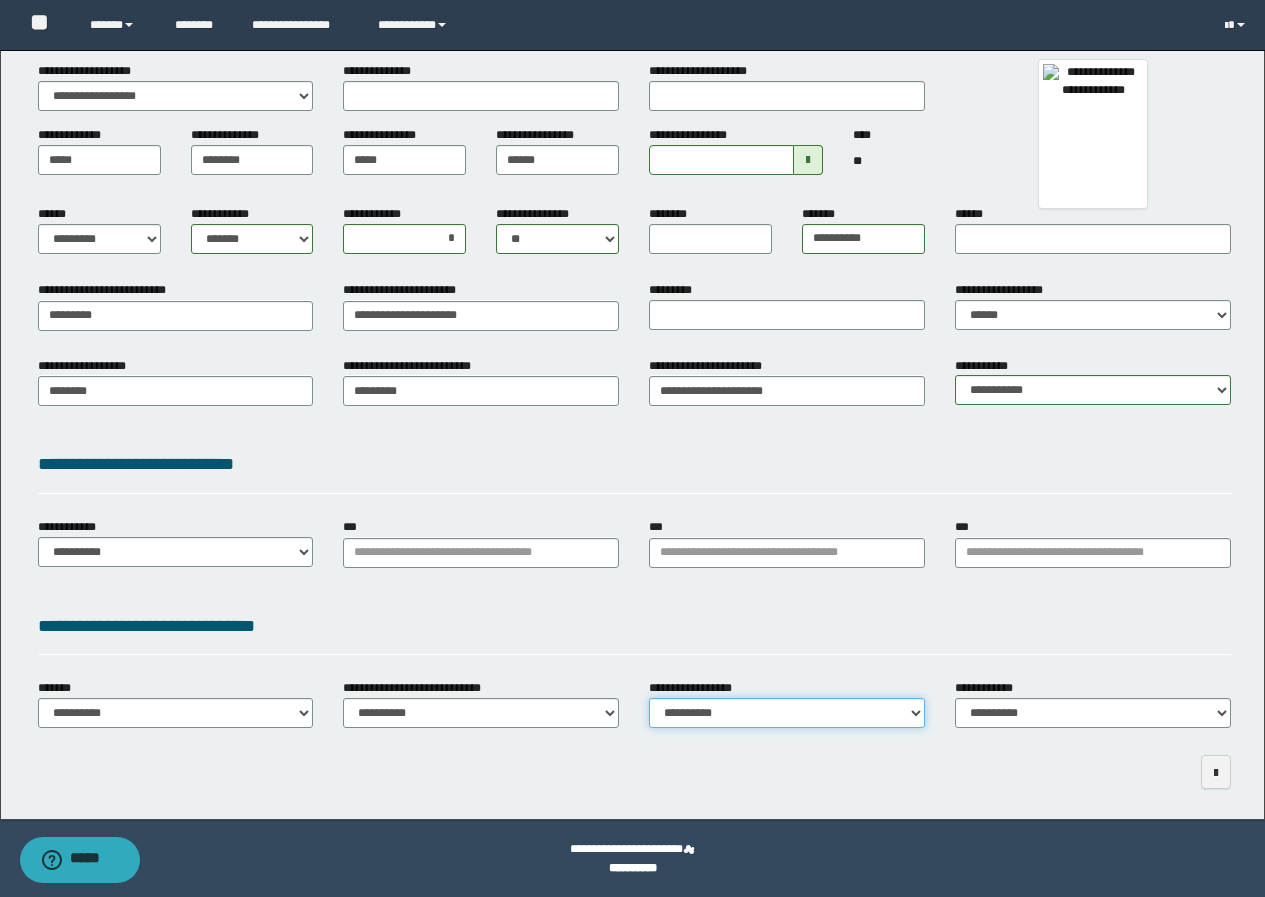 click on "**********" at bounding box center (787, 713) 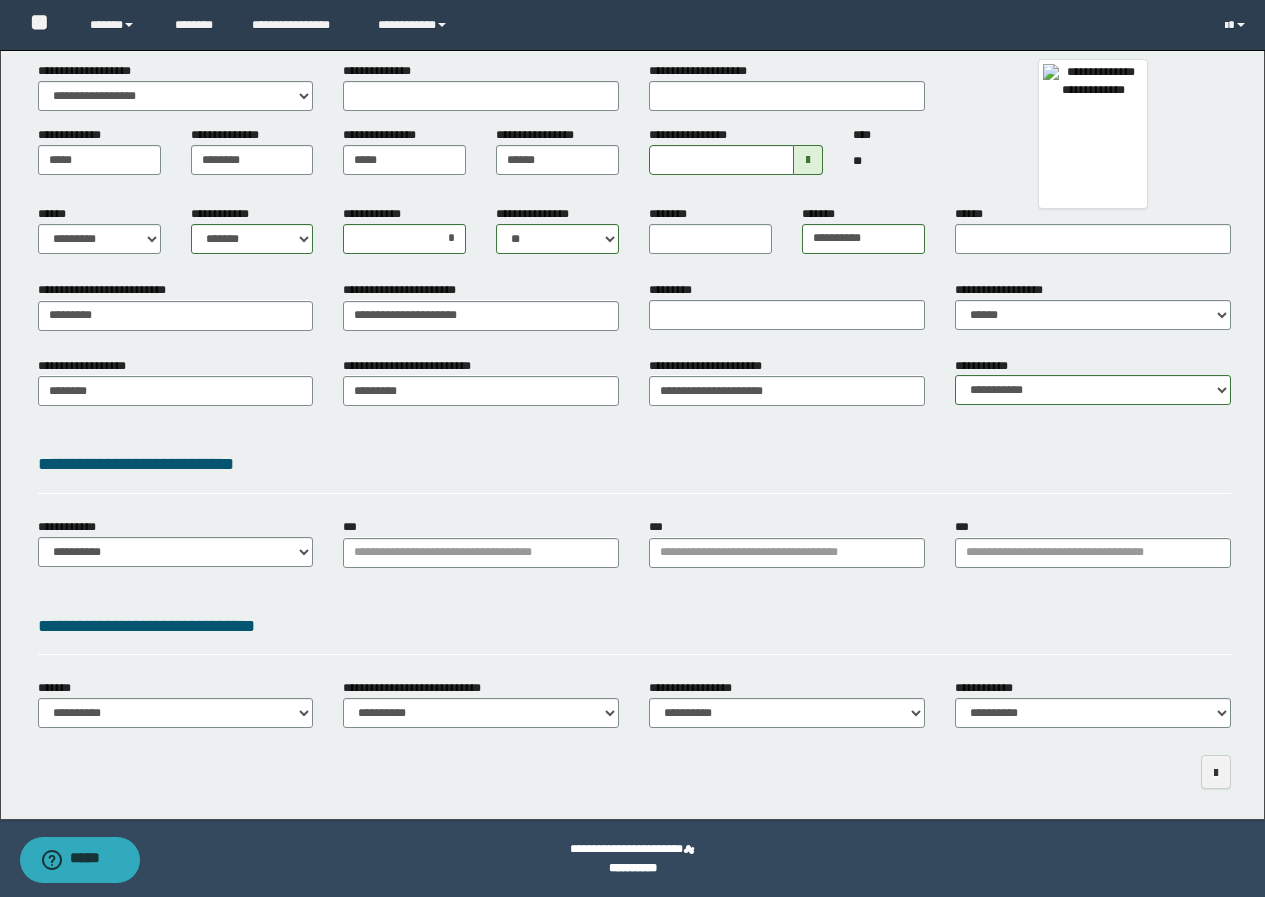 click at bounding box center [634, 772] 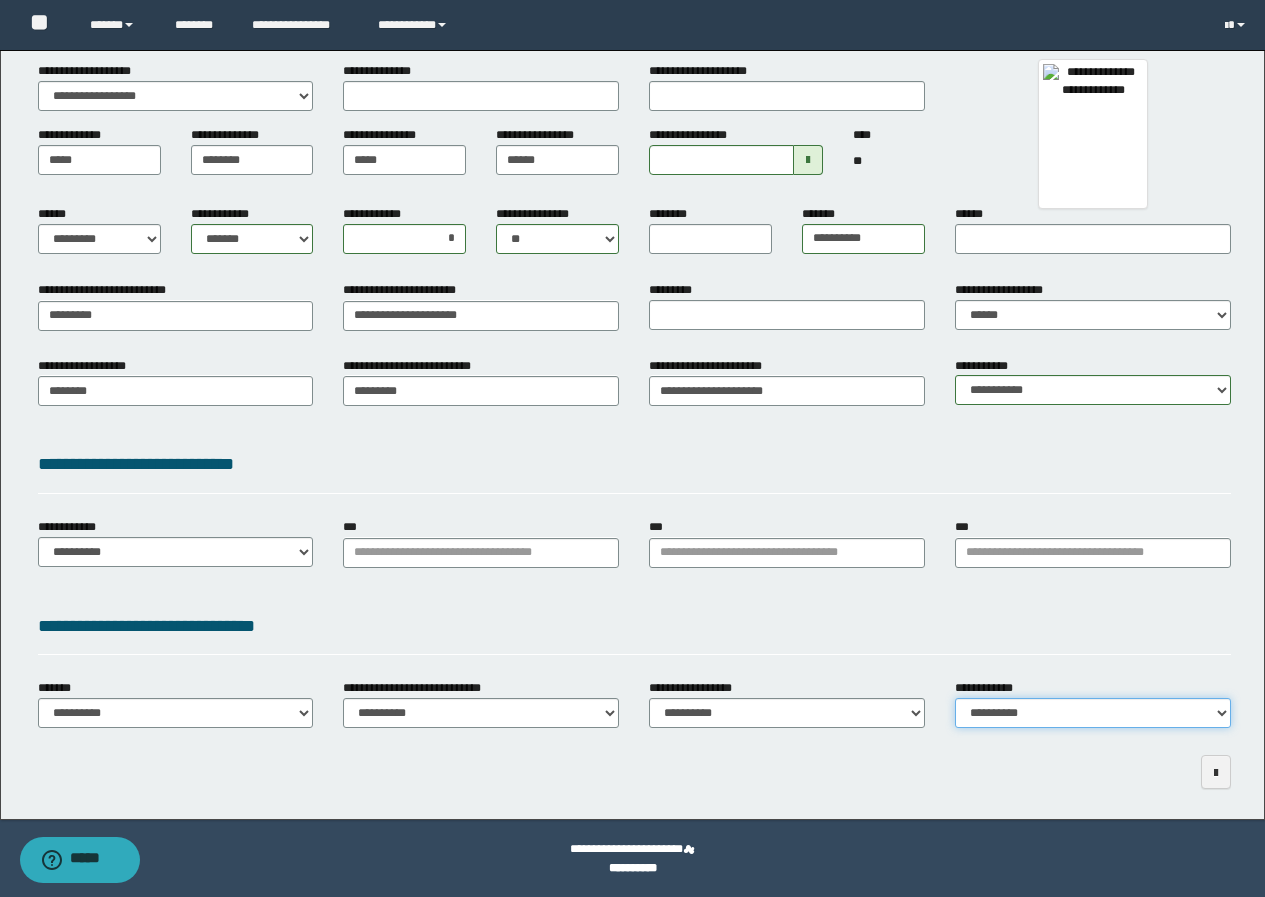 click on "**********" at bounding box center (1093, 713) 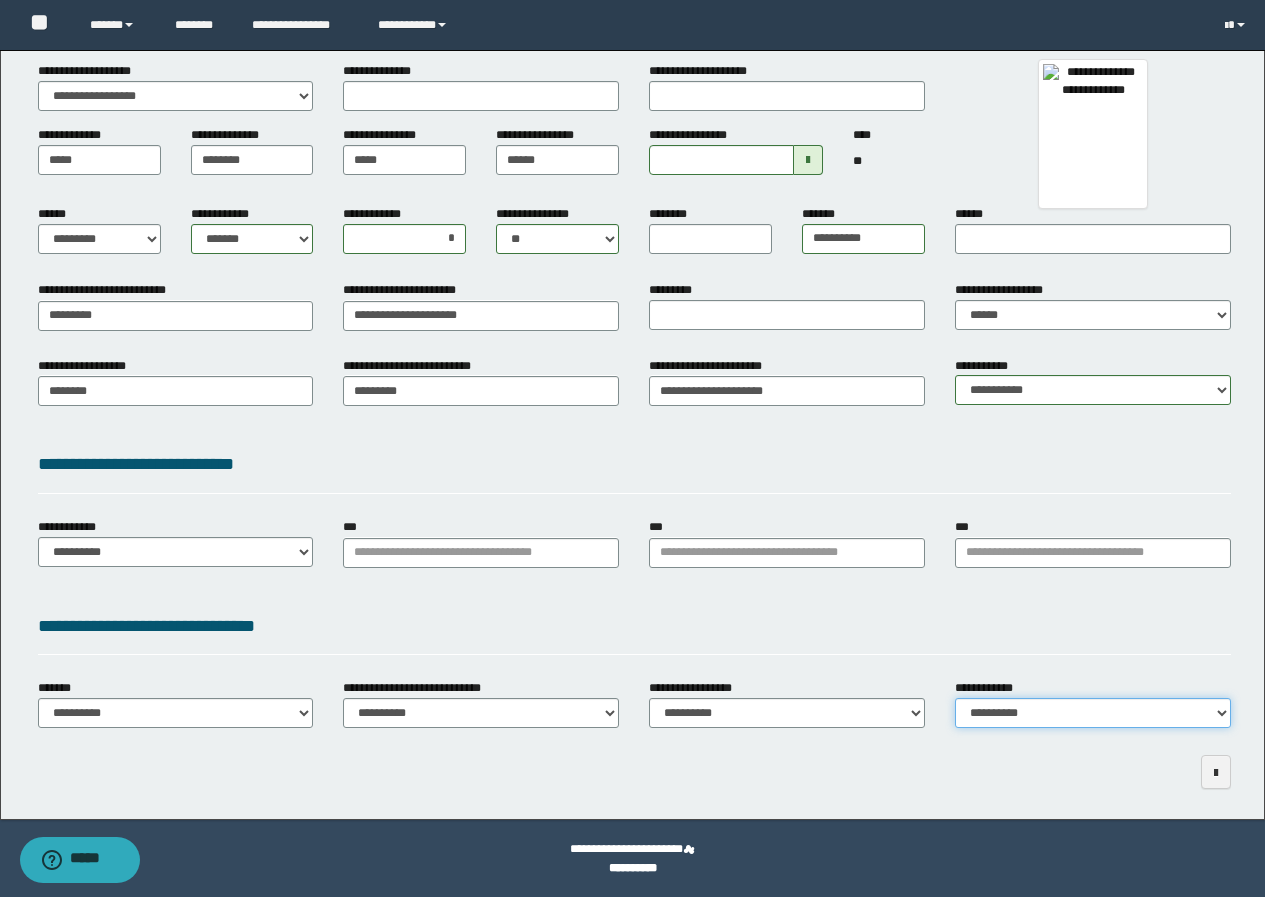 select on "*" 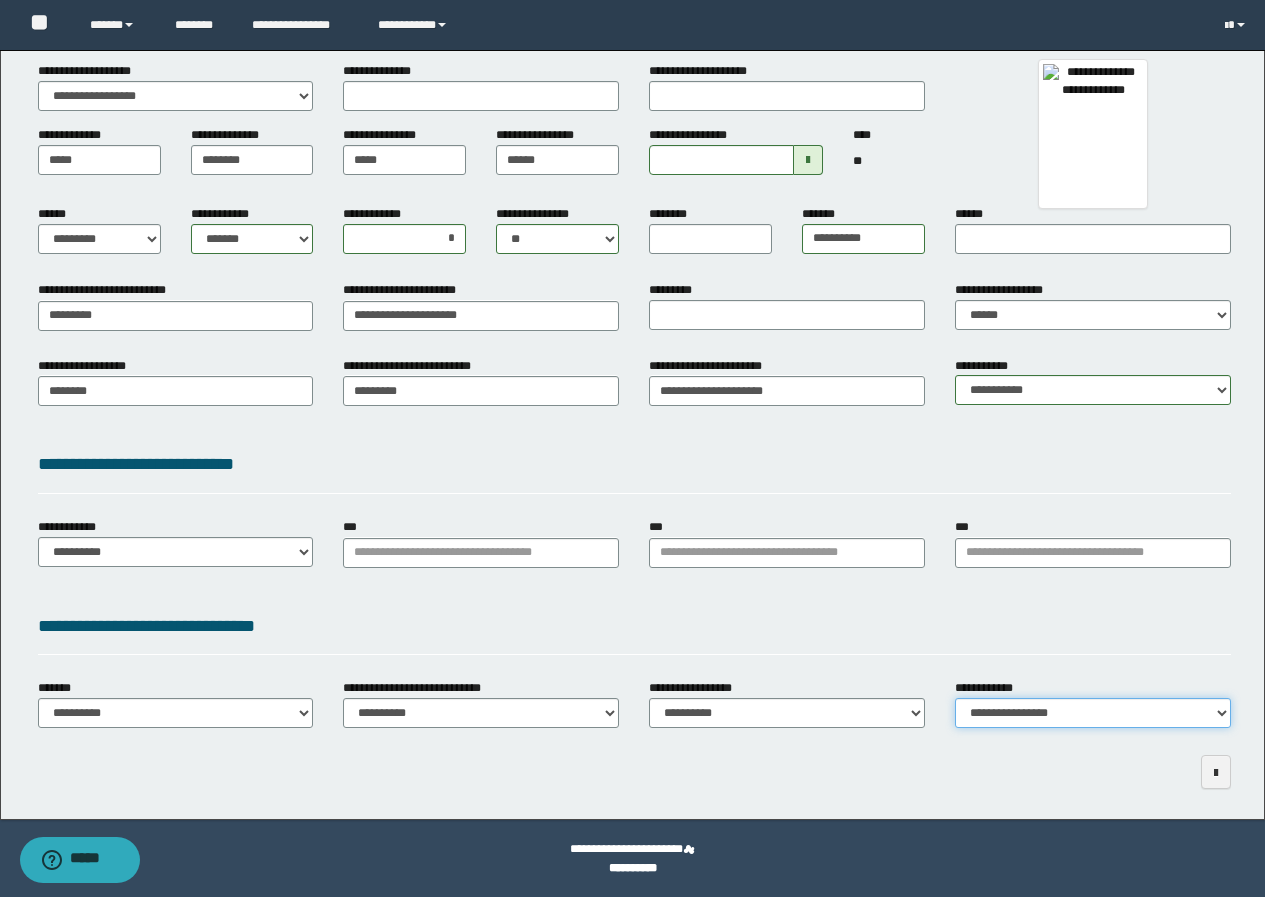 click on "**********" at bounding box center [1093, 713] 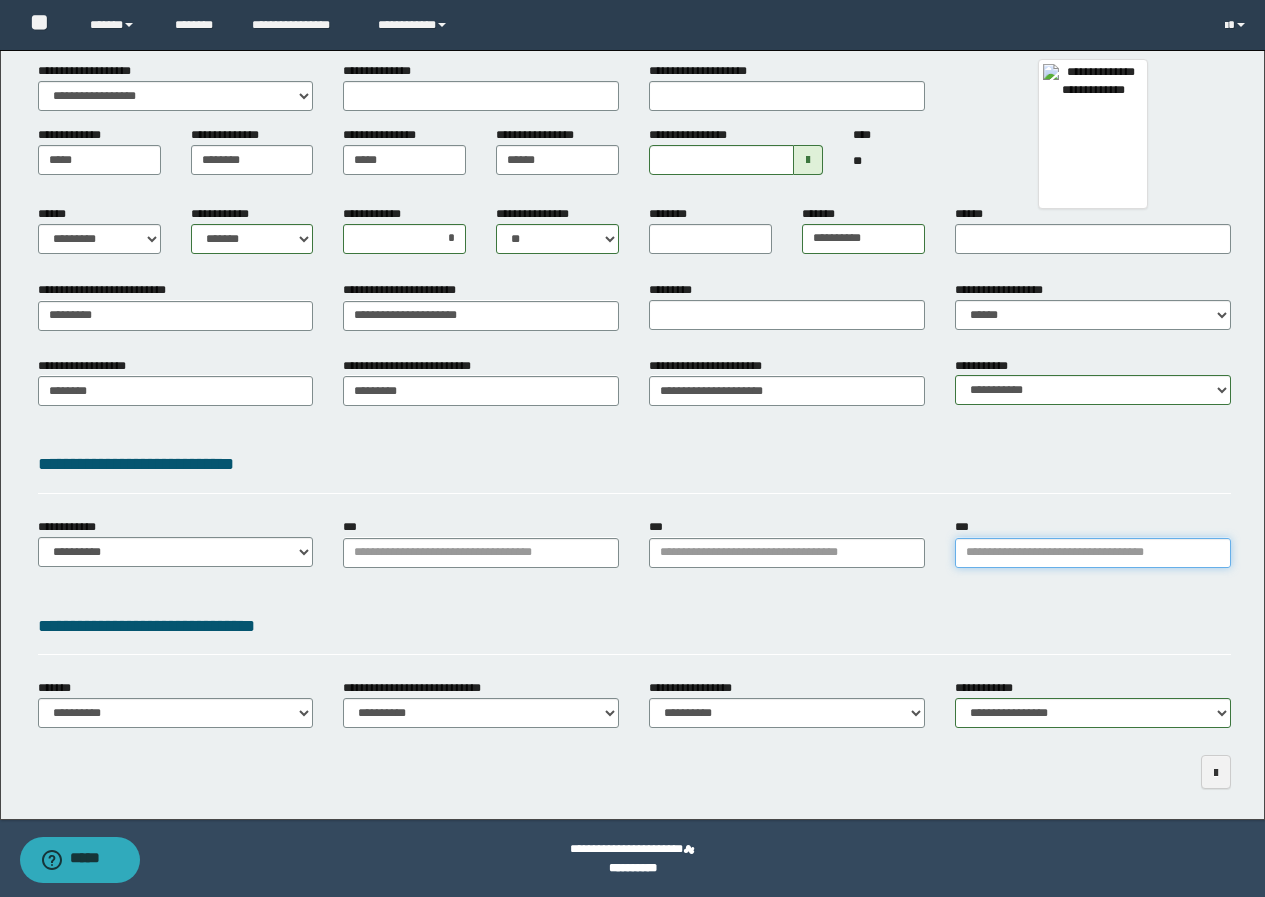click on "***" at bounding box center (1093, 553) 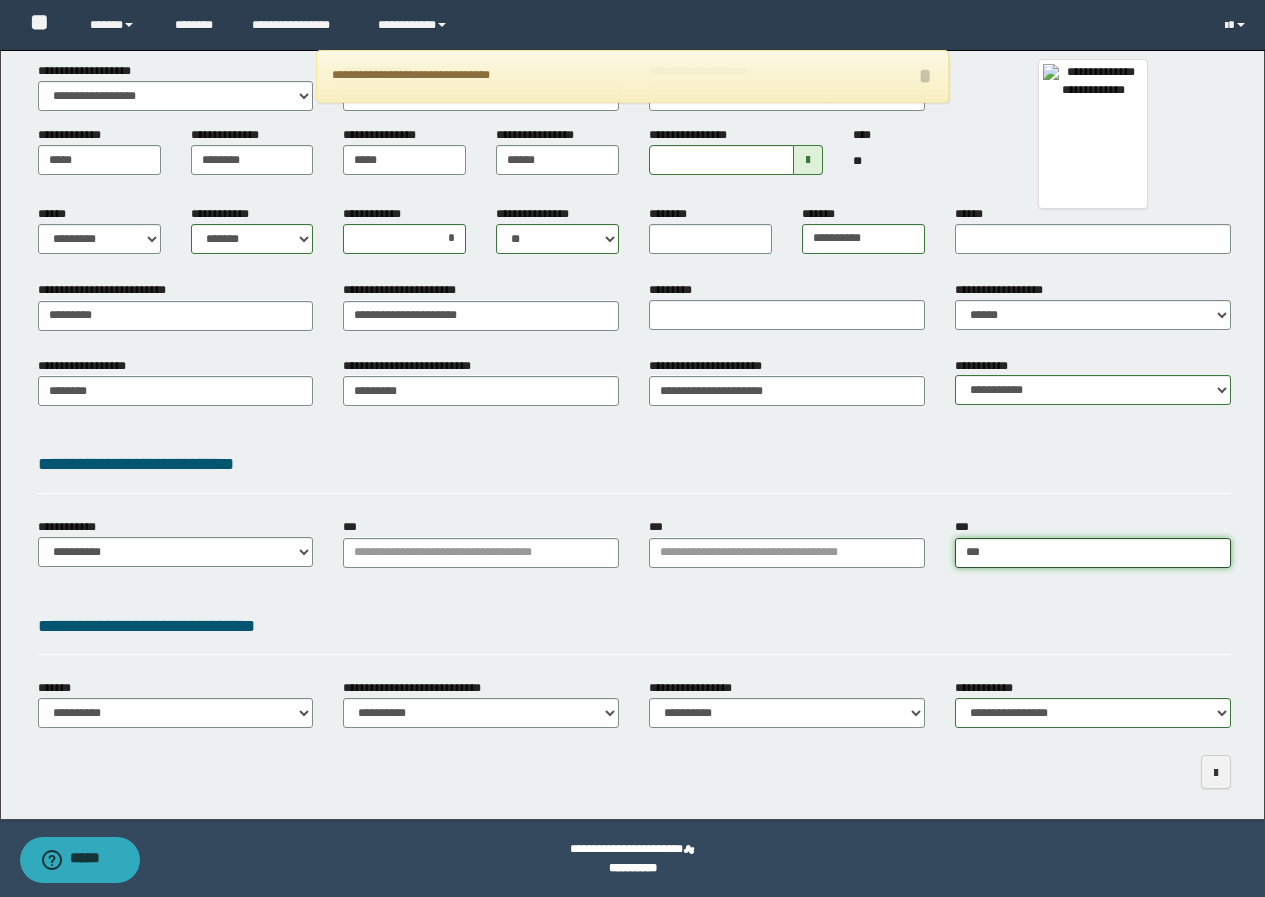 type on "****" 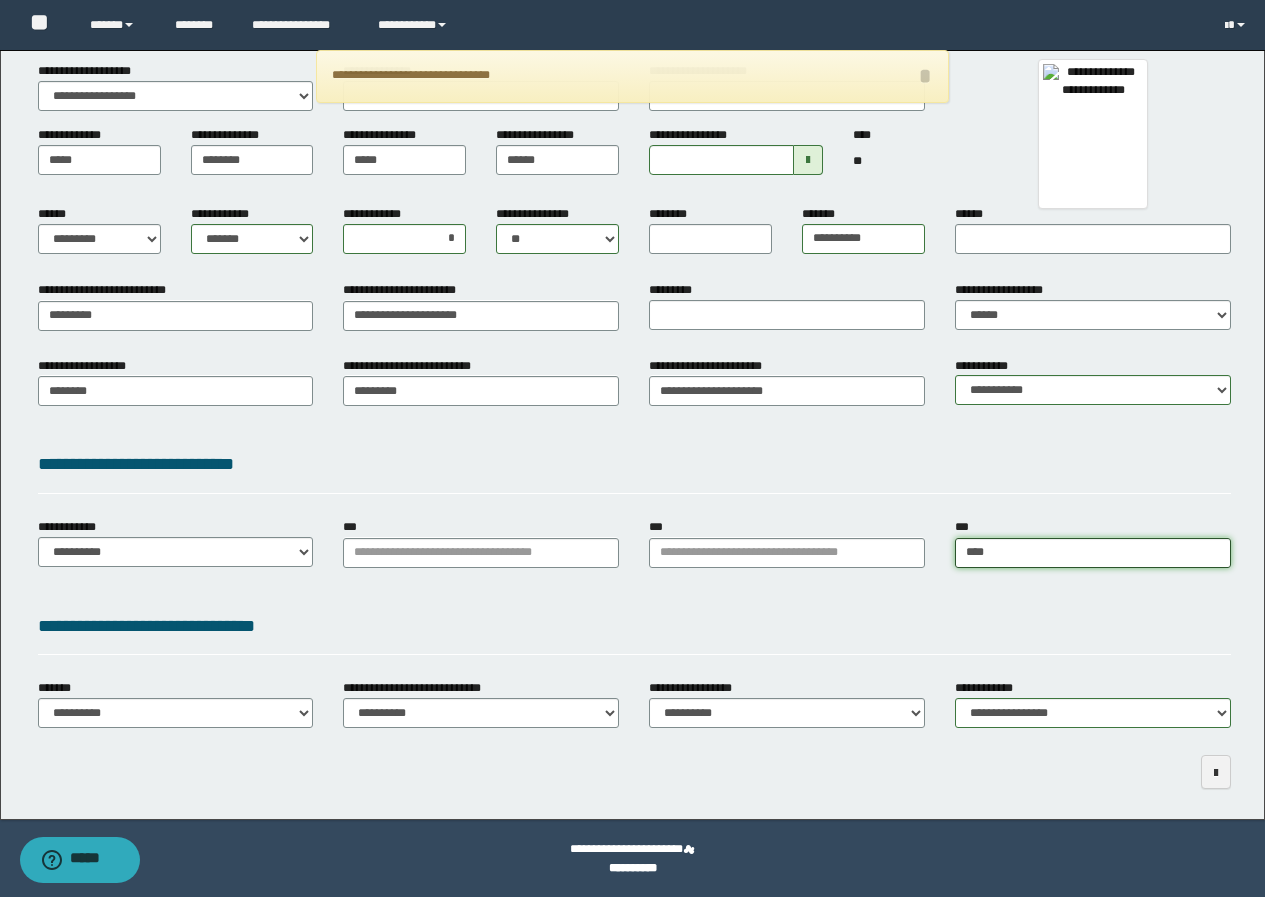 type on "****" 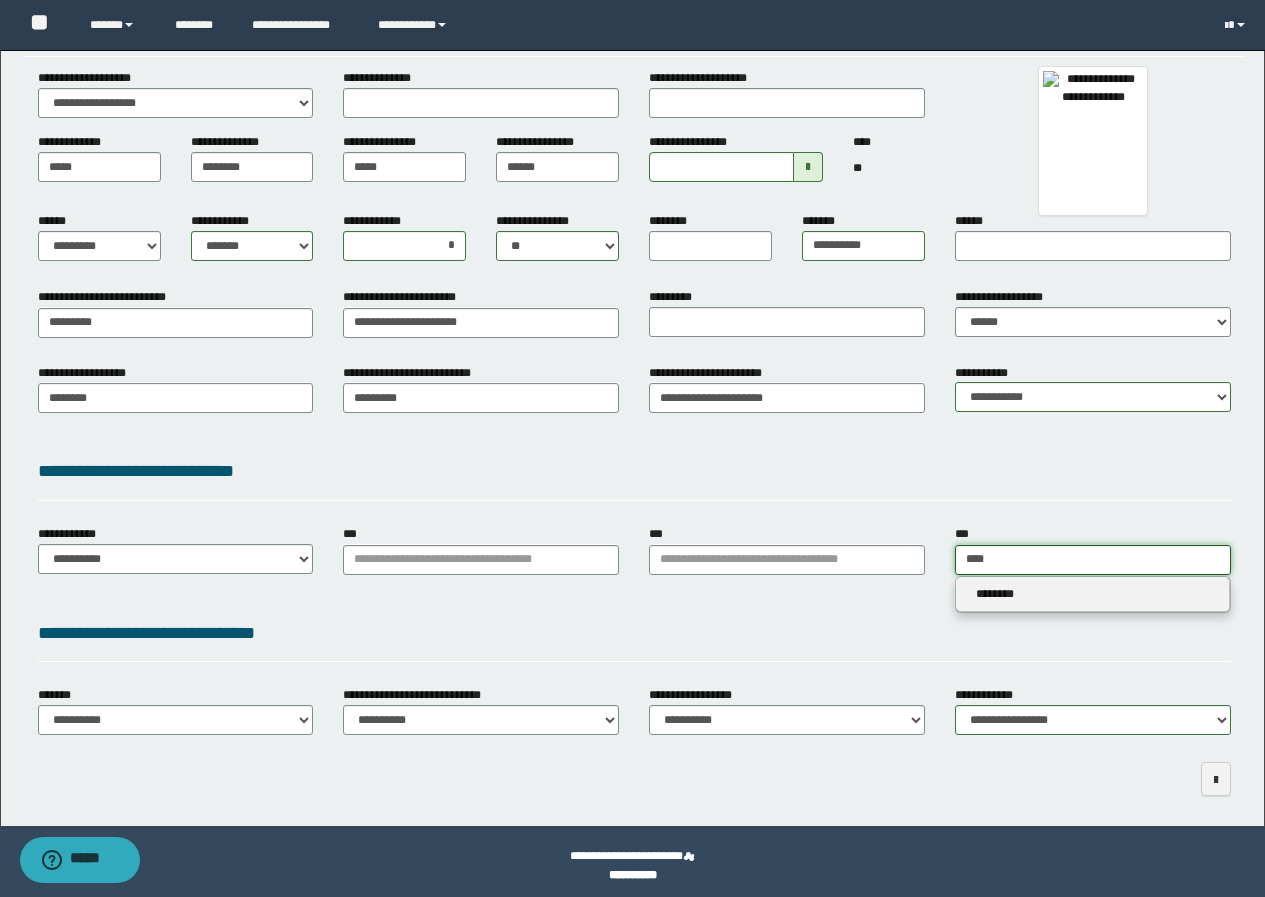 scroll, scrollTop: 119, scrollLeft: 0, axis: vertical 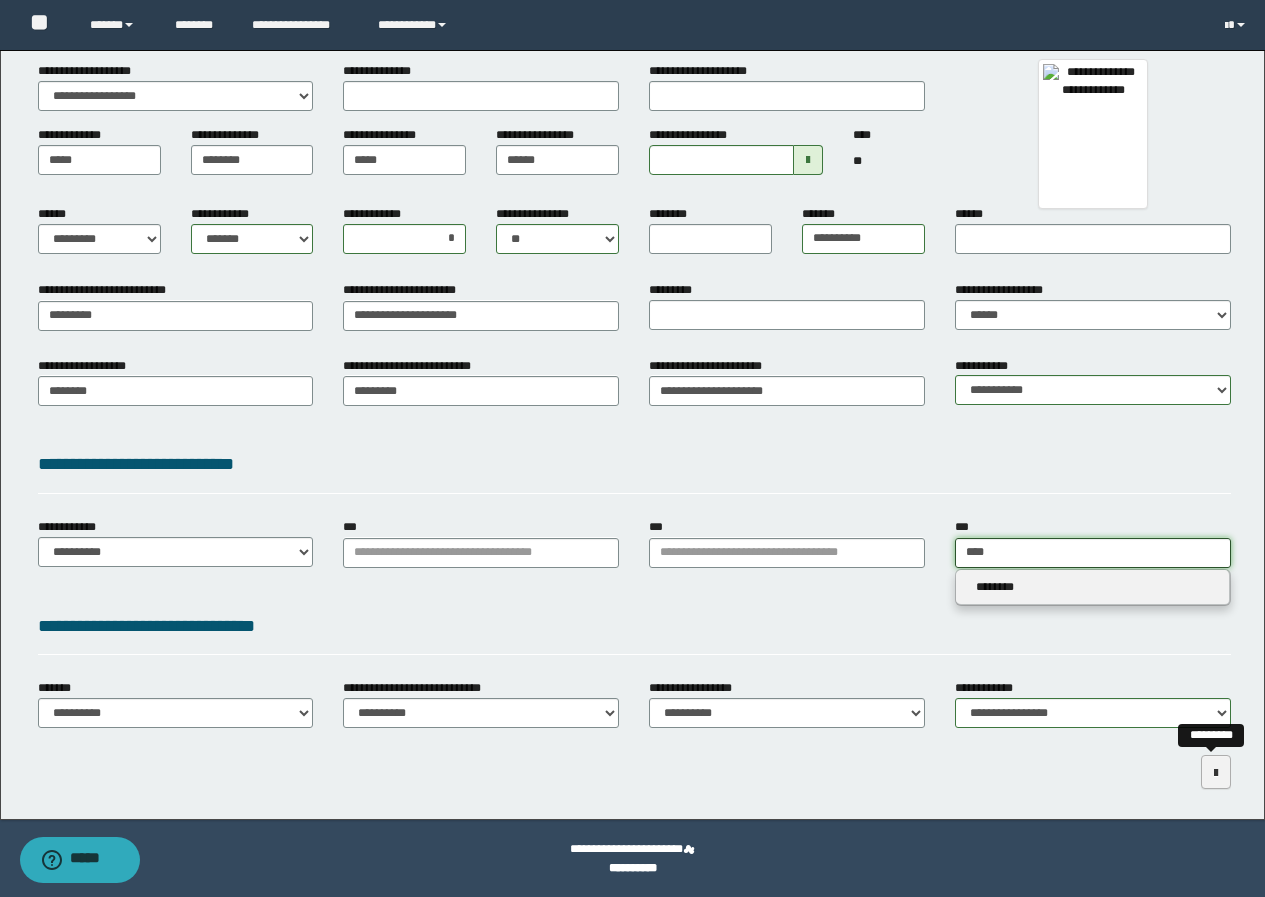 type on "****" 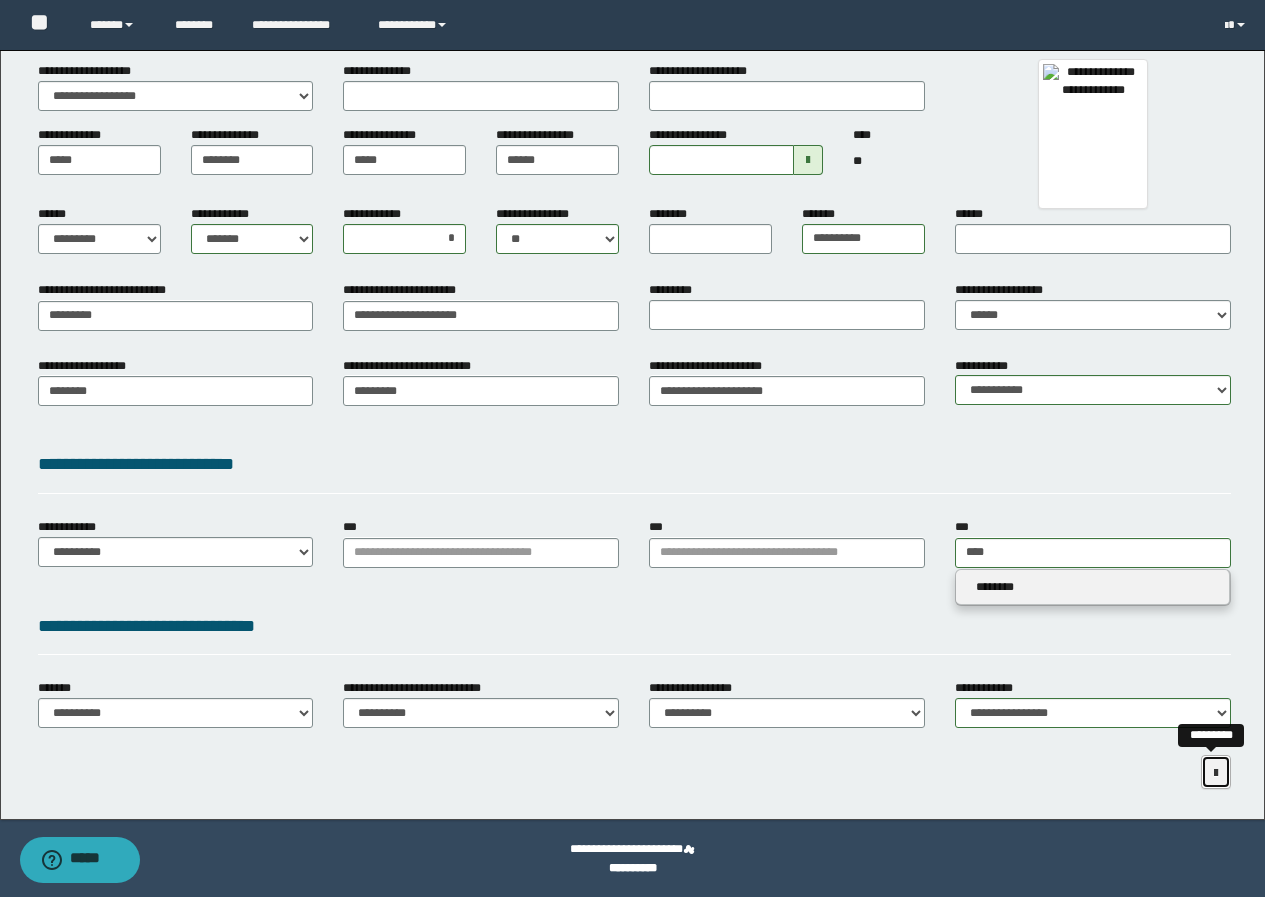 type 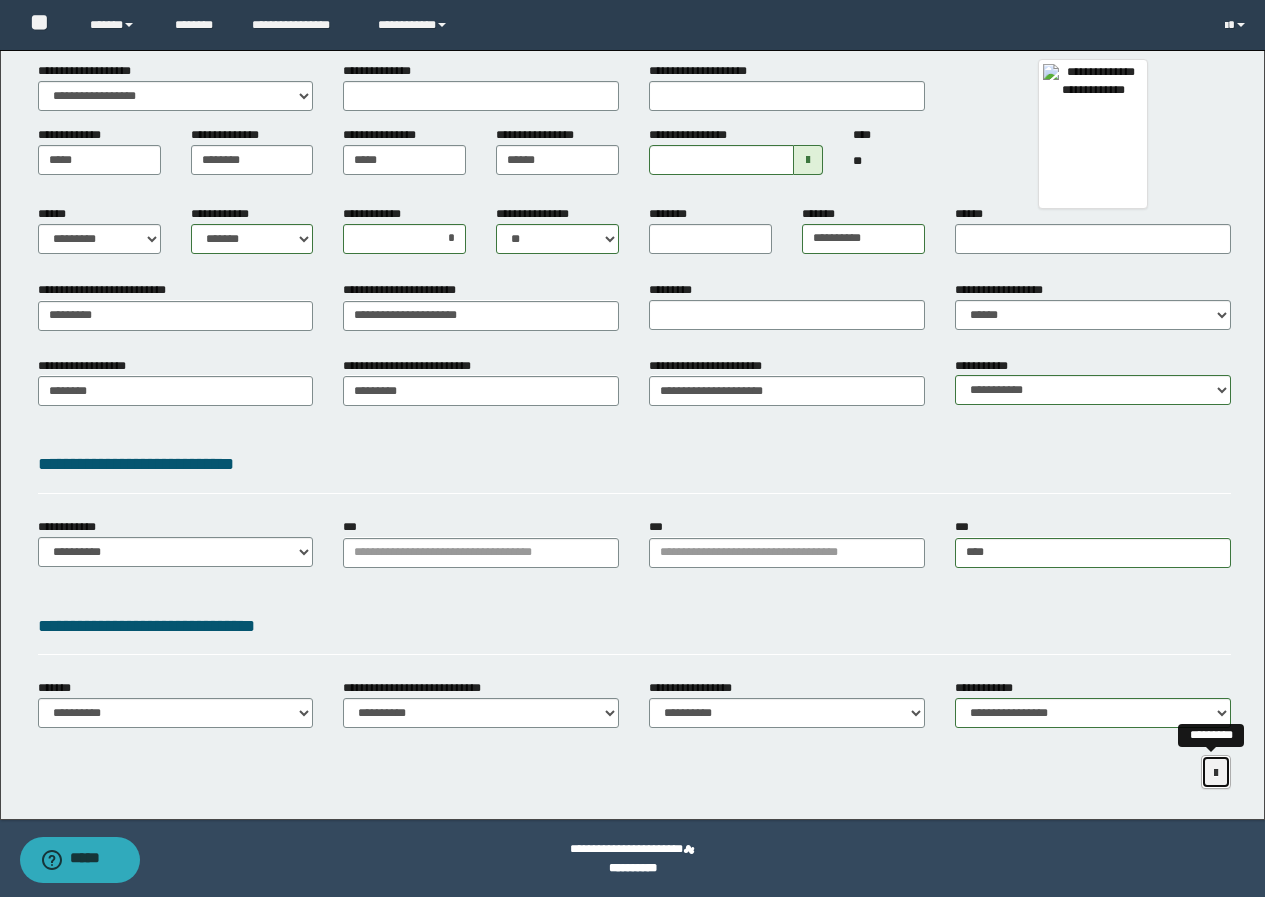 click at bounding box center [1216, 773] 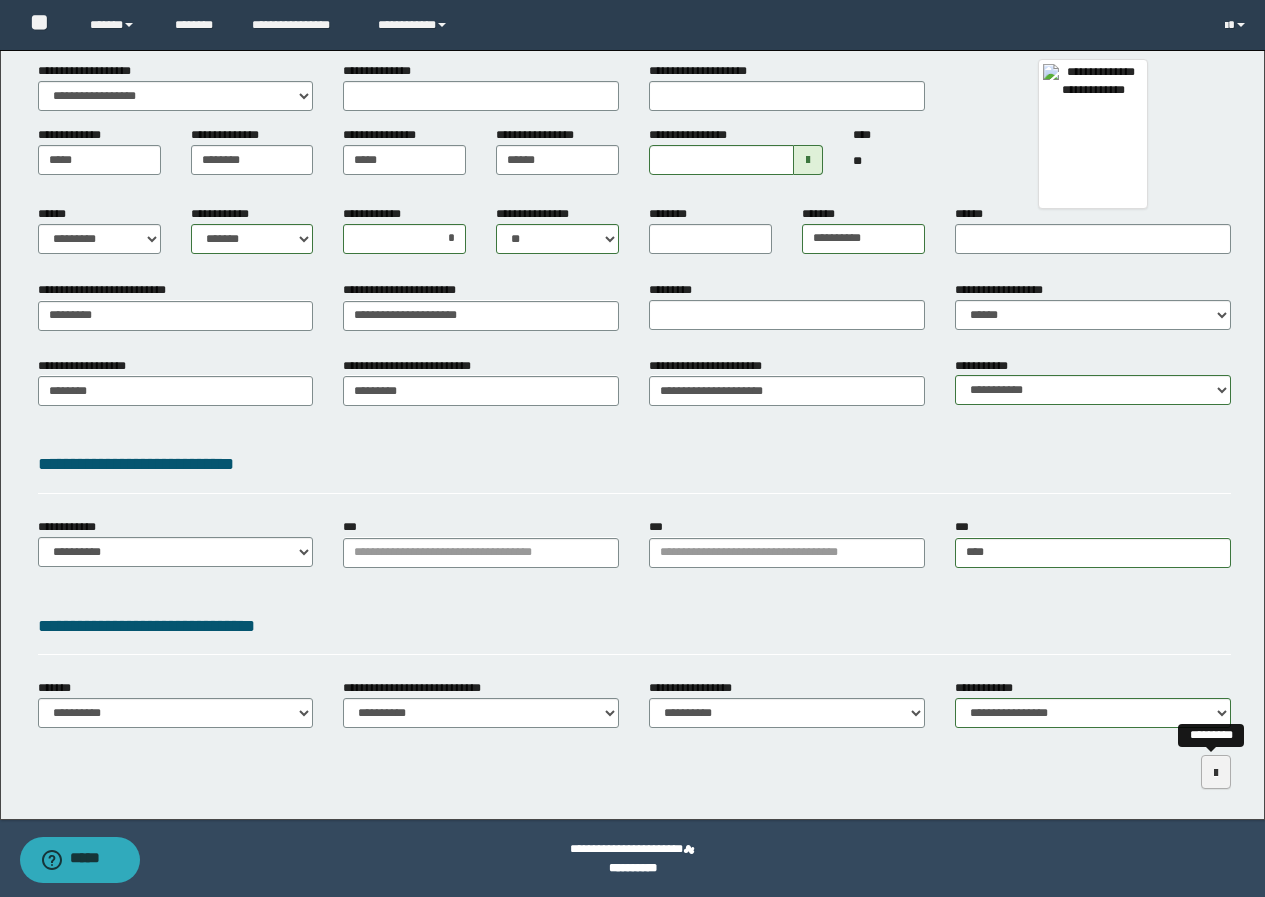 scroll, scrollTop: 50, scrollLeft: 0, axis: vertical 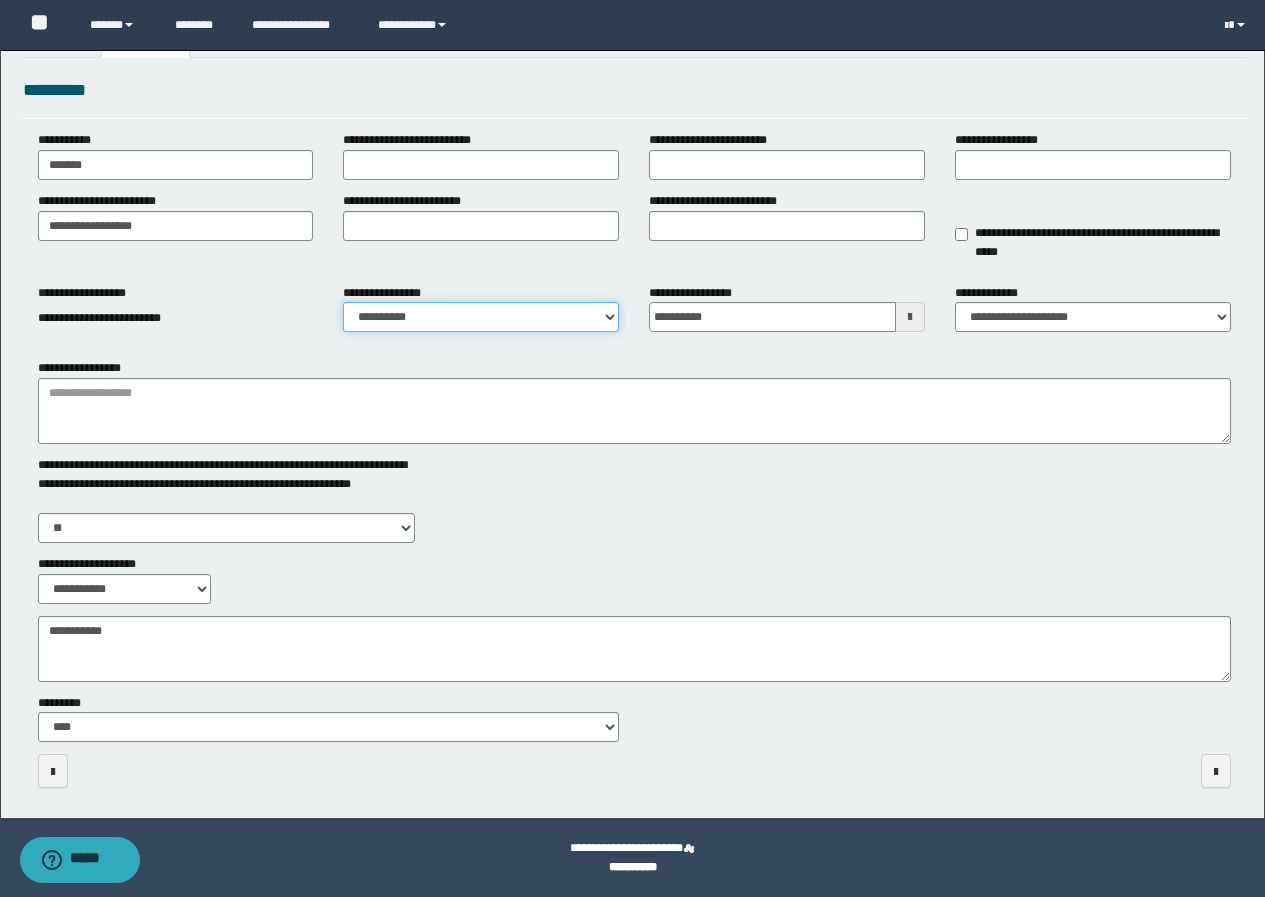 click on "**********" at bounding box center (481, 317) 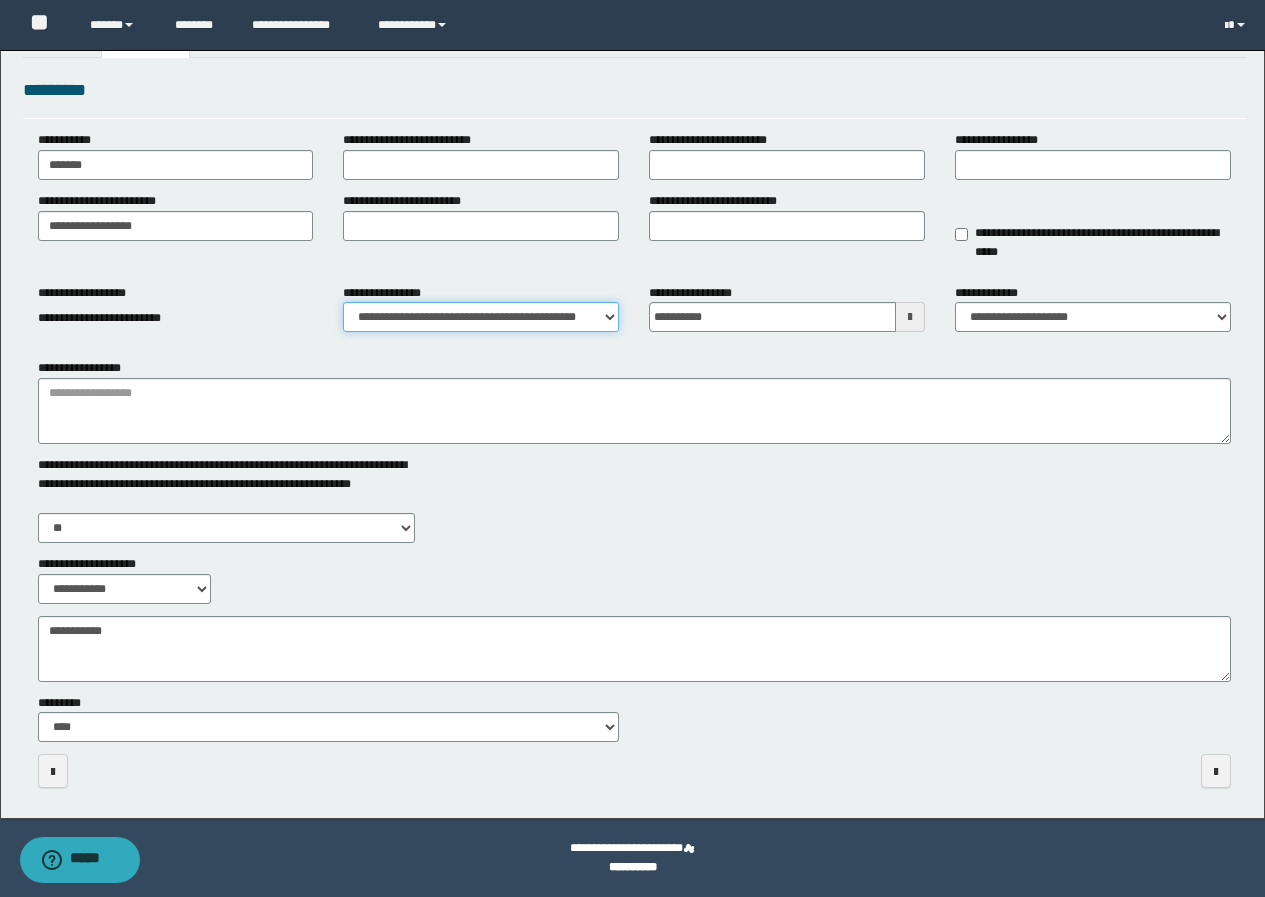 click on "**********" at bounding box center (481, 317) 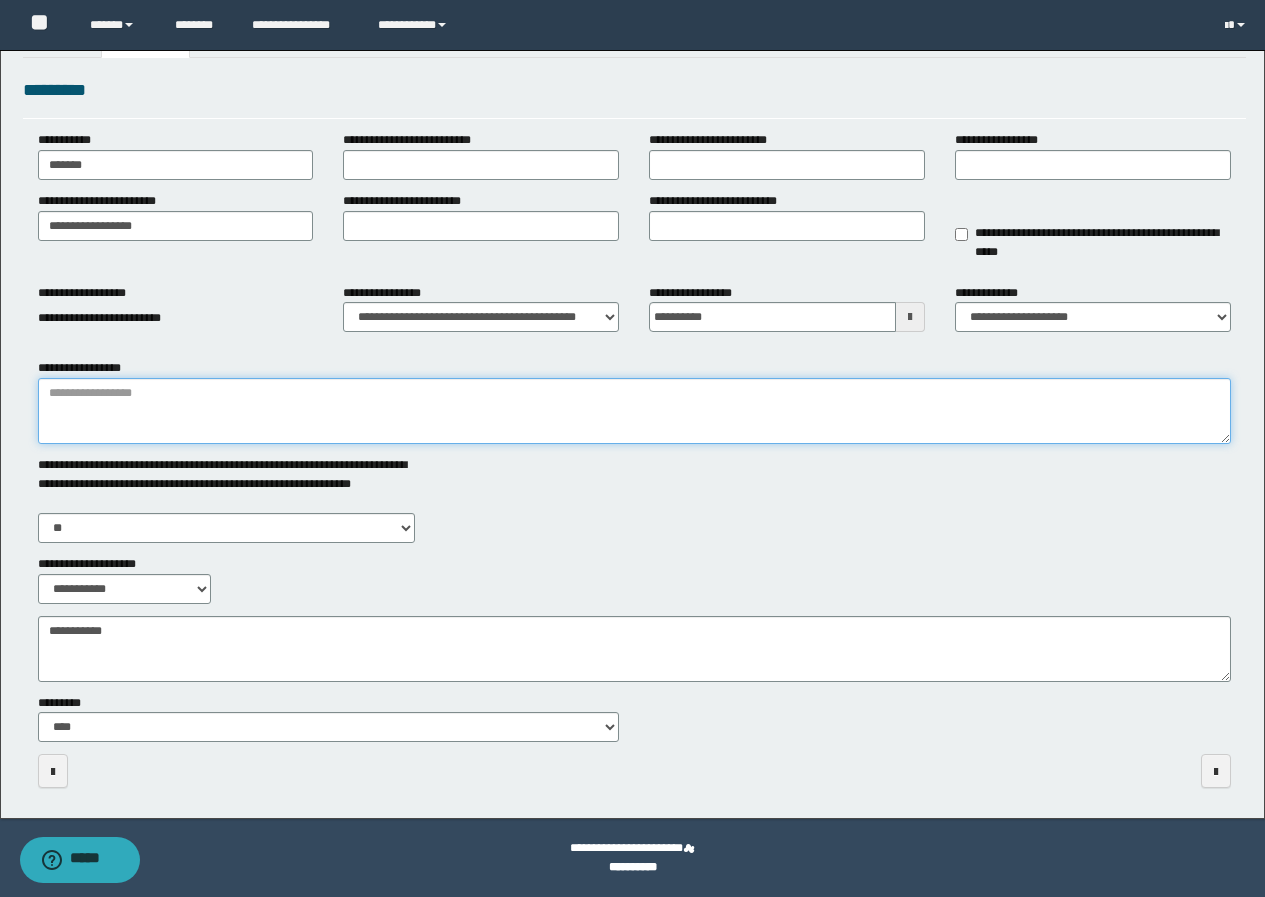 click on "**********" at bounding box center (634, 411) 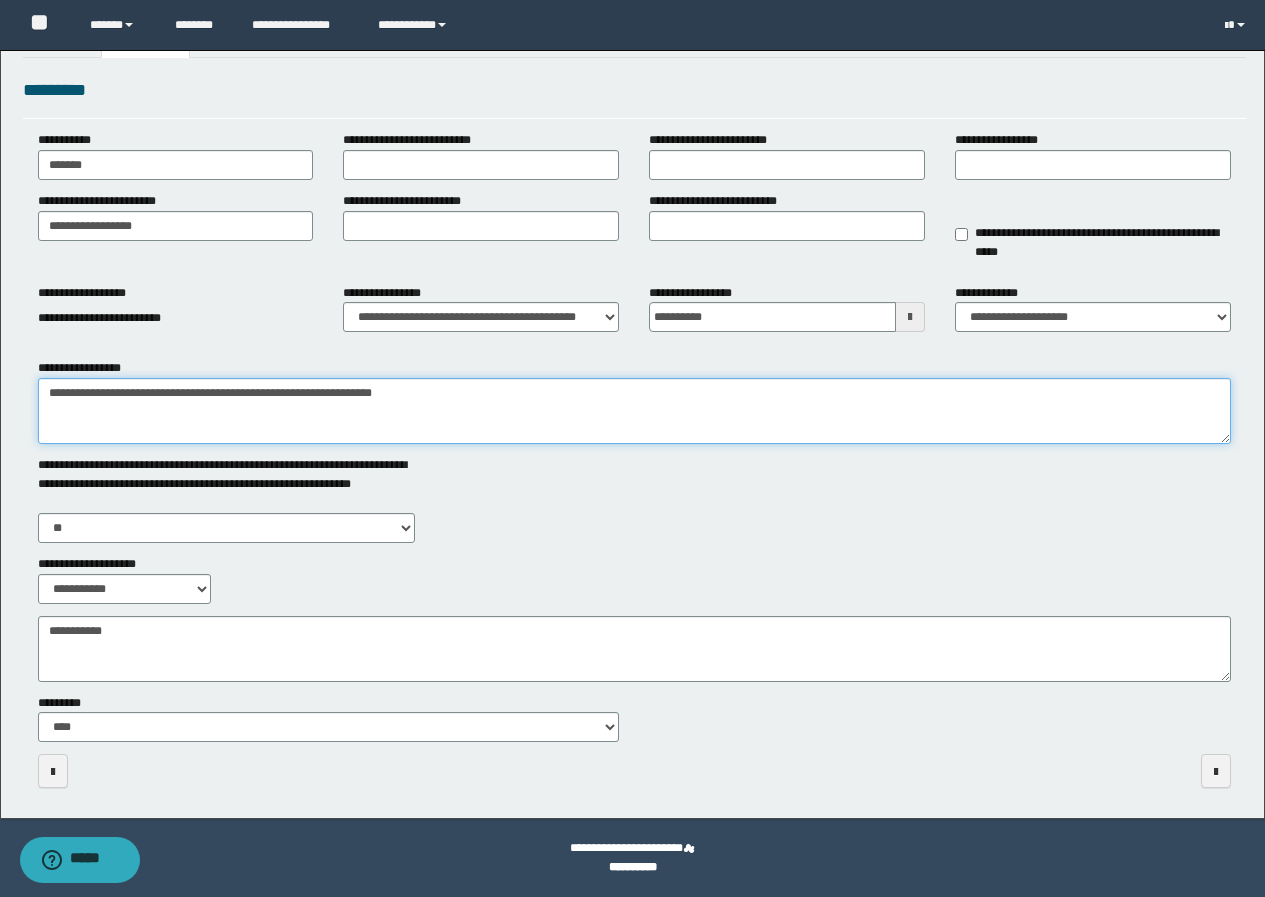 click on "**********" at bounding box center (634, 411) 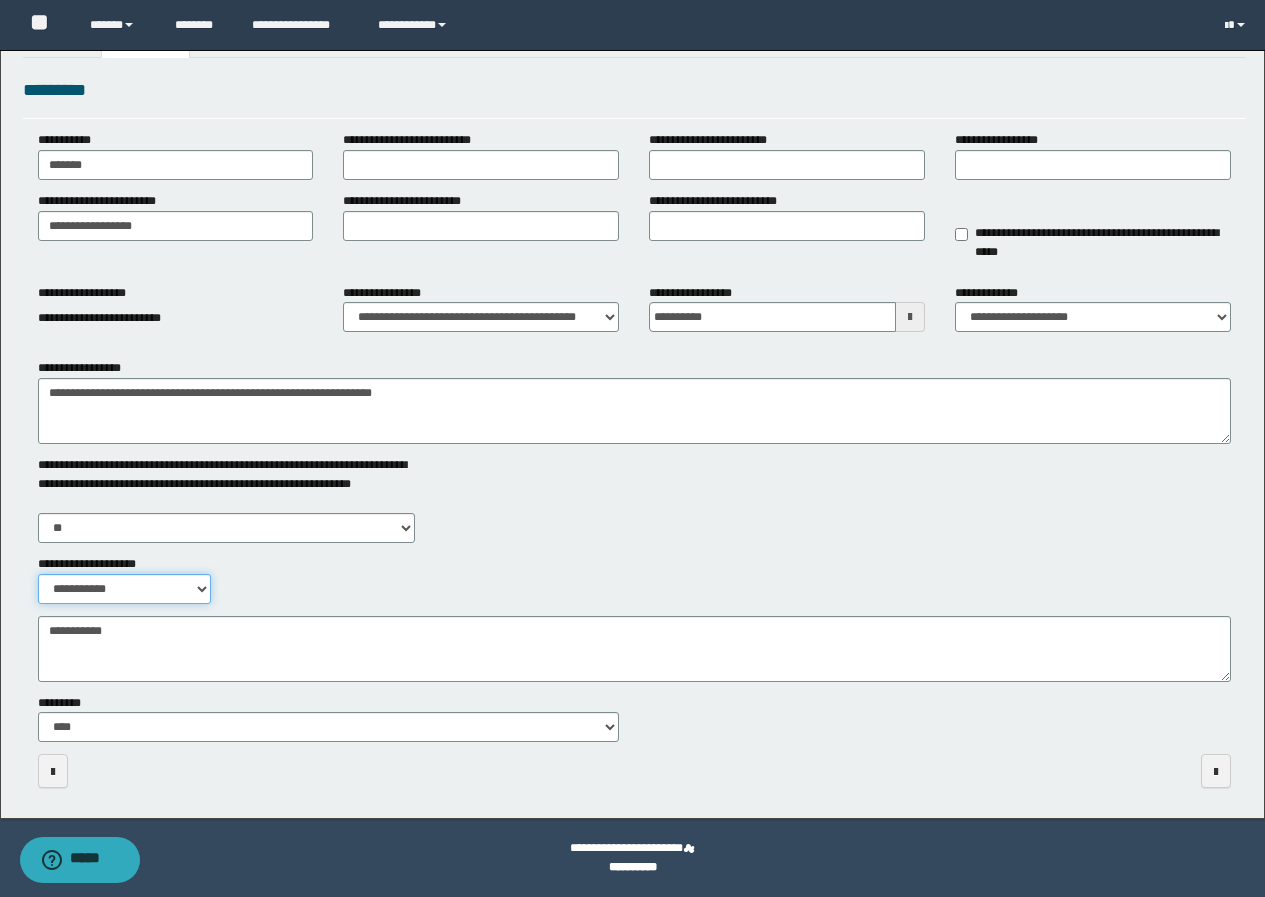 click on "**********" at bounding box center (125, 589) 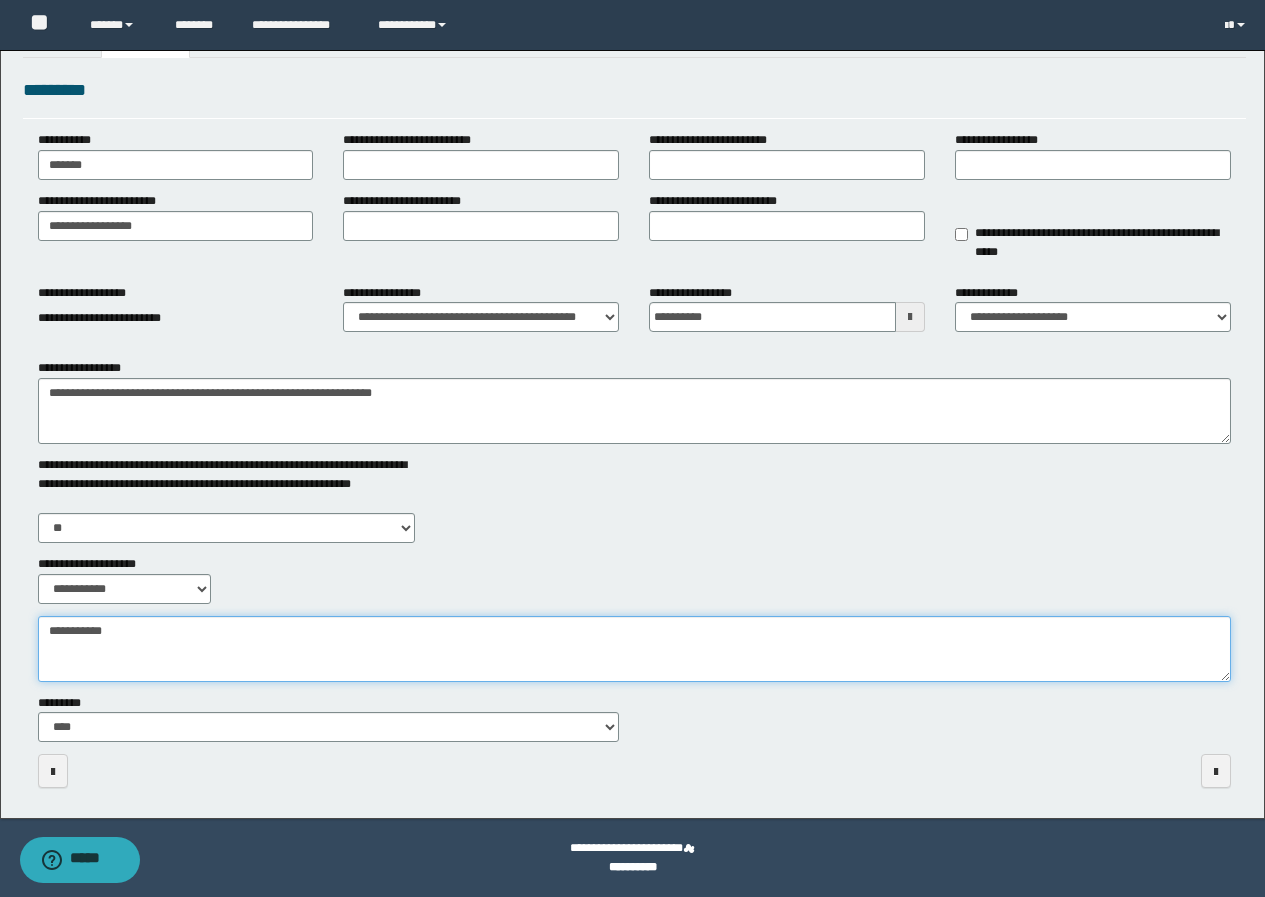 click on "**********" at bounding box center [634, 649] 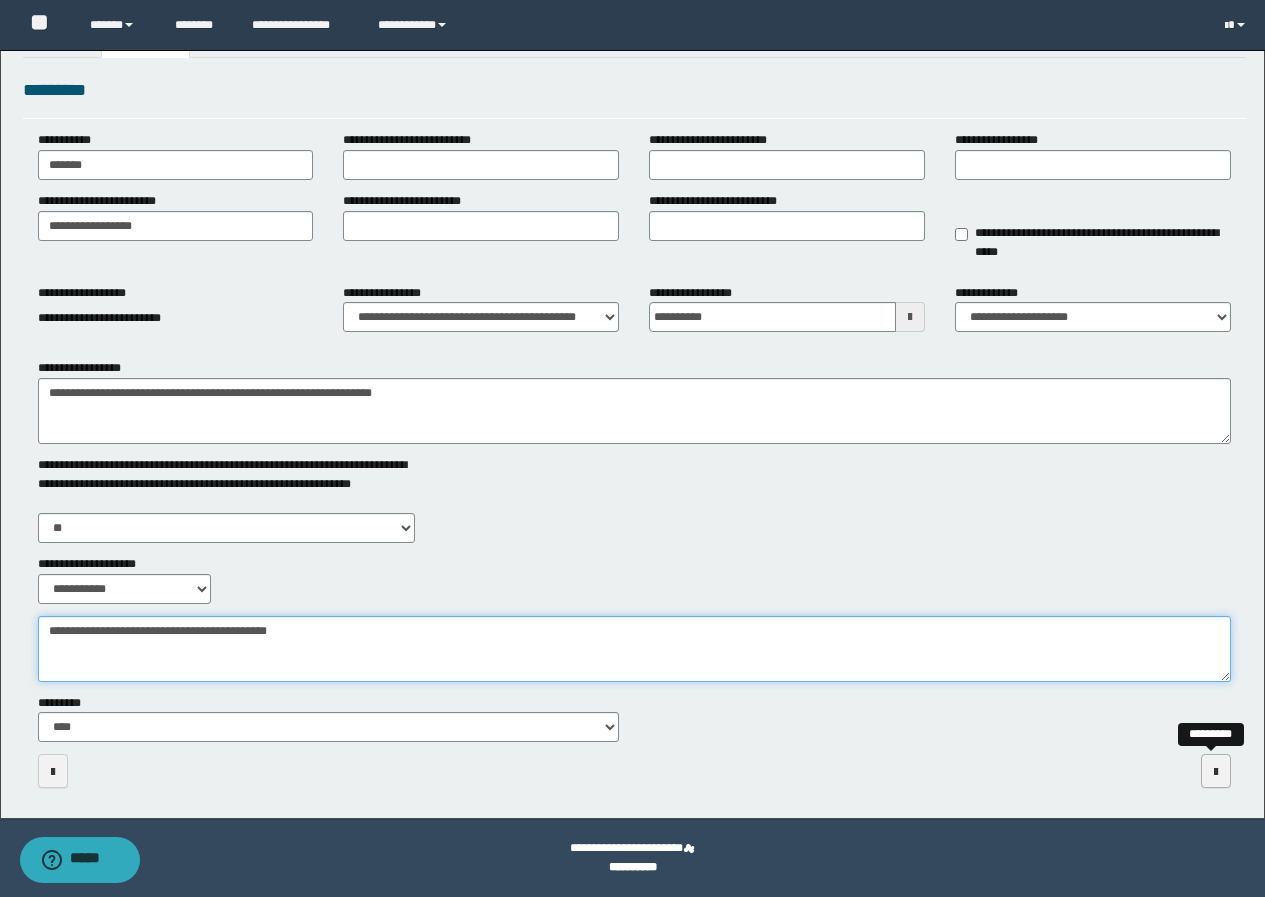 type on "**********" 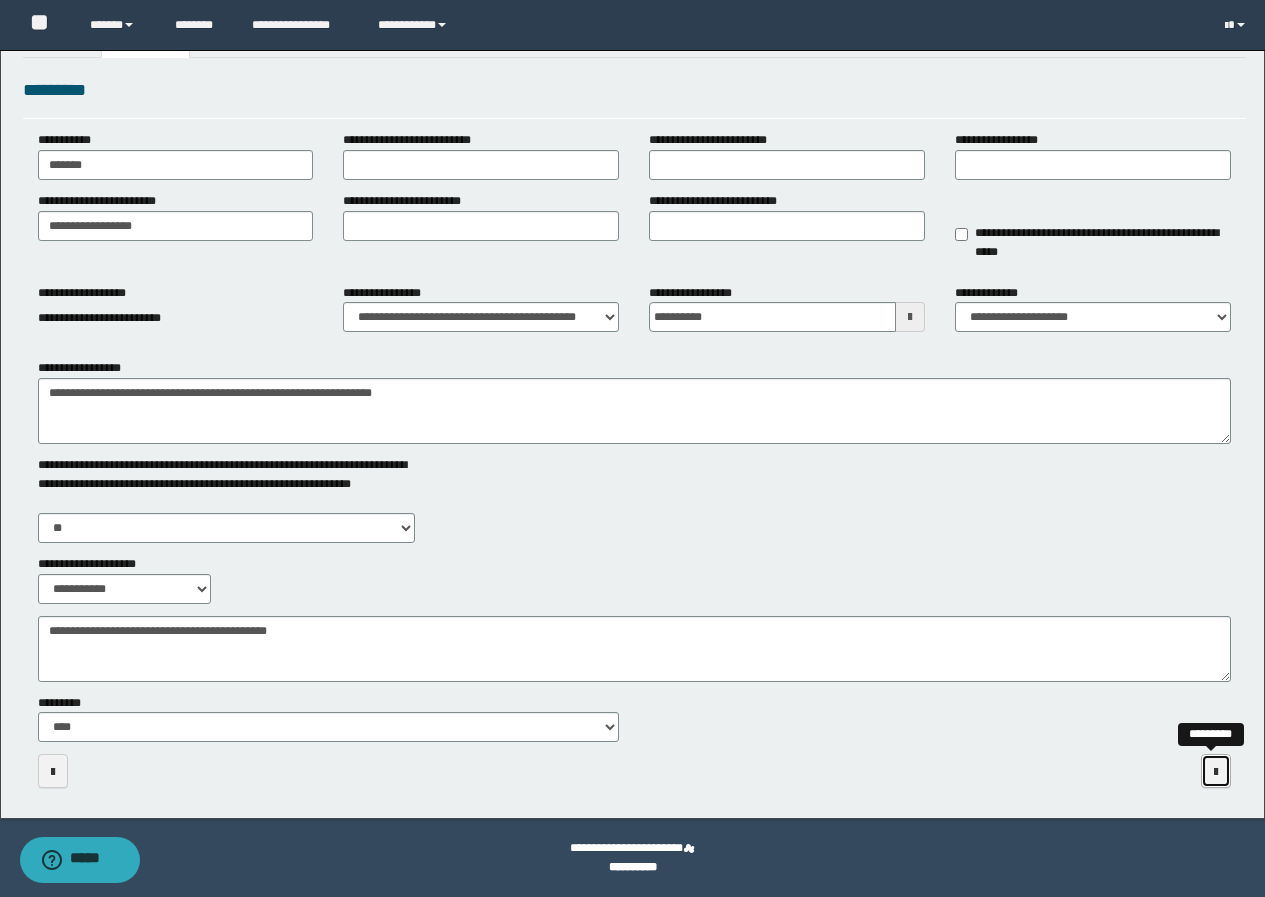 click at bounding box center [1216, 772] 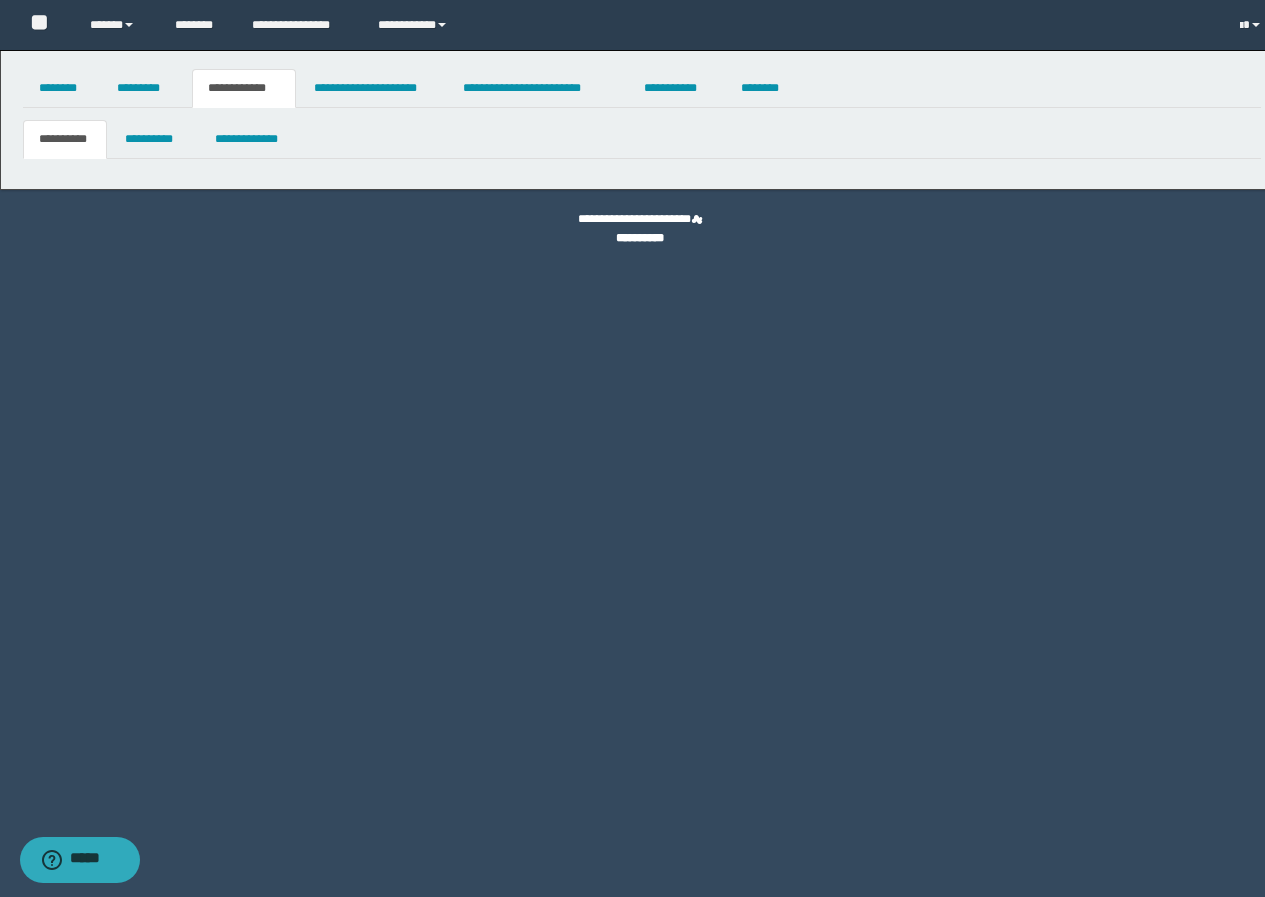scroll, scrollTop: 0, scrollLeft: 0, axis: both 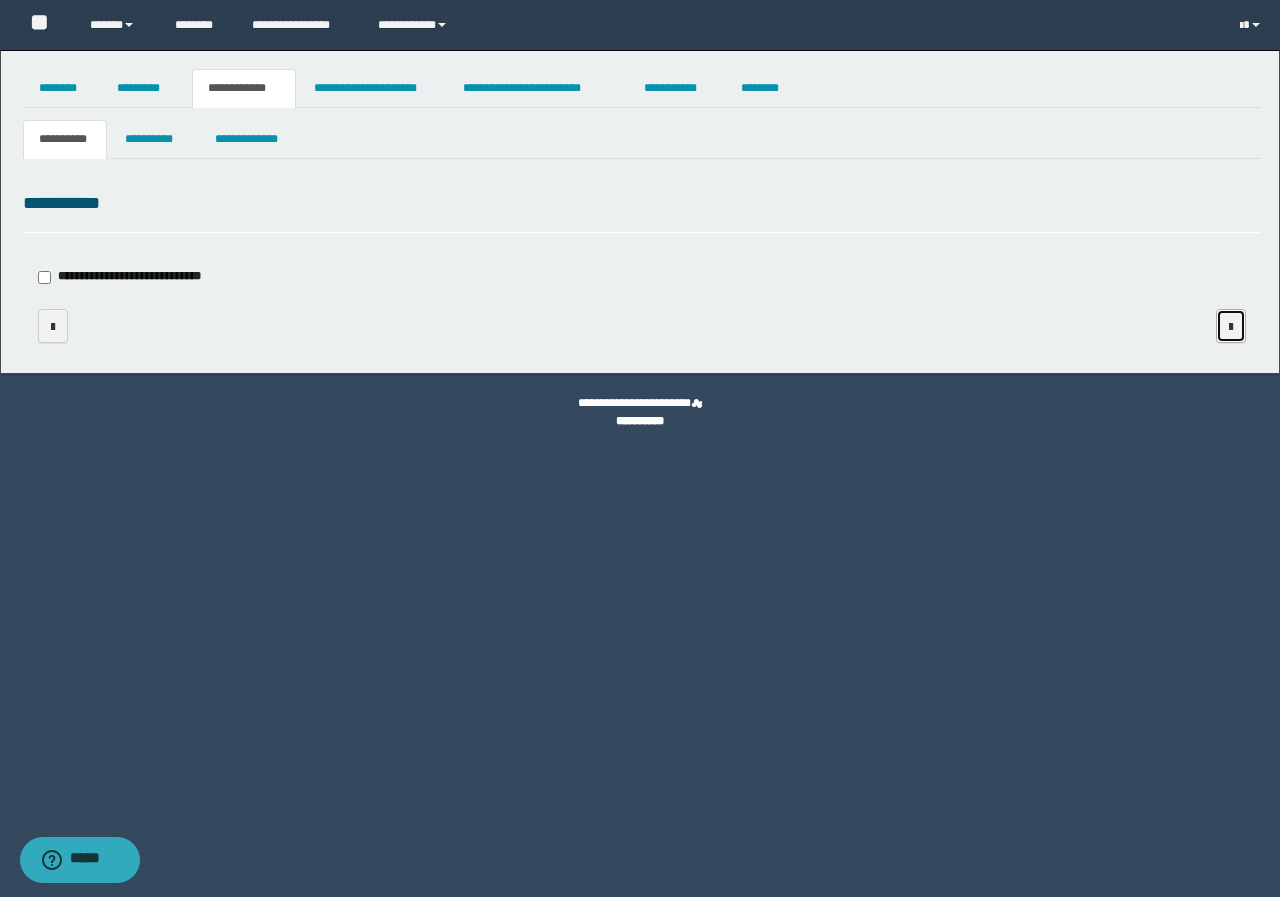 click at bounding box center (1231, 327) 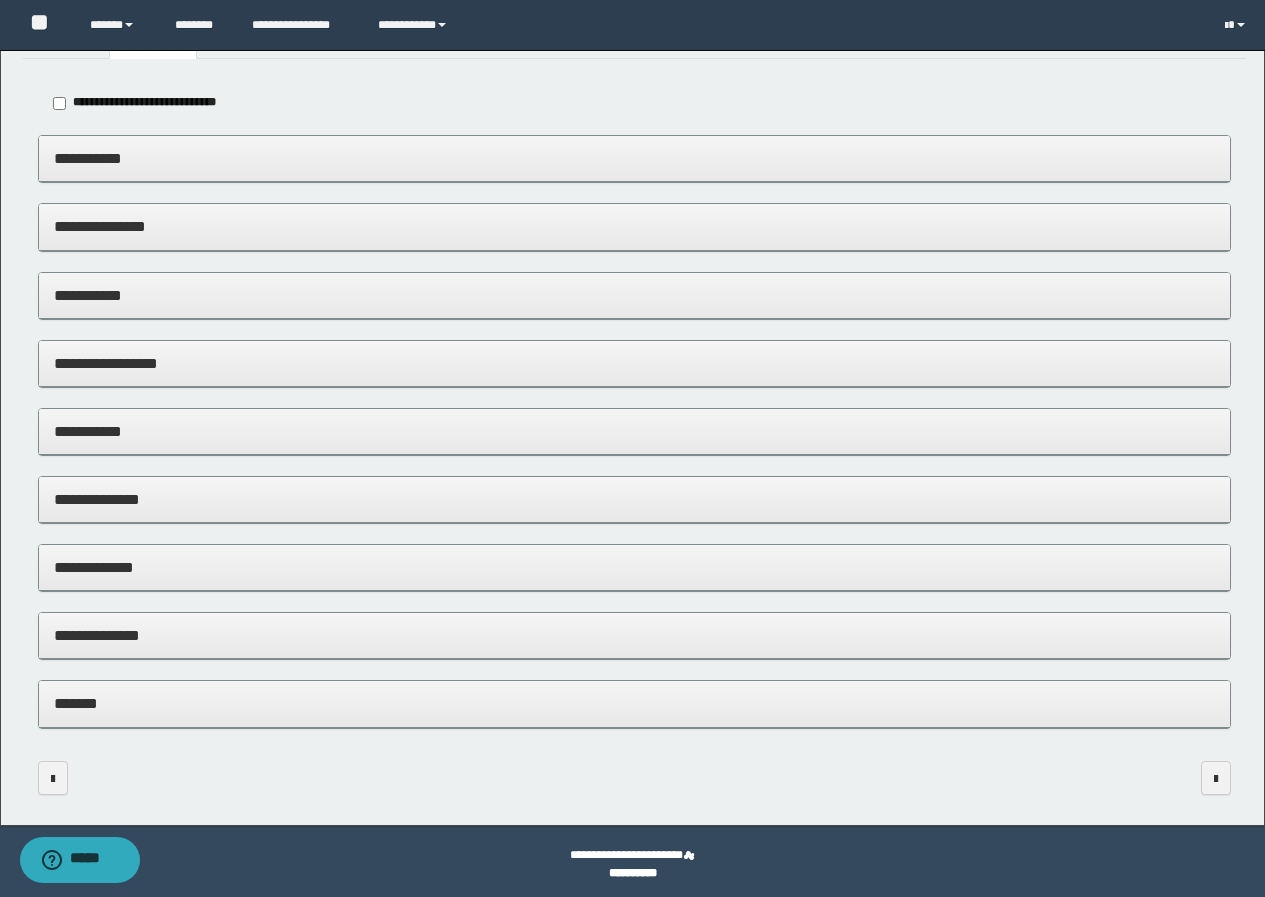 scroll, scrollTop: 0, scrollLeft: 0, axis: both 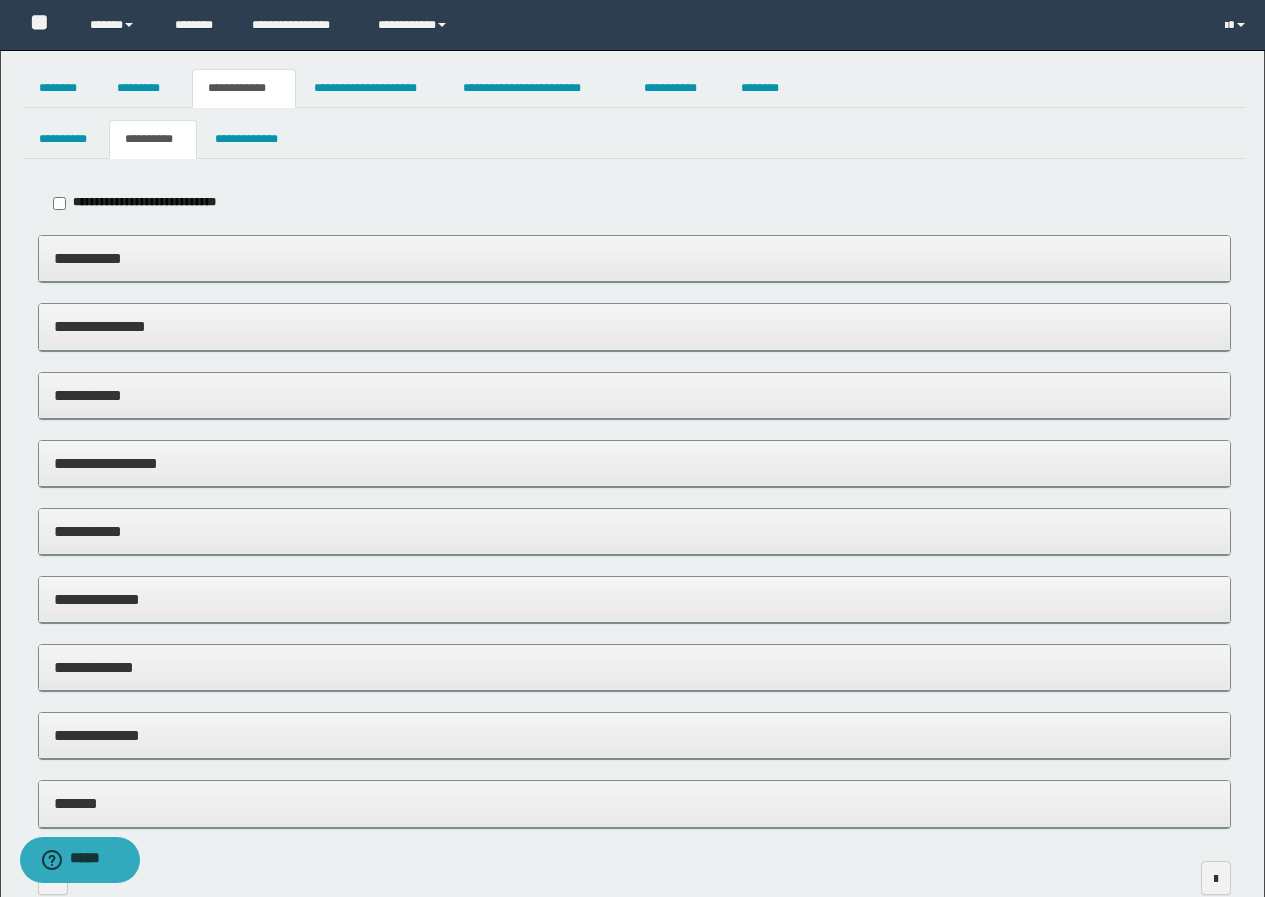 click on "**********" at bounding box center (634, 395) 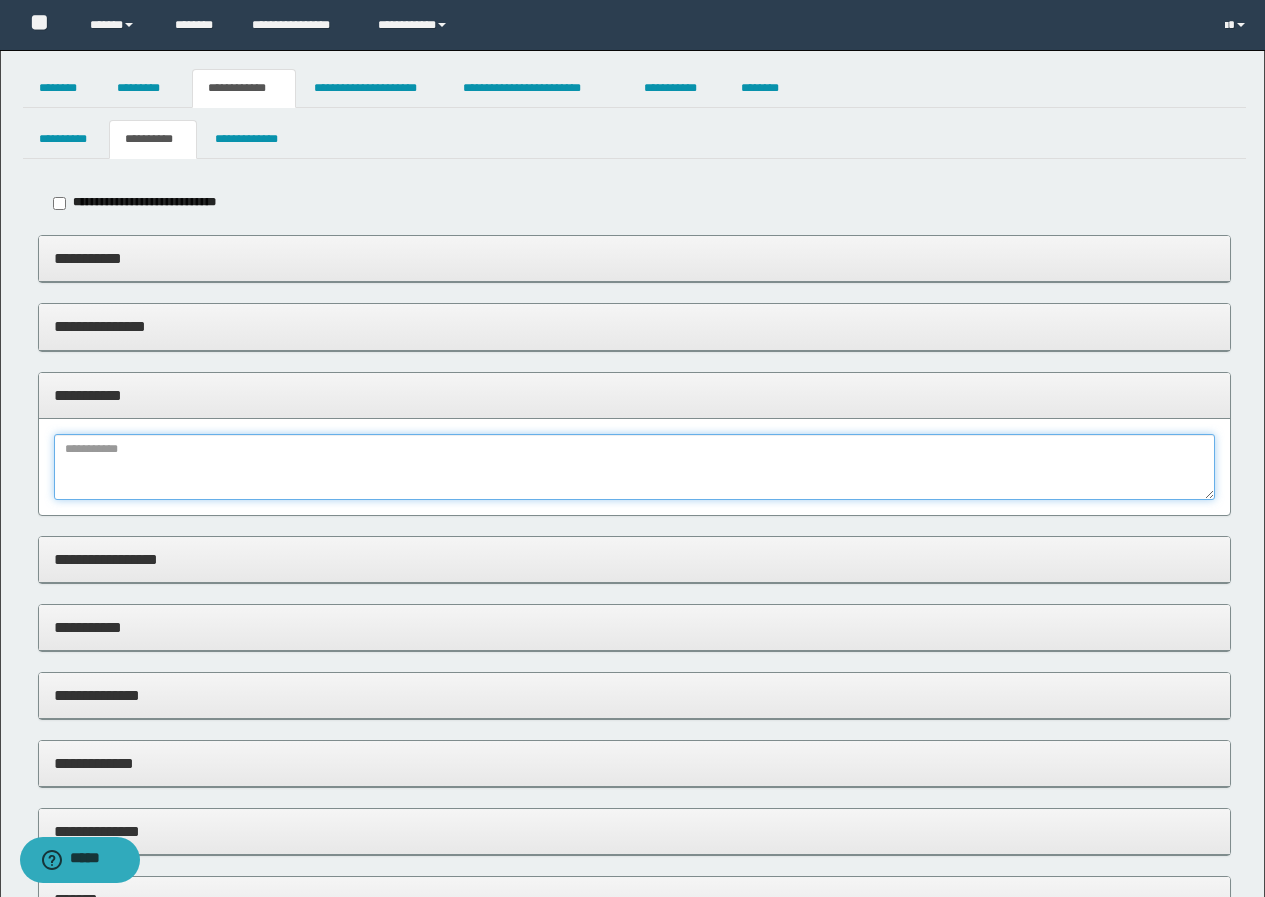 click at bounding box center (634, 467) 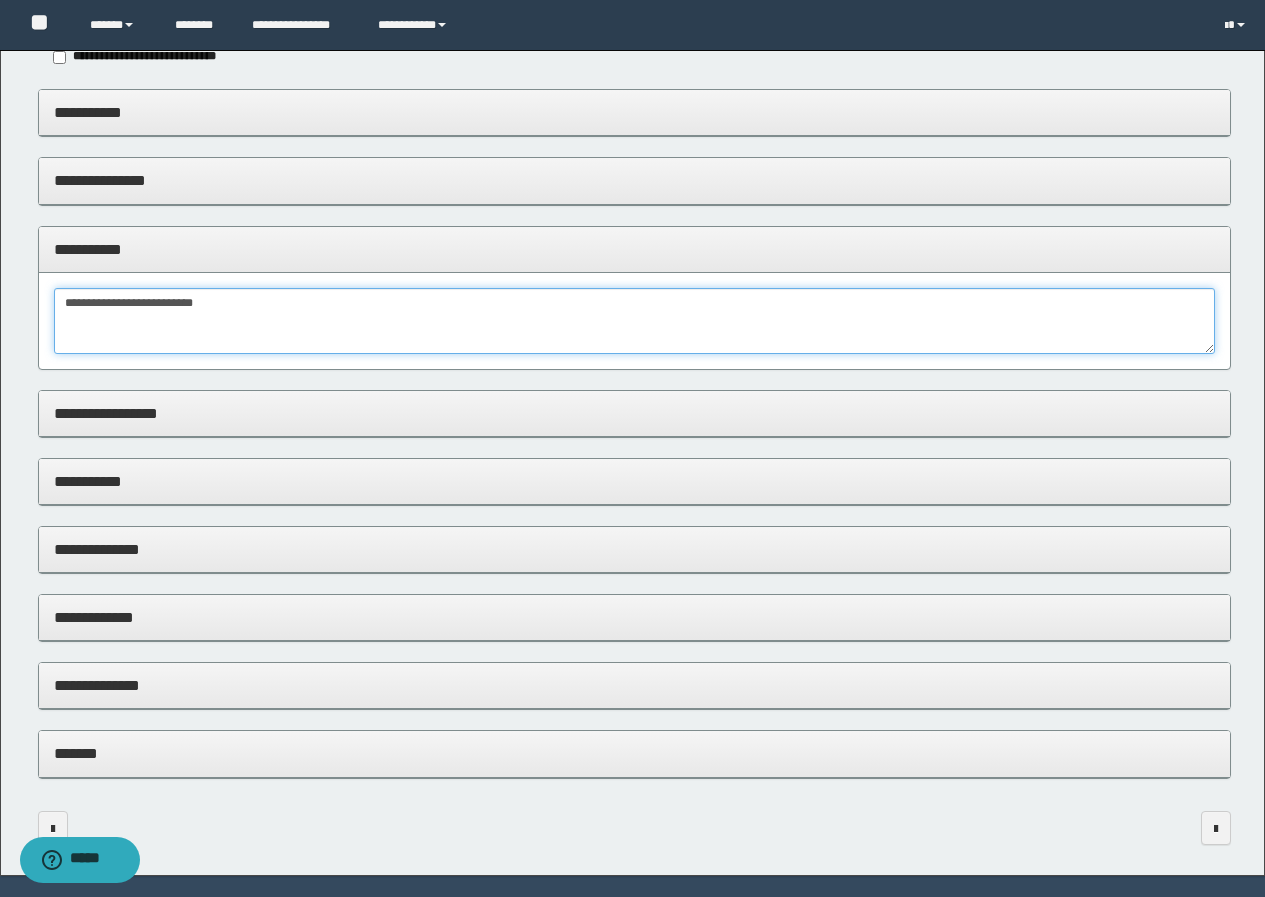 scroll, scrollTop: 202, scrollLeft: 0, axis: vertical 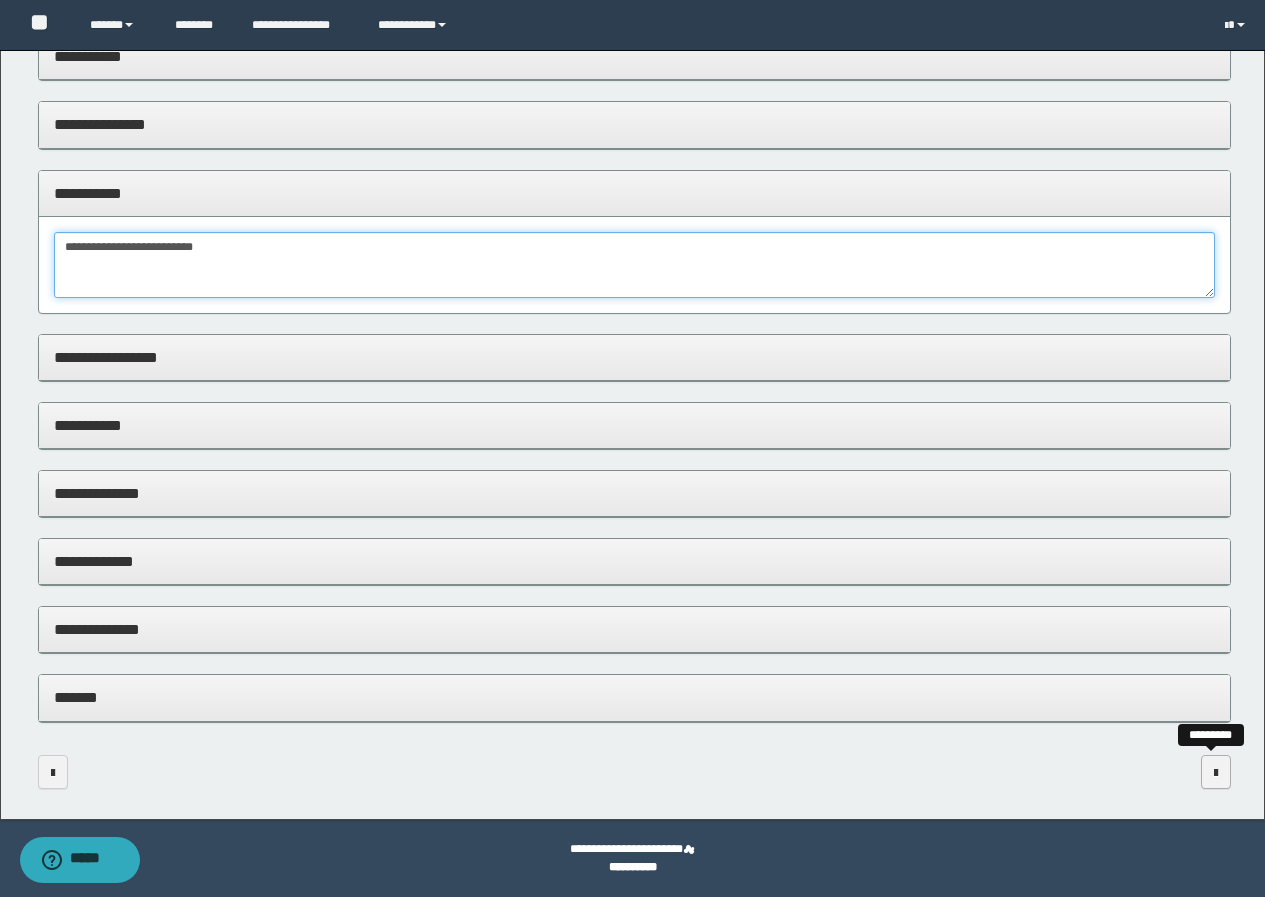 type on "**********" 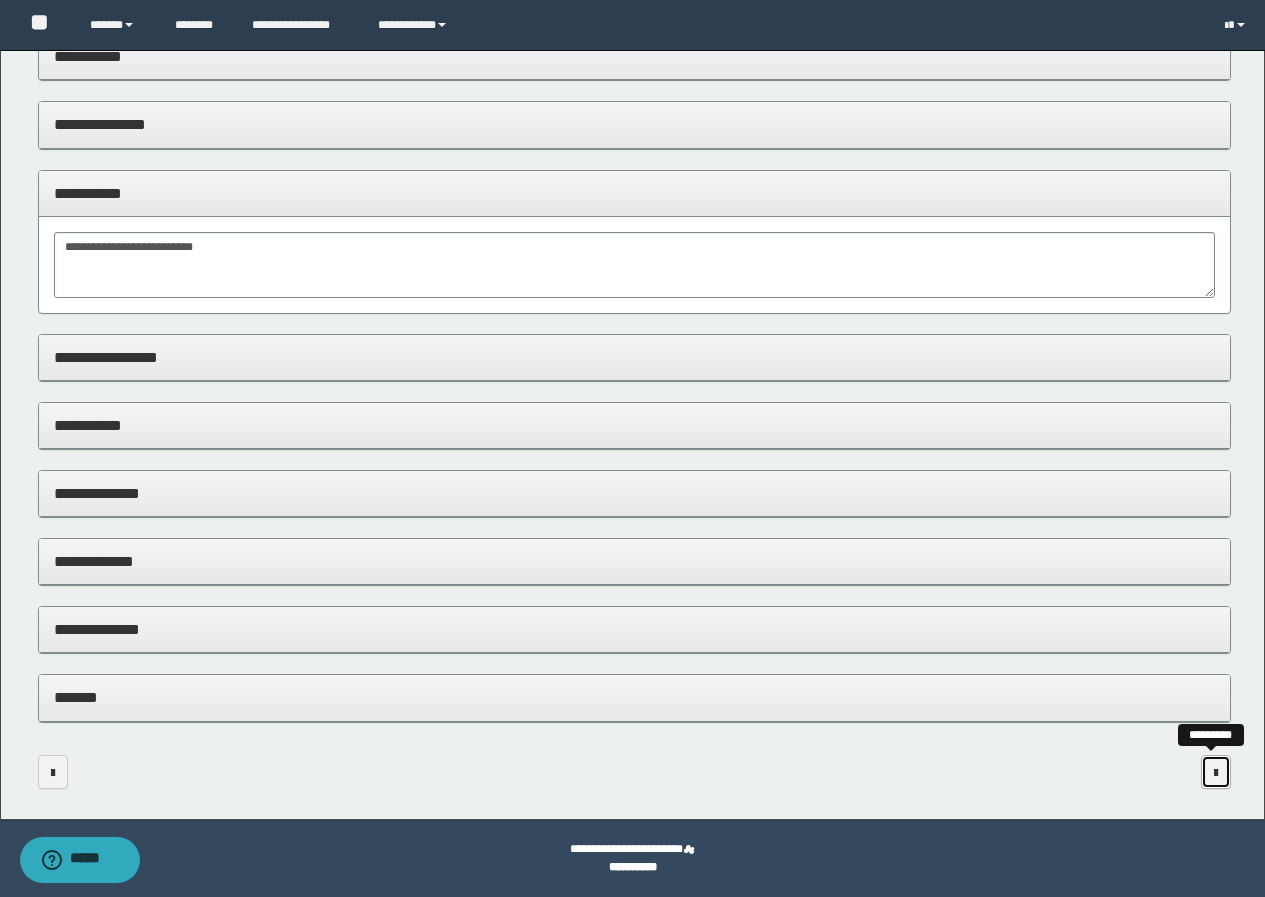 click at bounding box center (1216, 773) 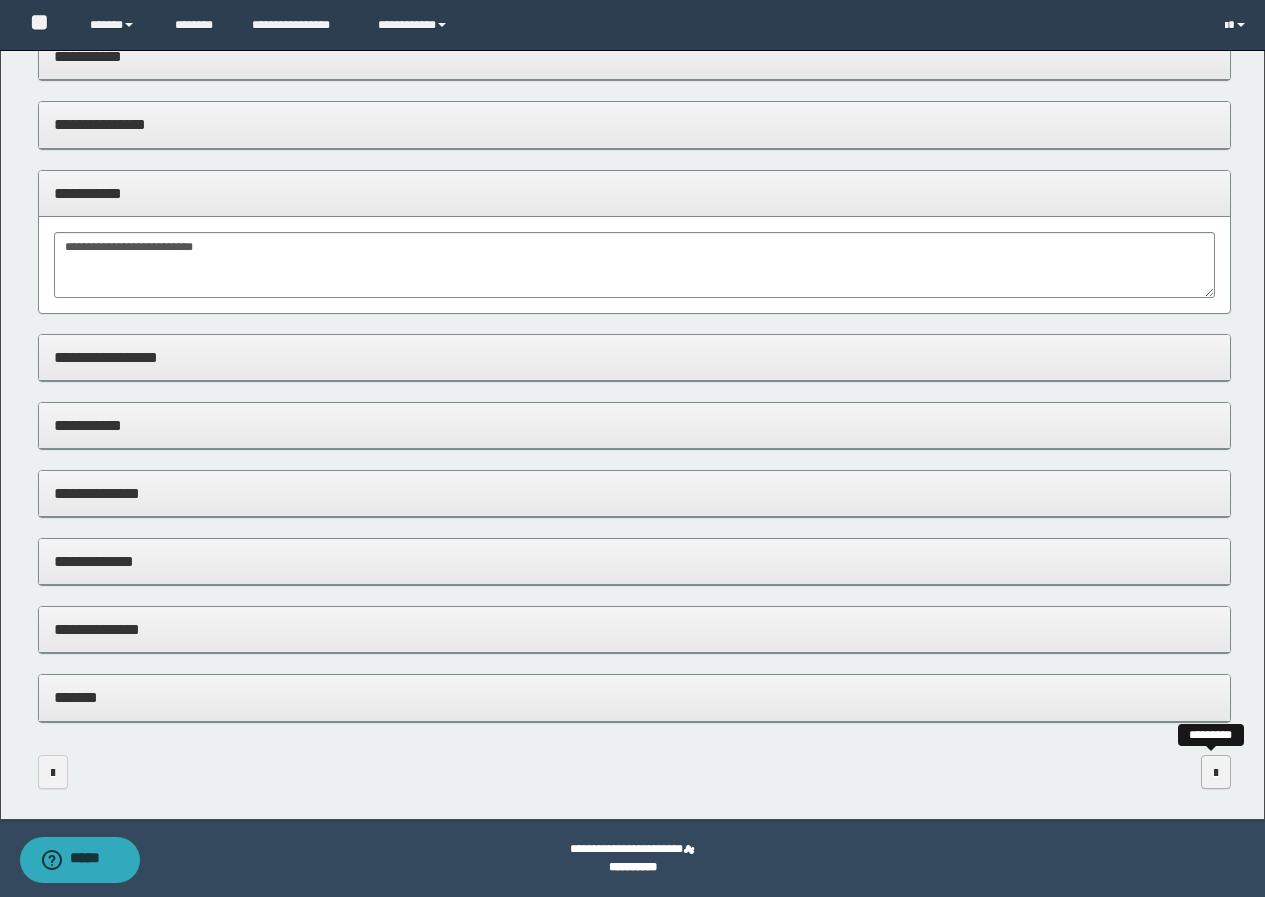 scroll, scrollTop: 0, scrollLeft: 0, axis: both 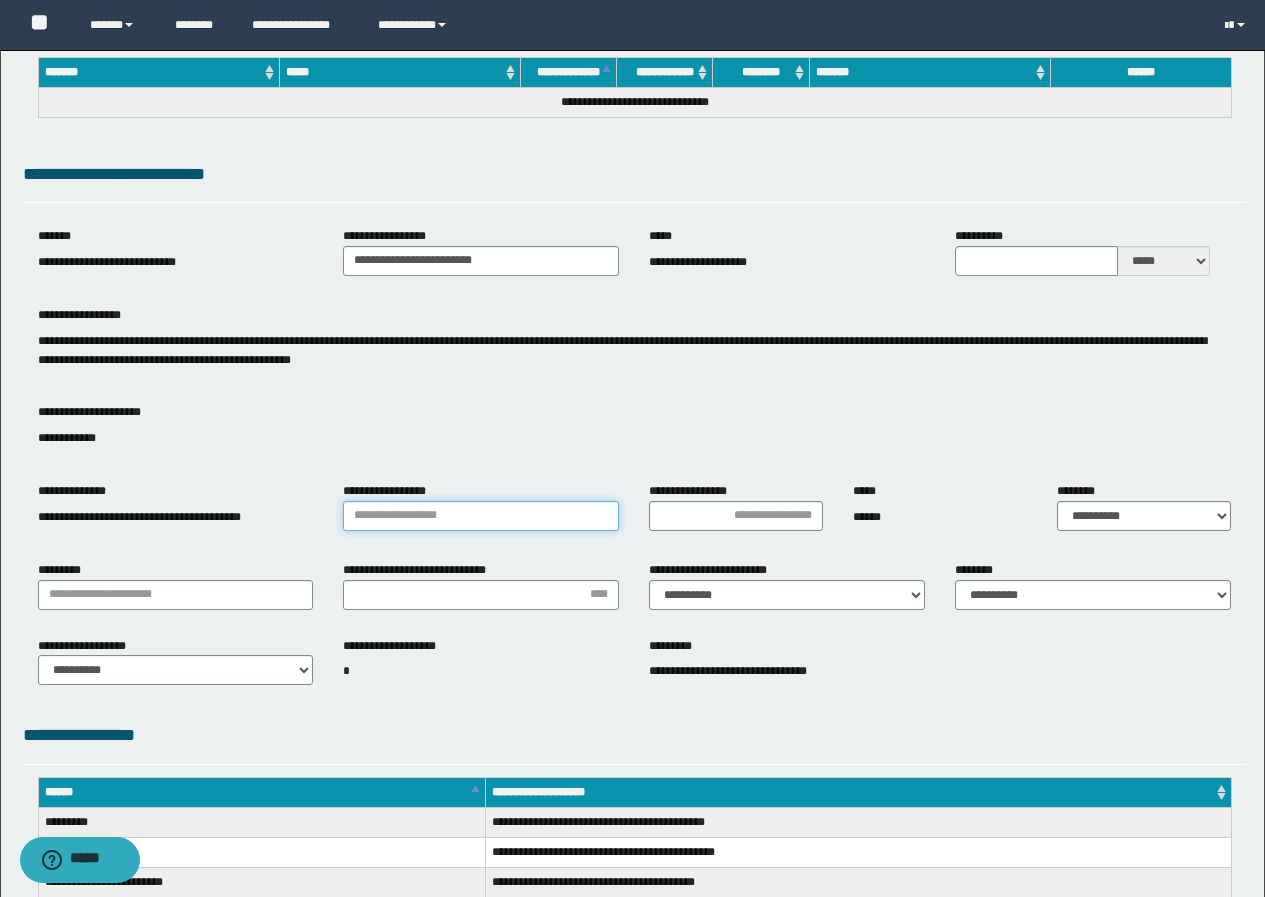 click on "**********" at bounding box center [481, 516] 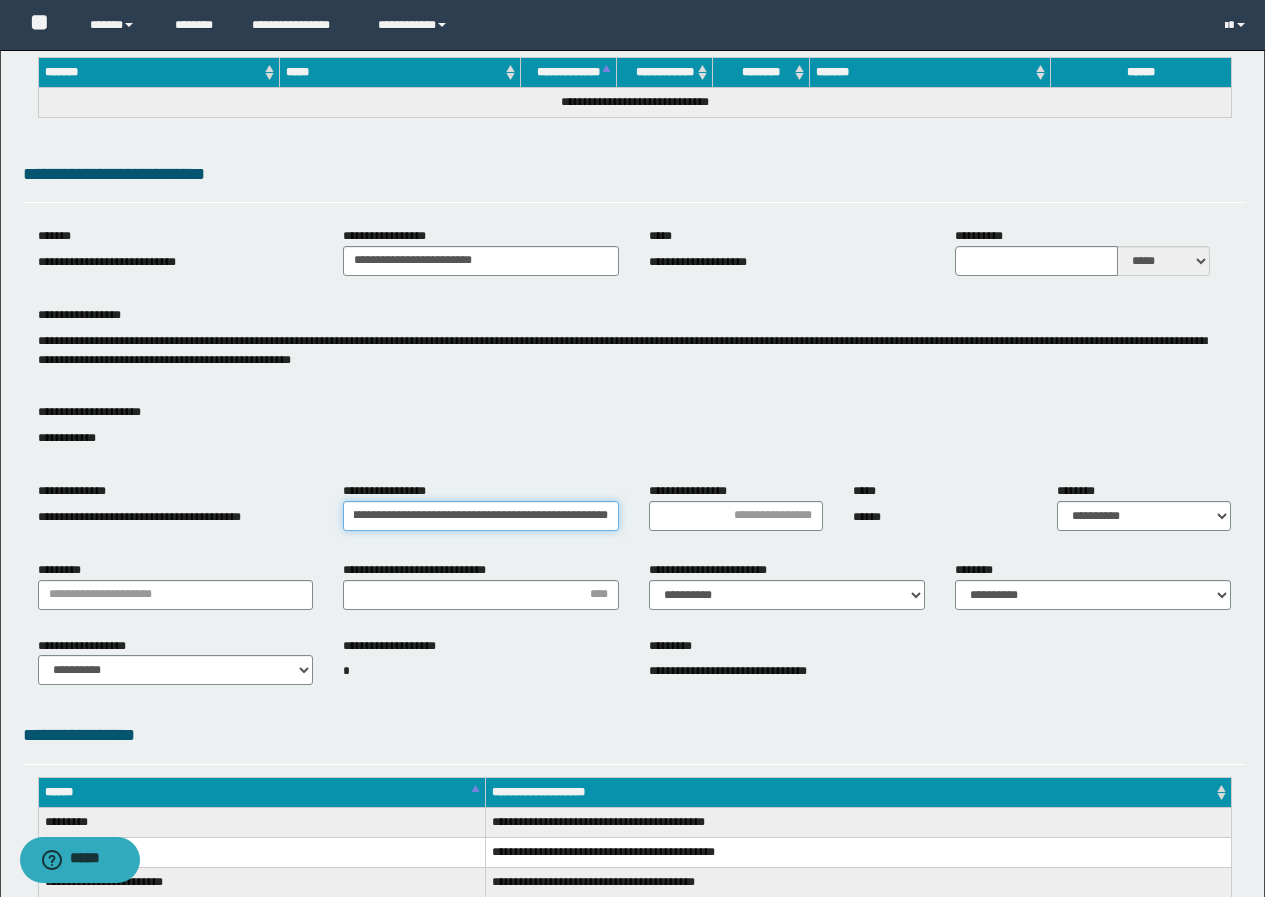 scroll, scrollTop: 0, scrollLeft: 99, axis: horizontal 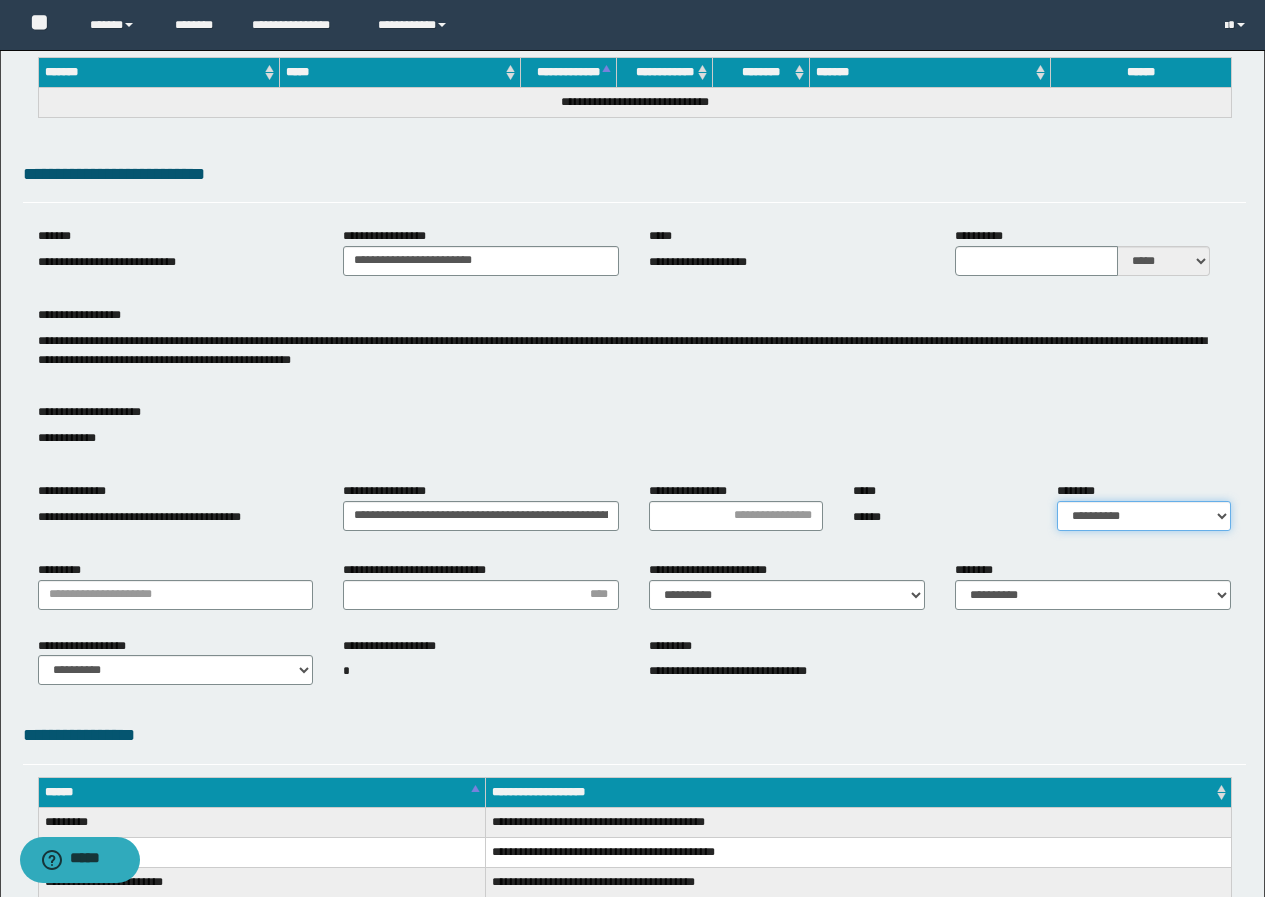 click on "**********" at bounding box center [1144, 516] 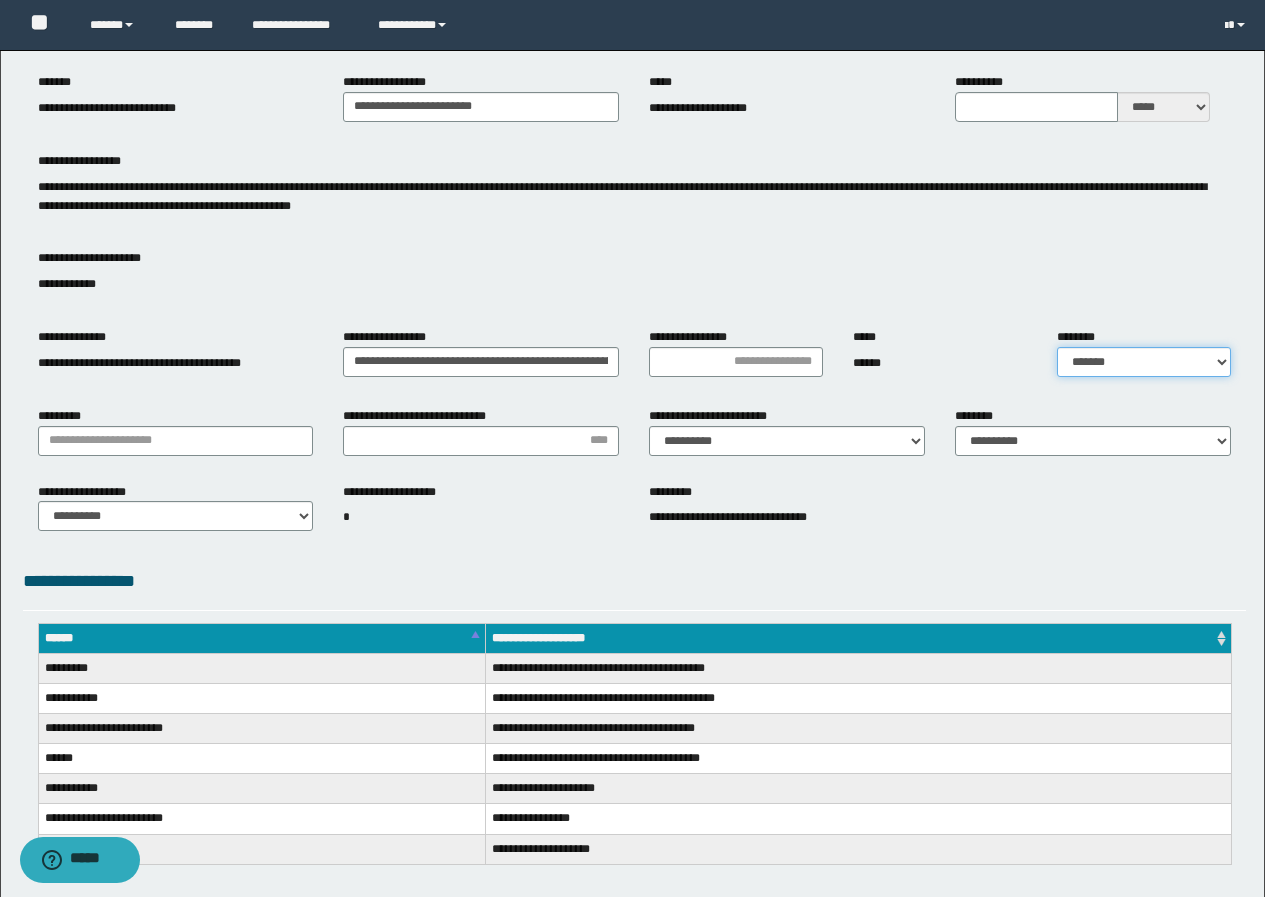 scroll, scrollTop: 400, scrollLeft: 0, axis: vertical 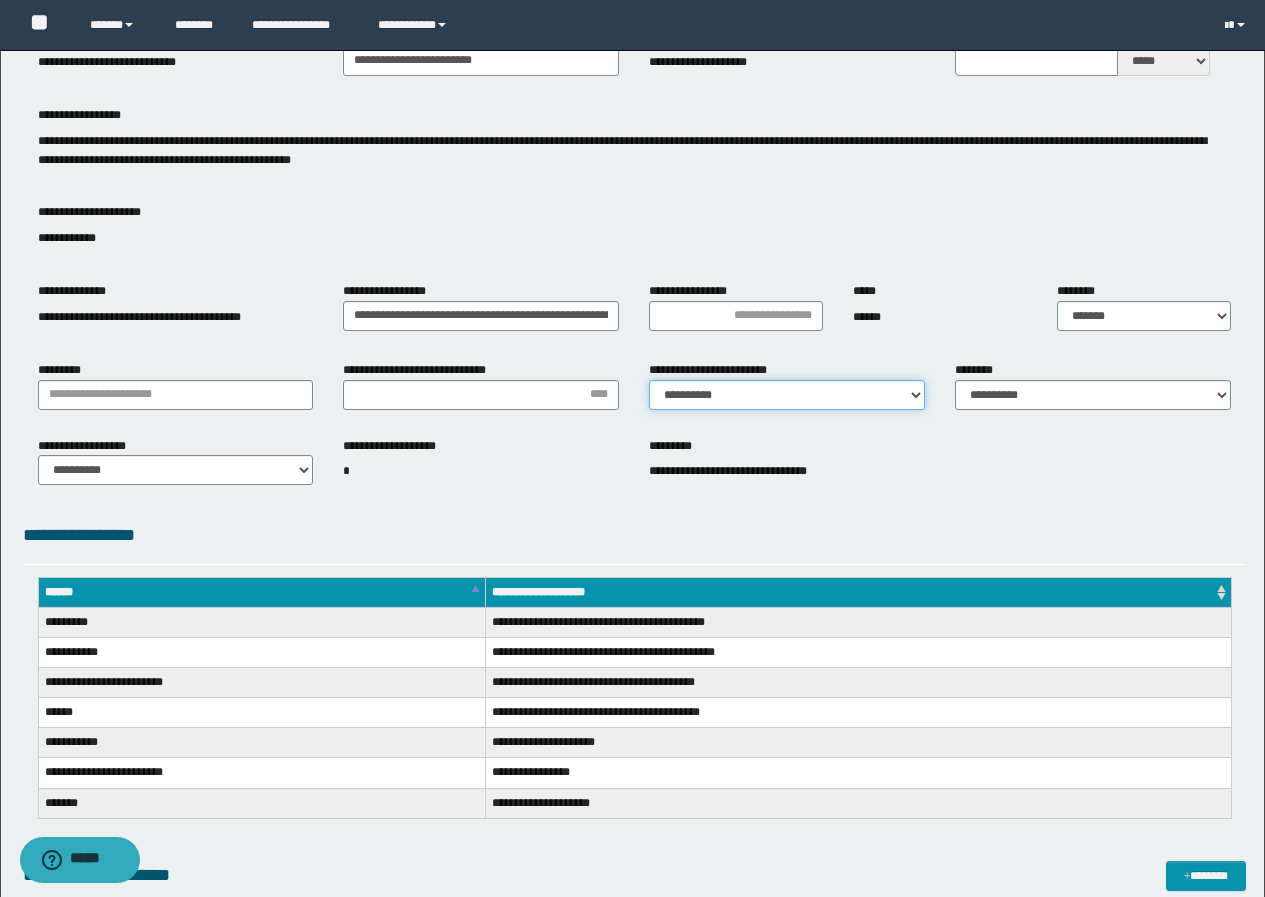 click on "**********" at bounding box center (787, 395) 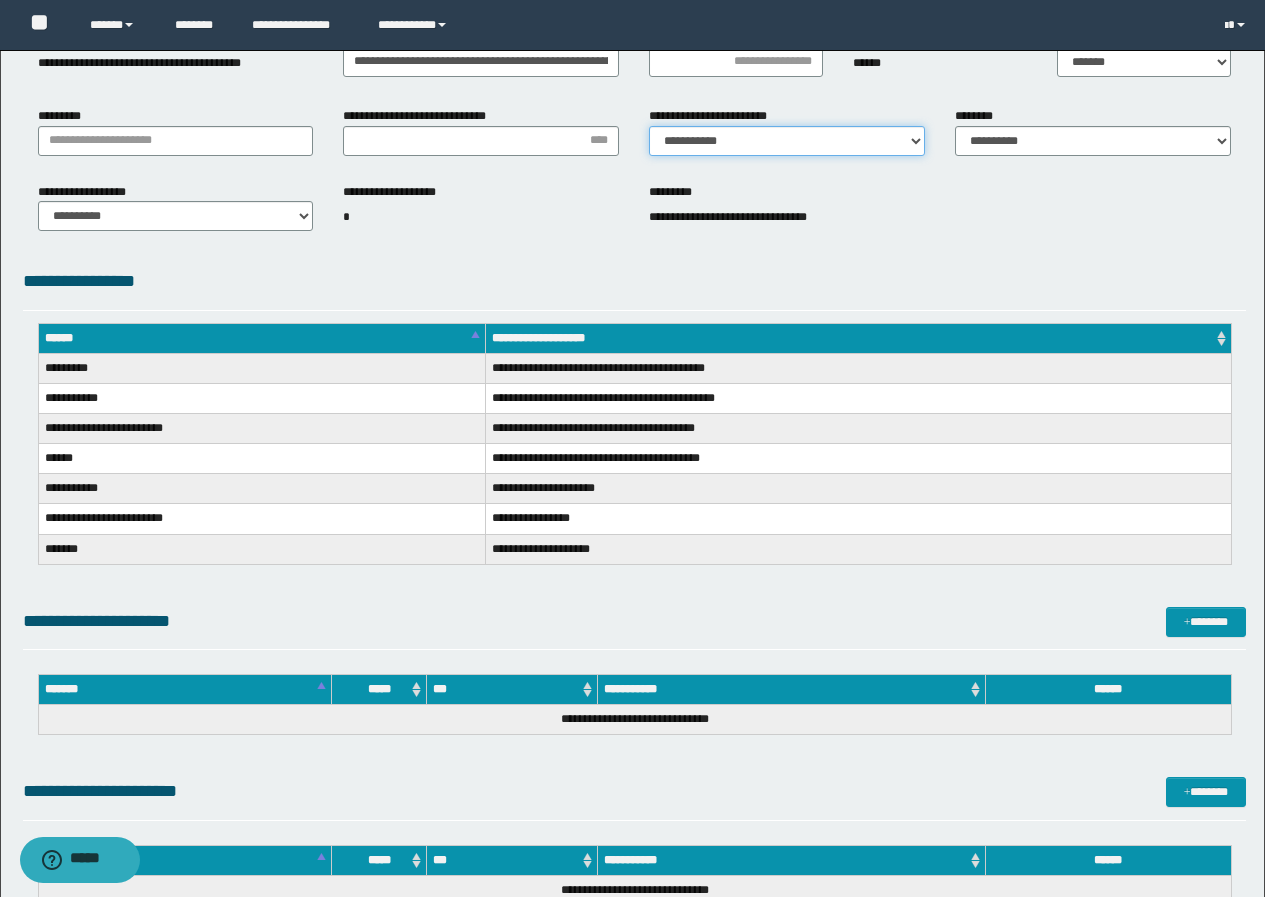 scroll, scrollTop: 700, scrollLeft: 0, axis: vertical 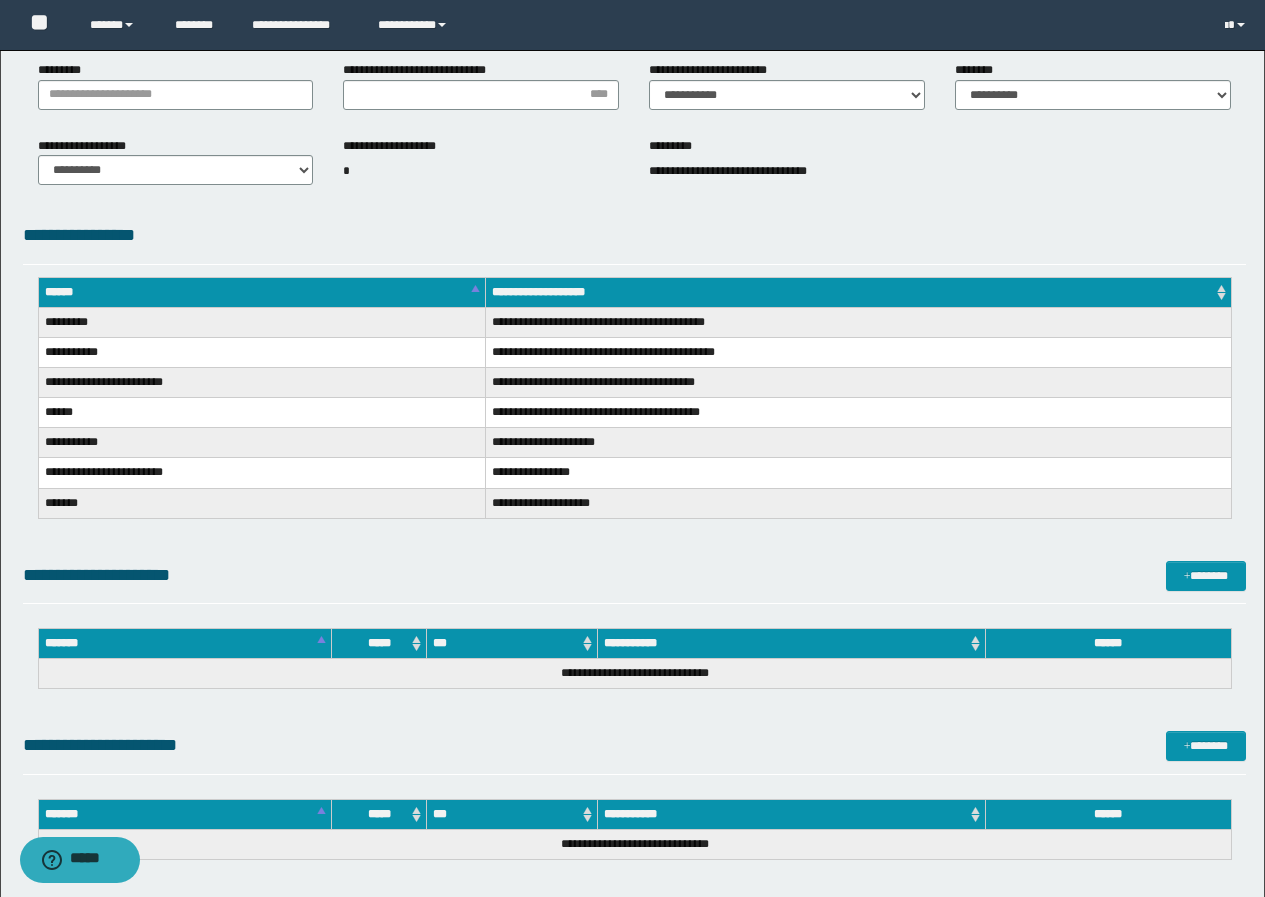 click on "**********" at bounding box center (859, 382) 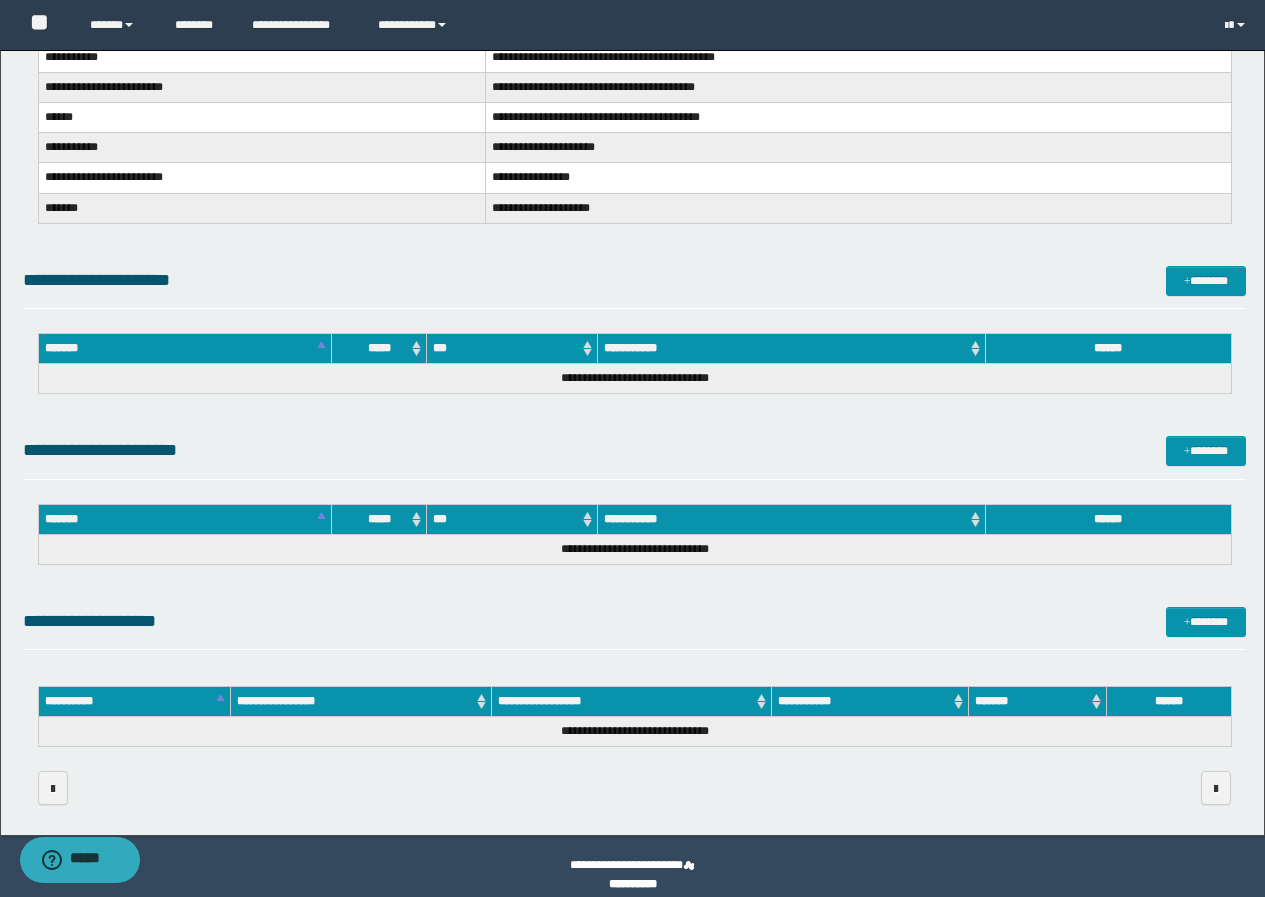 scroll, scrollTop: 1000, scrollLeft: 0, axis: vertical 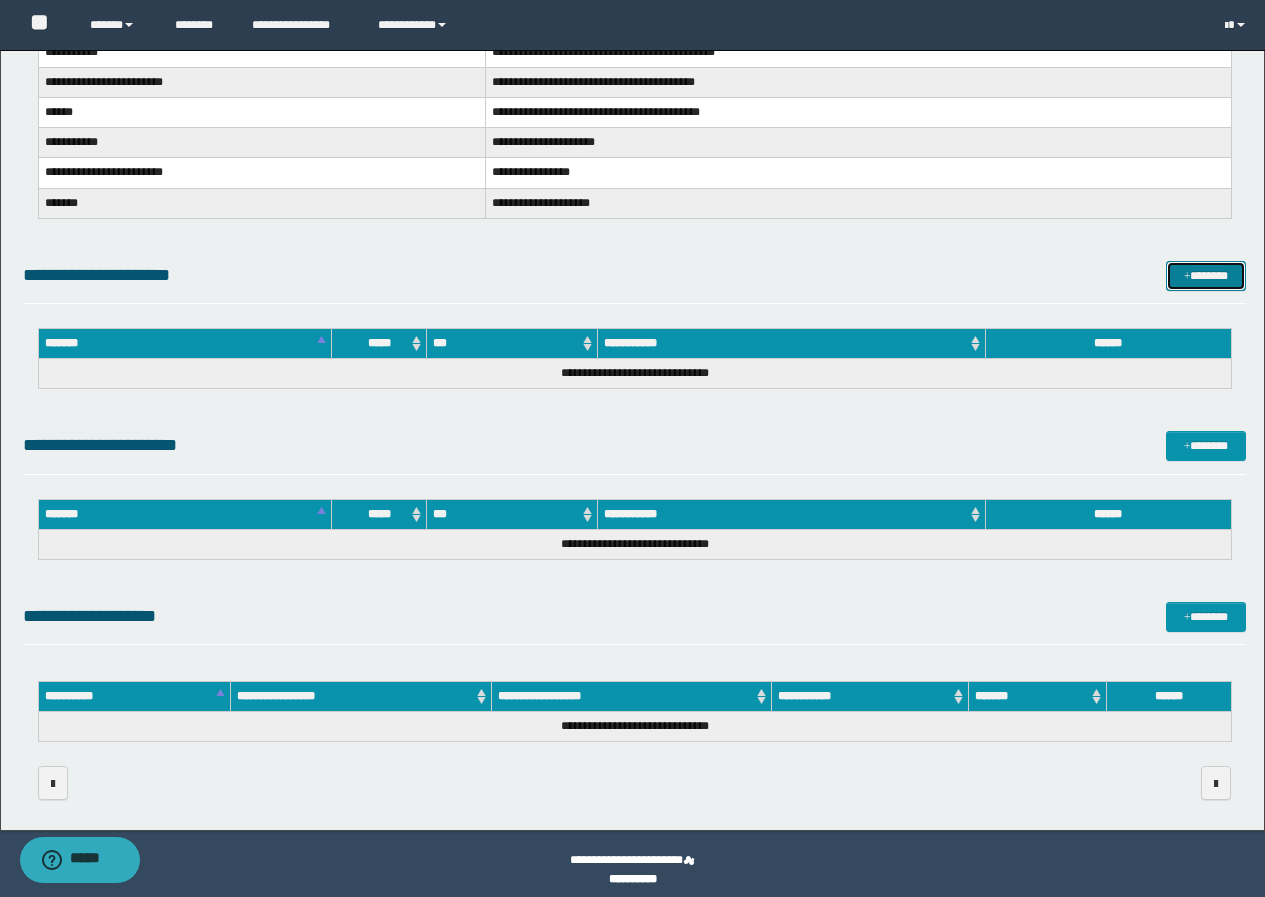 click on "*******" at bounding box center (1206, 276) 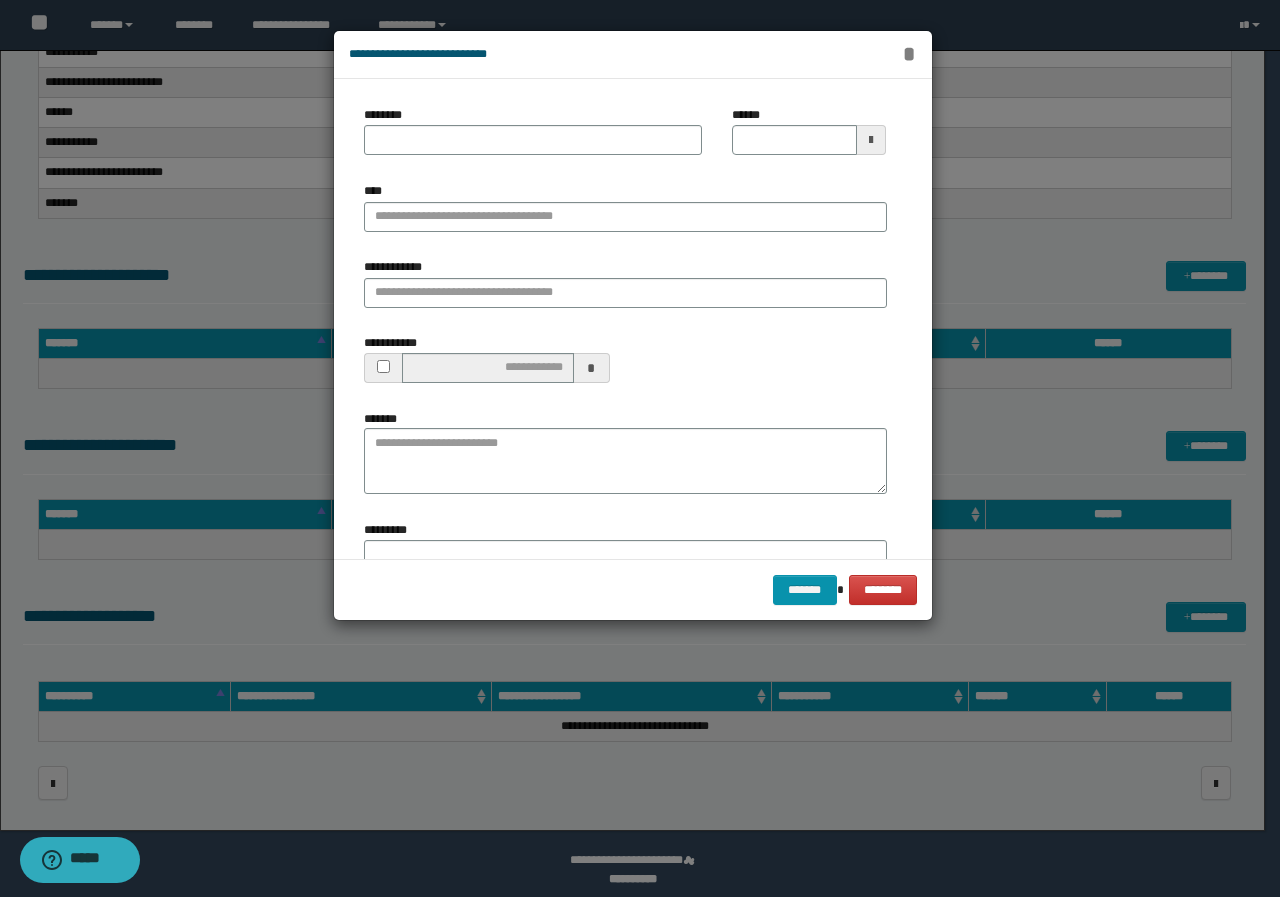 drag, startPoint x: 910, startPoint y: 50, endPoint x: 999, endPoint y: 232, distance: 202.59566 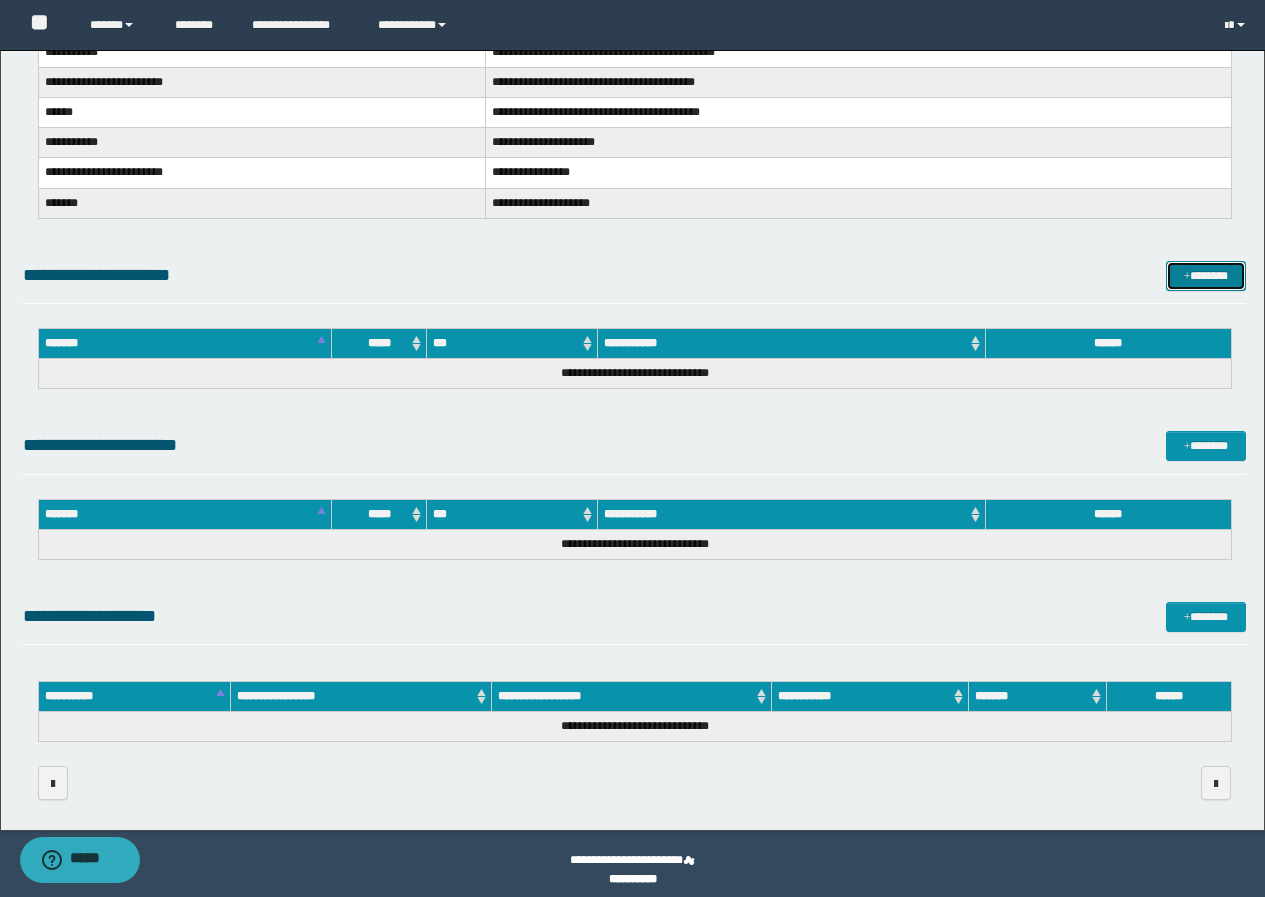 scroll, scrollTop: 1012, scrollLeft: 0, axis: vertical 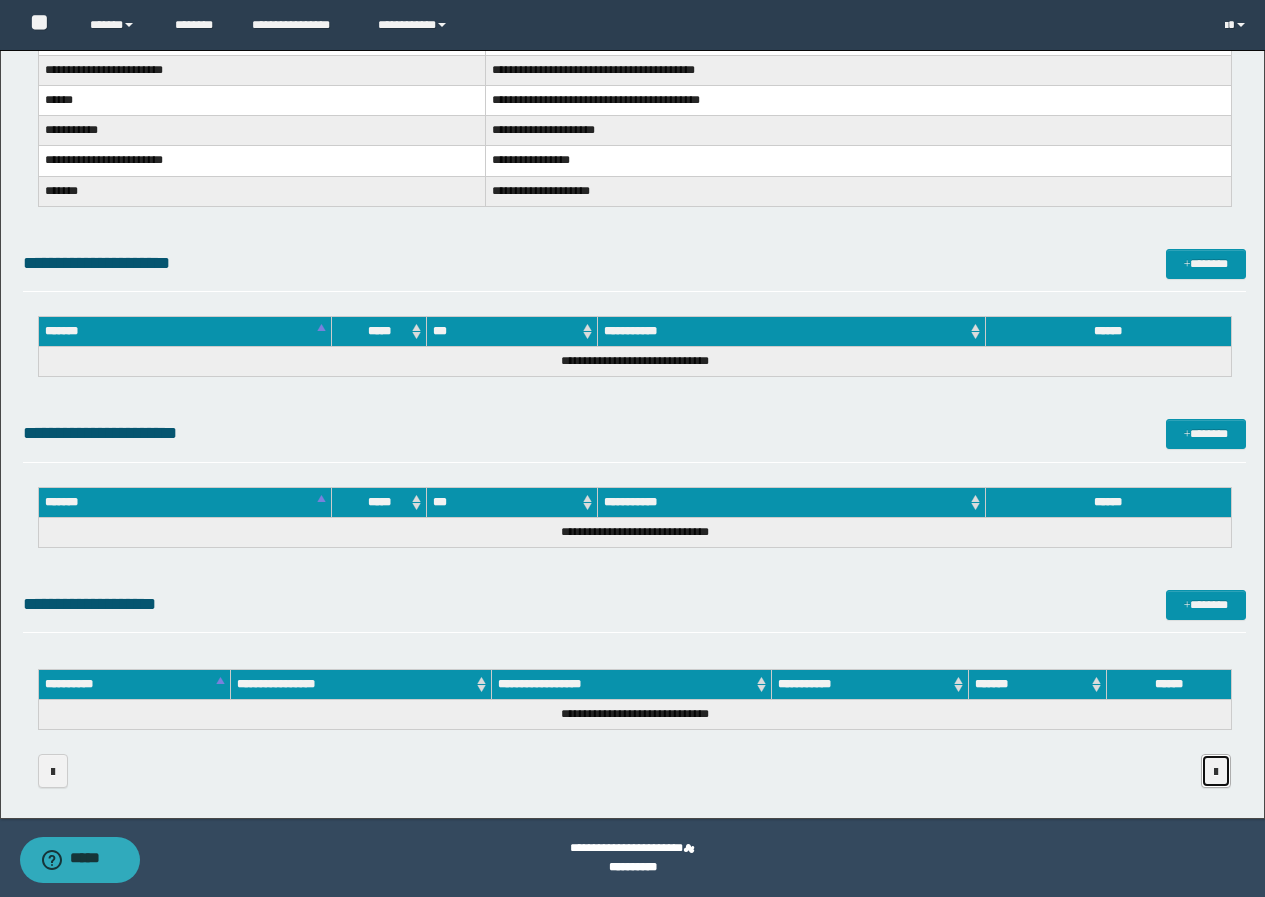click at bounding box center [1216, 772] 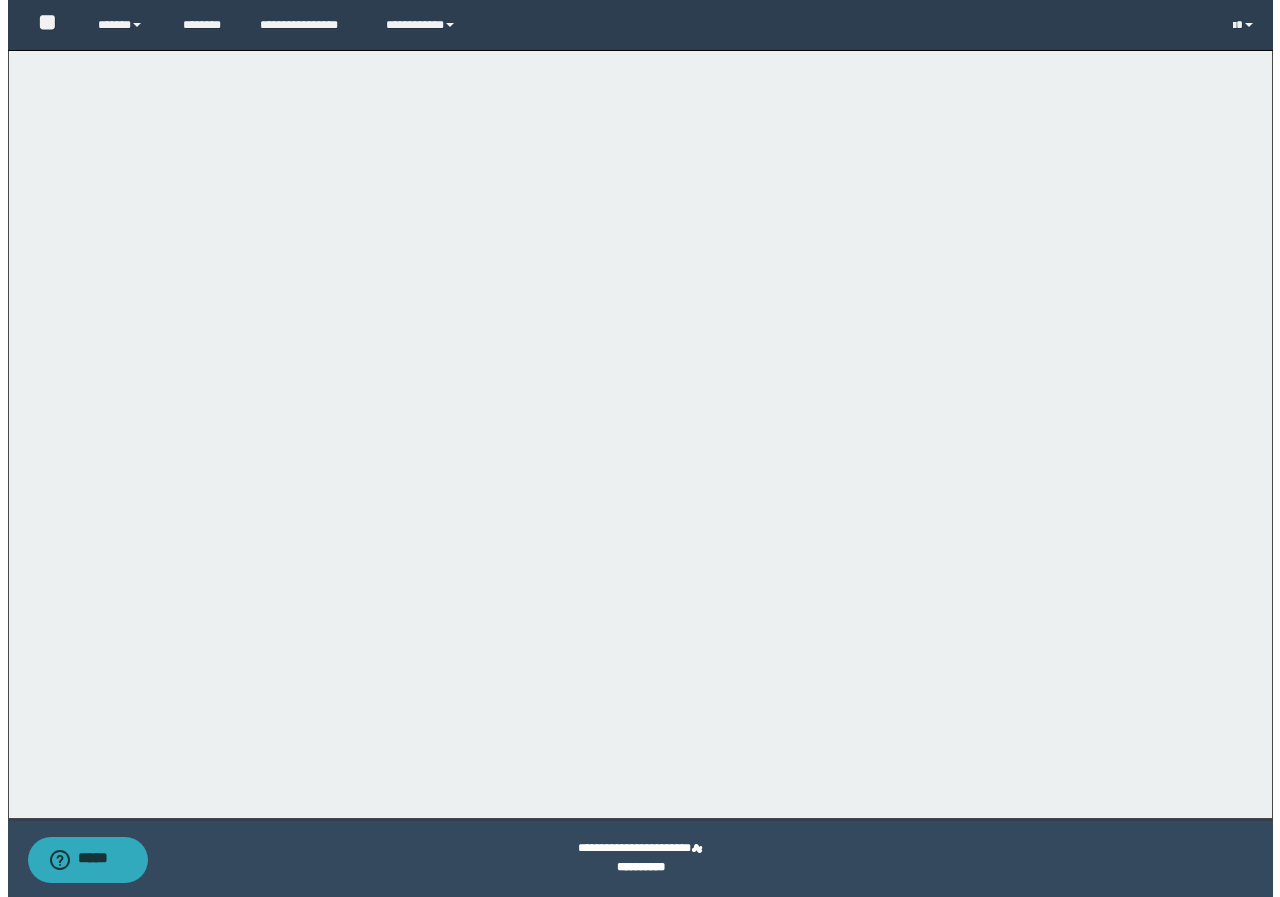 scroll, scrollTop: 0, scrollLeft: 0, axis: both 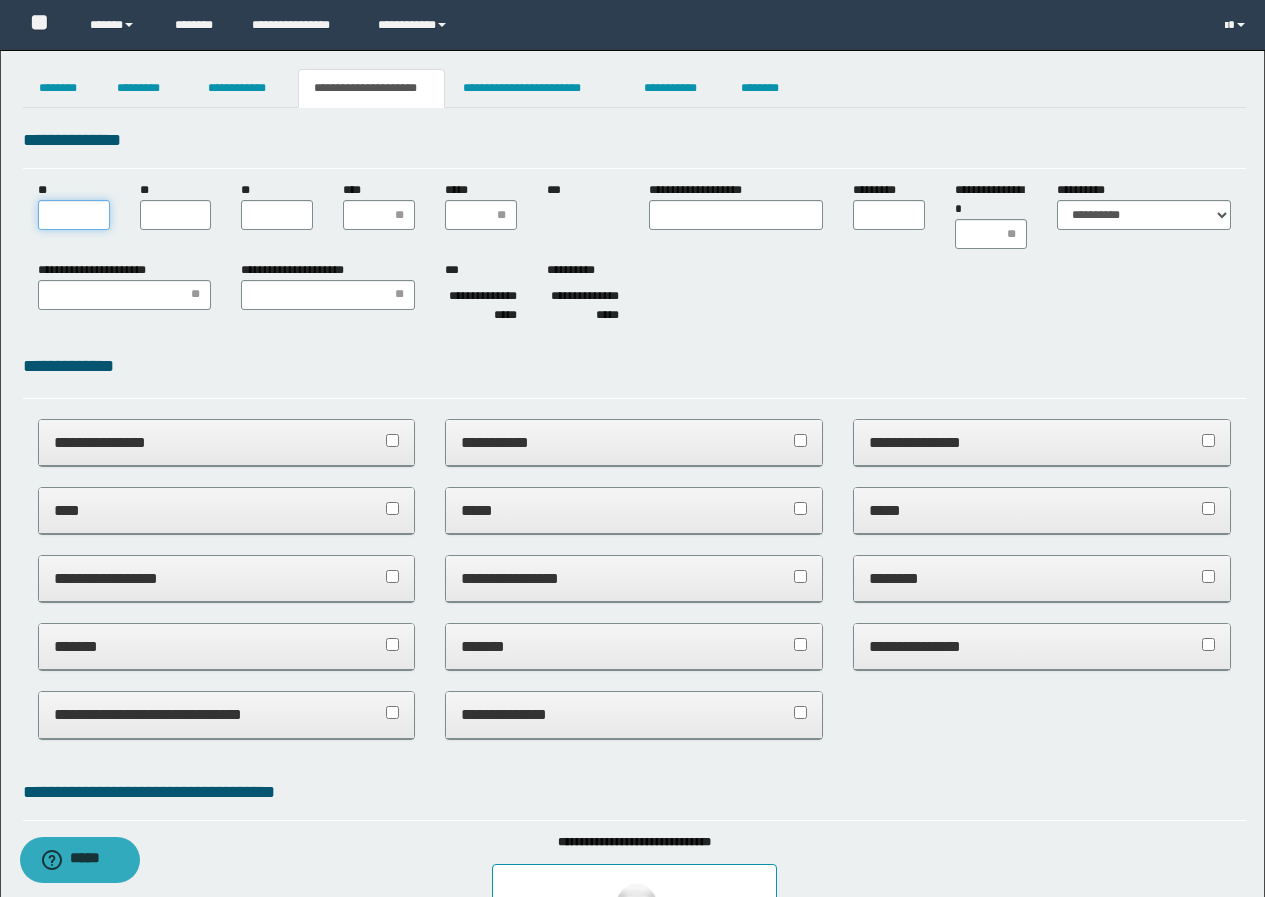 click on "**" at bounding box center (74, 215) 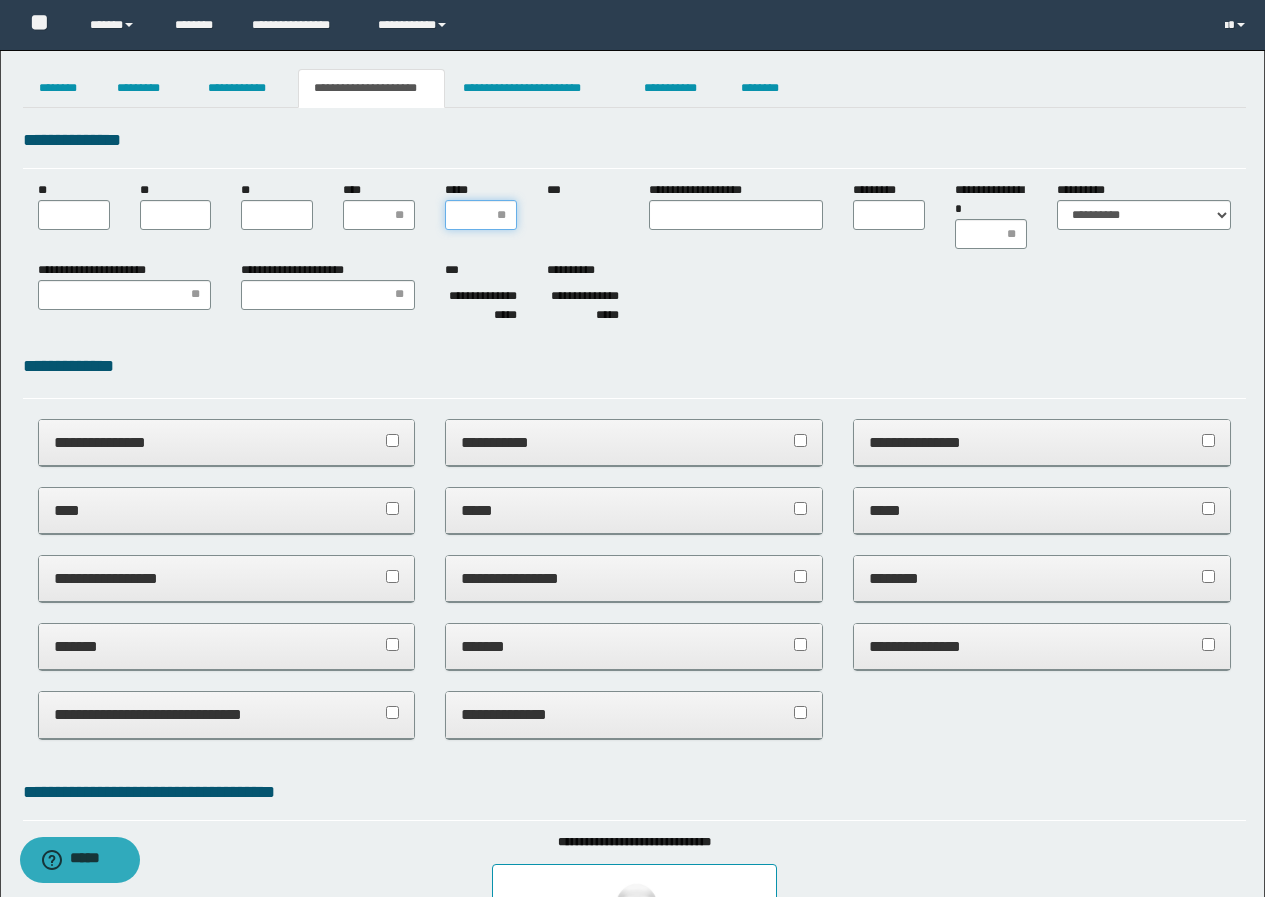 click on "*****" at bounding box center (481, 215) 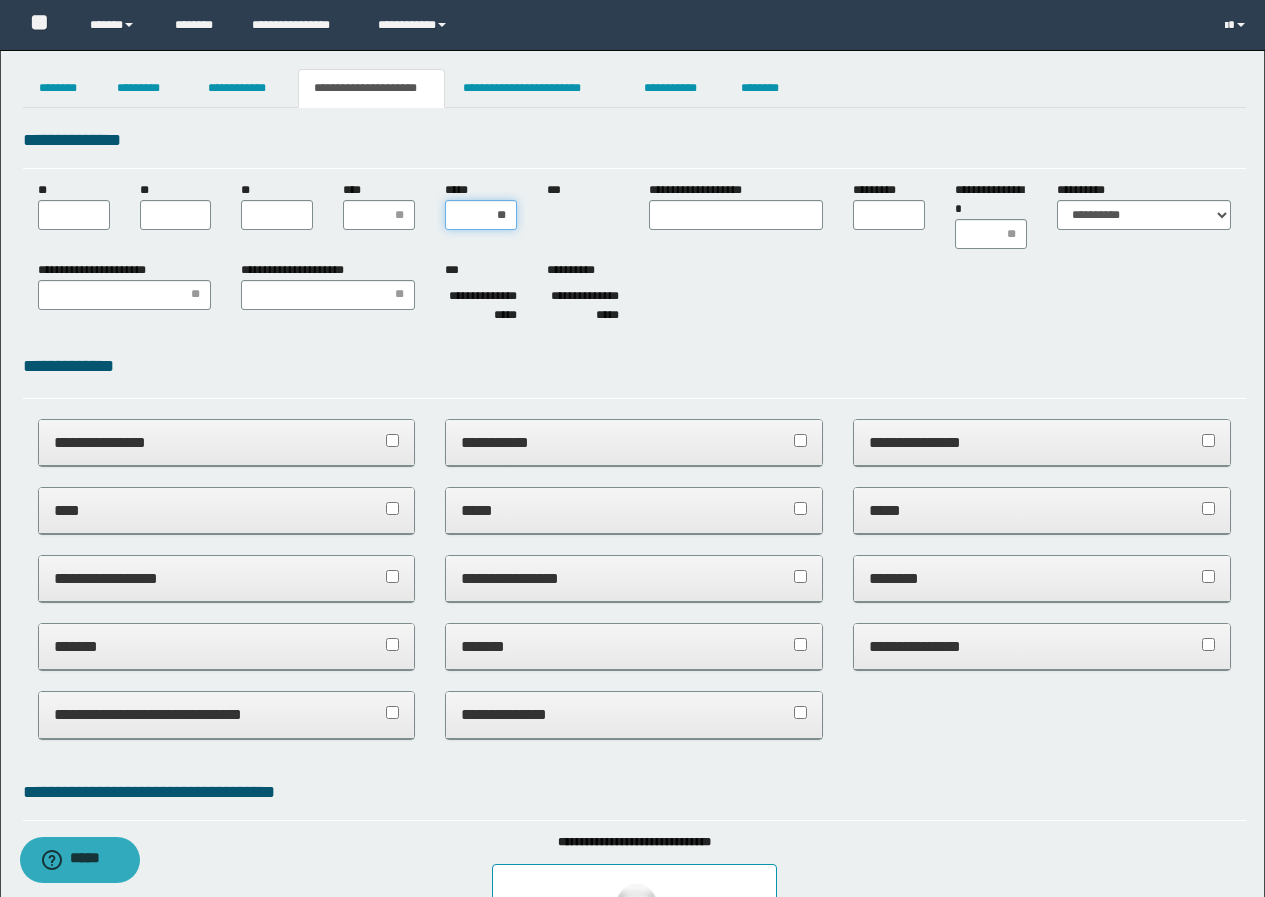 type on "***" 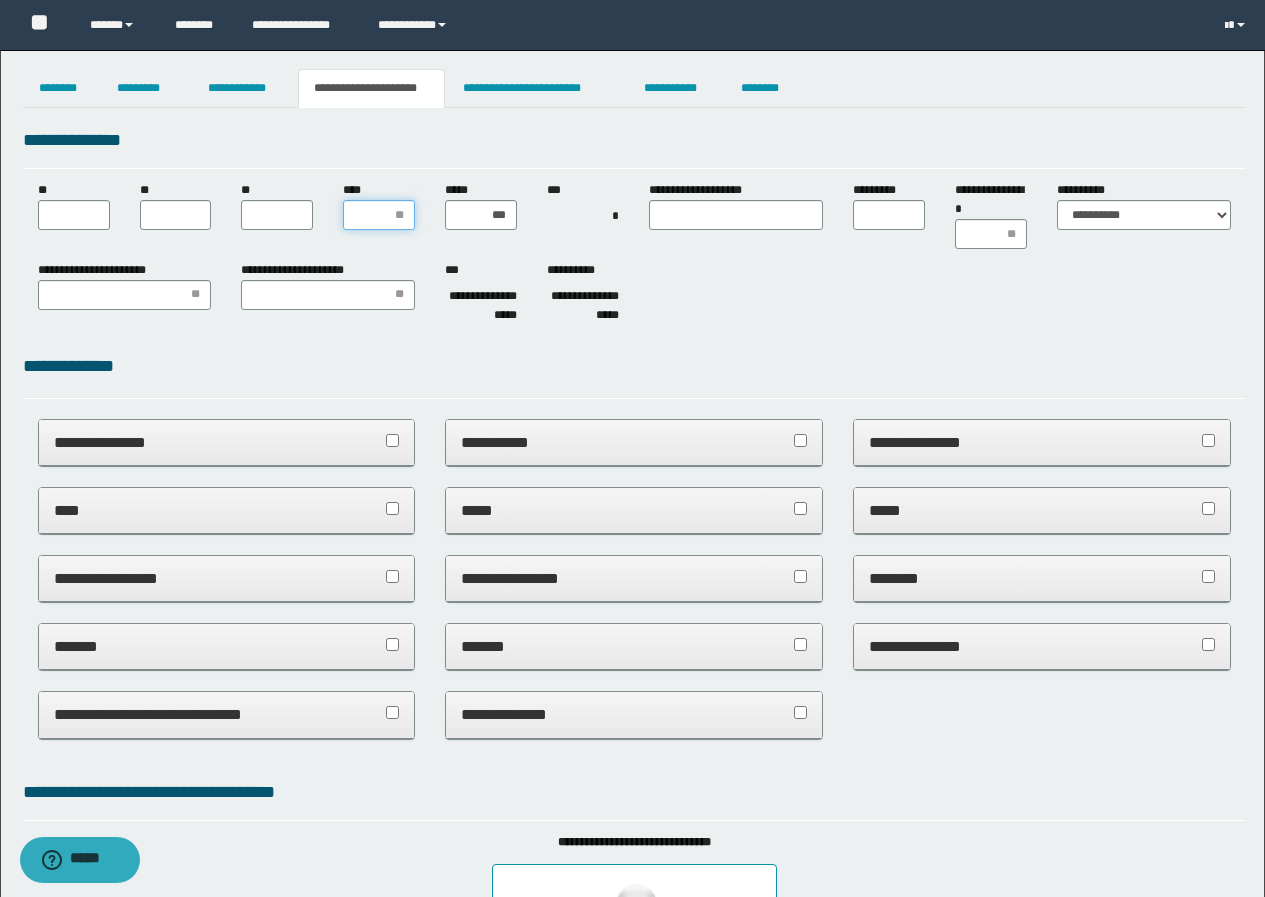 click on "****" at bounding box center [379, 215] 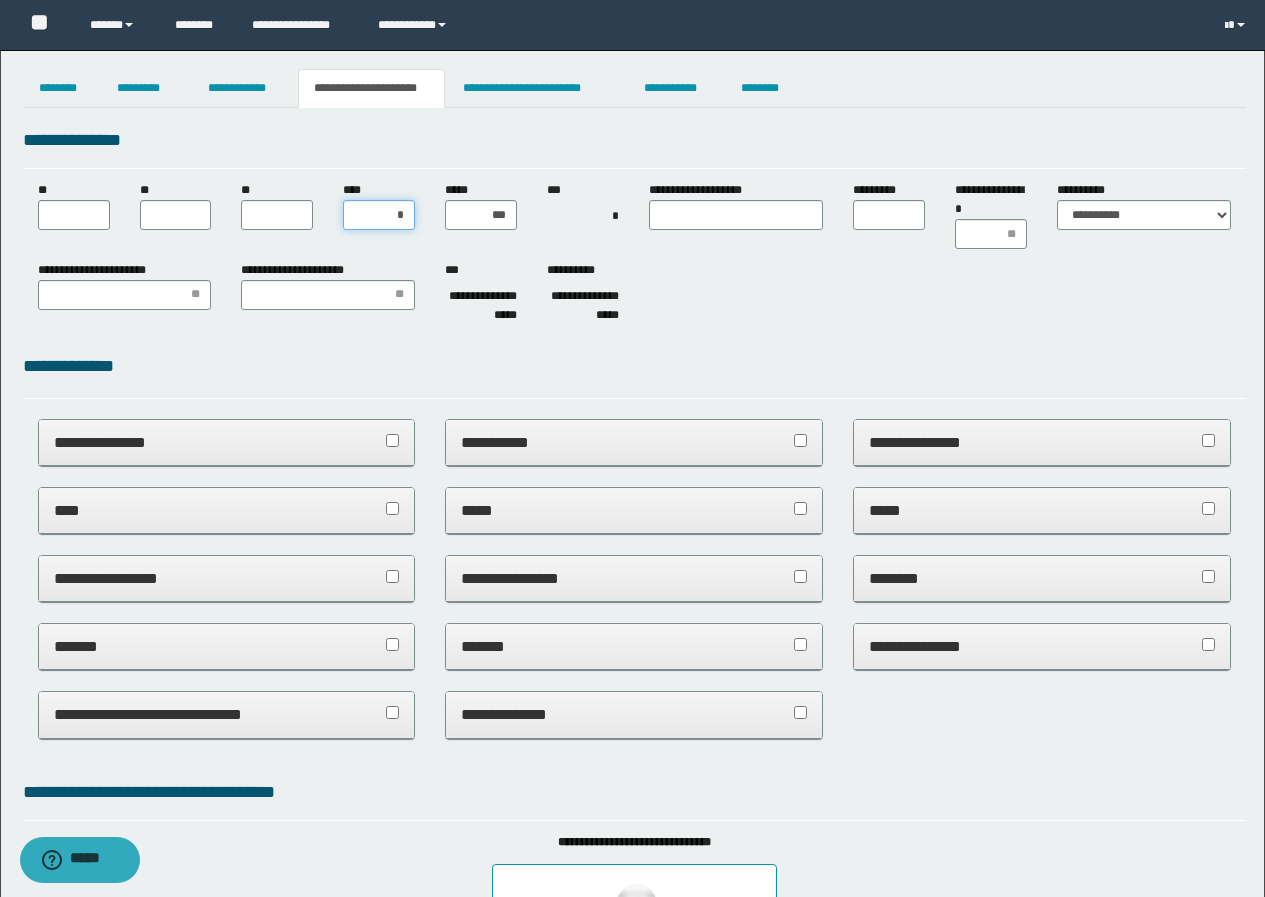 type on "**" 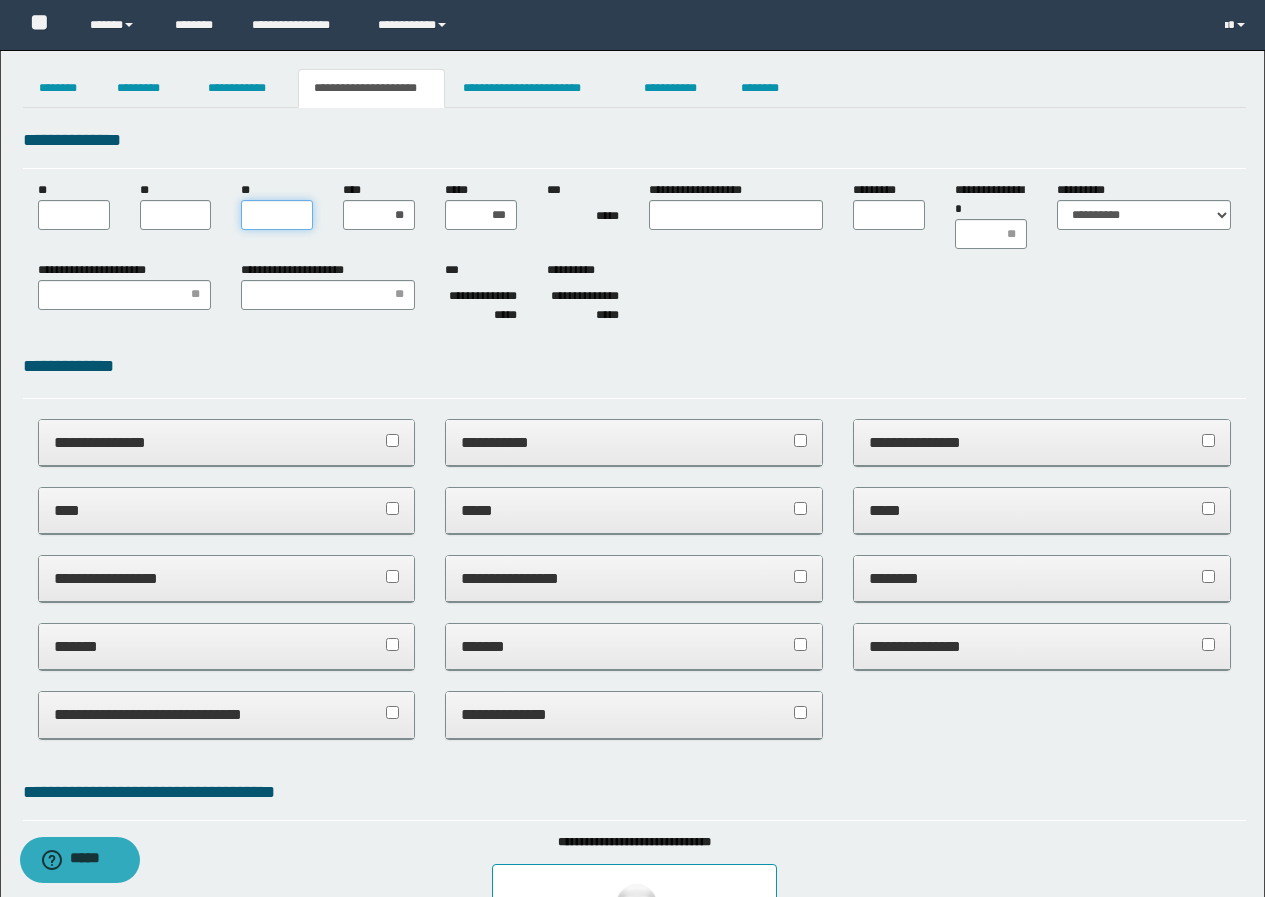 click on "**" at bounding box center (277, 215) 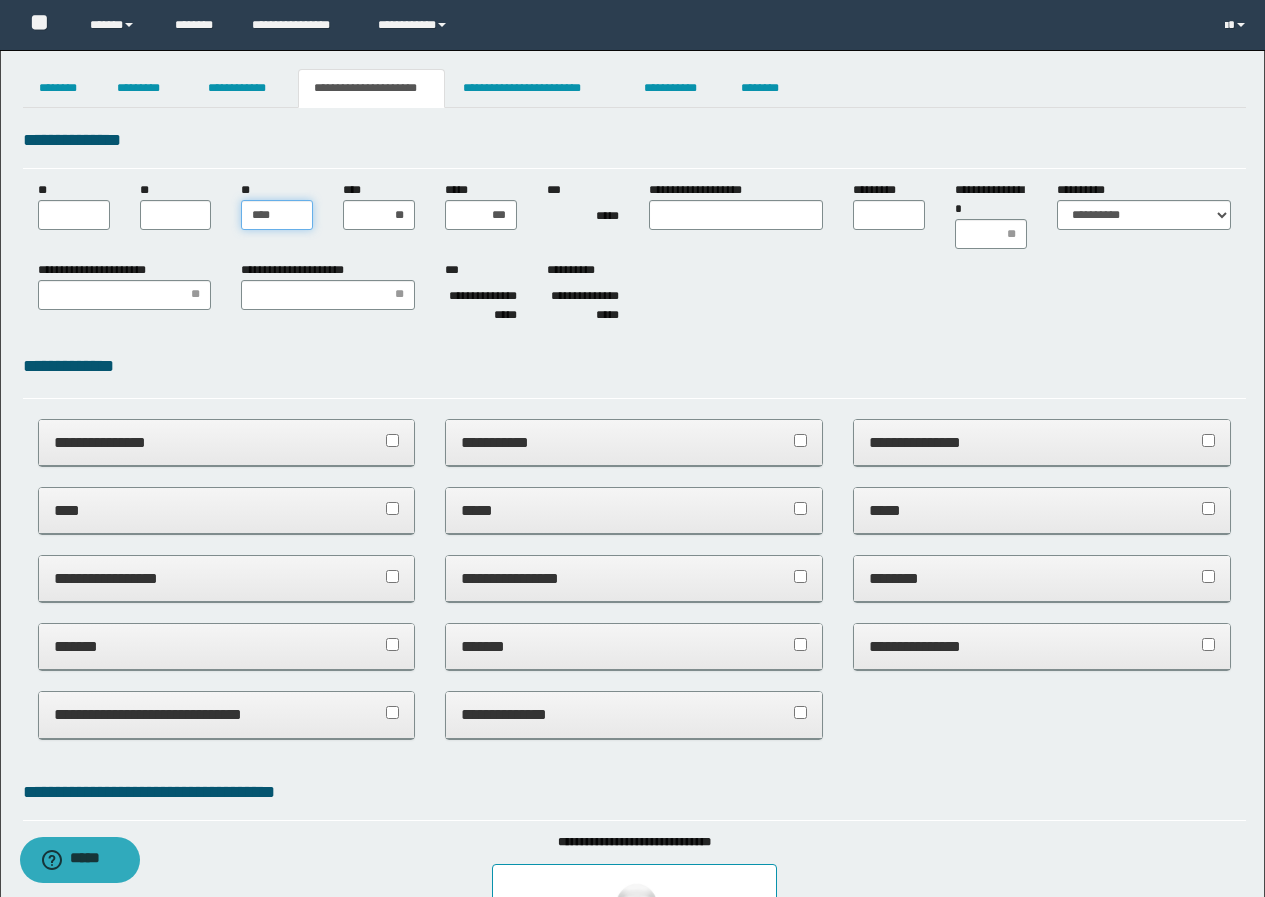 type on "***" 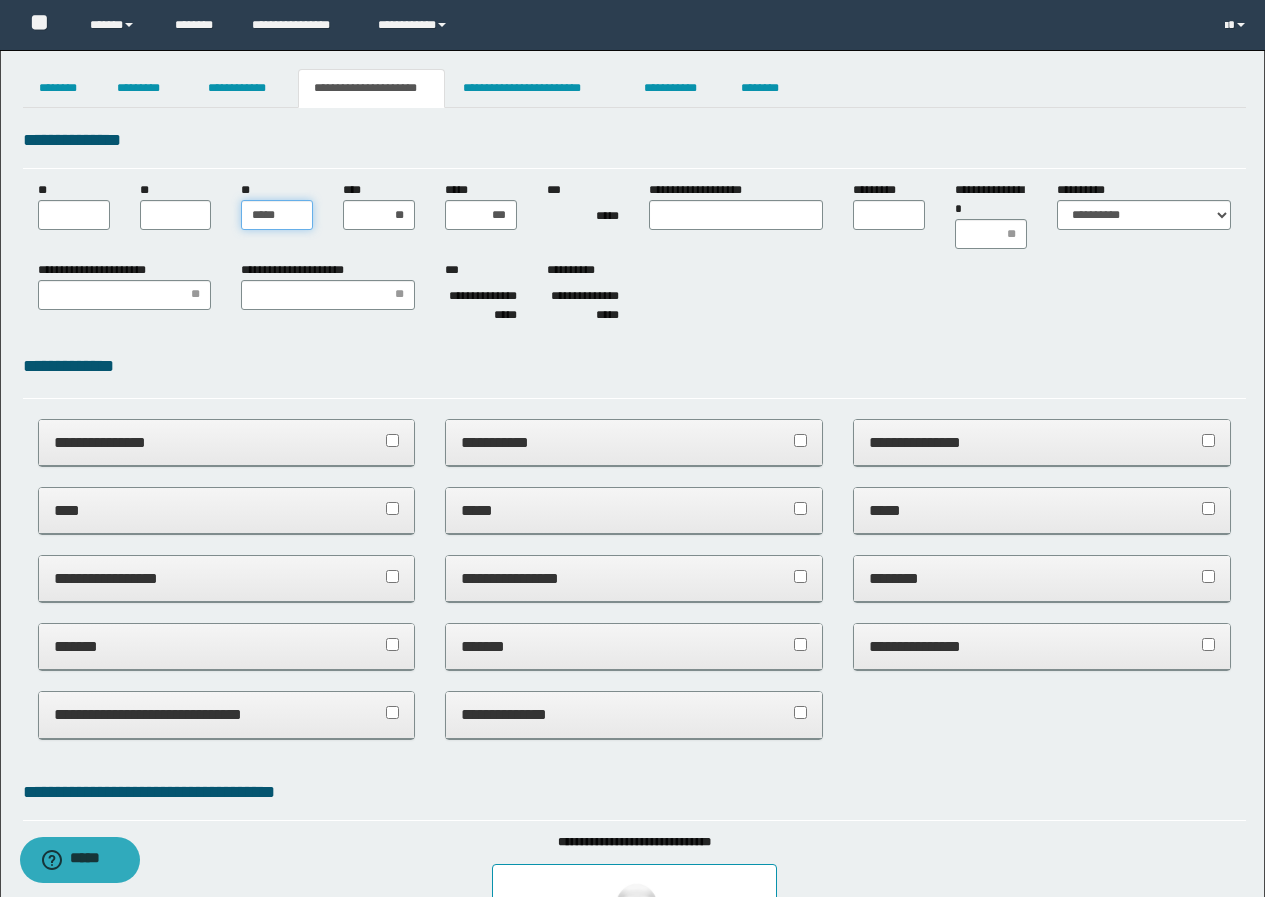type on "******" 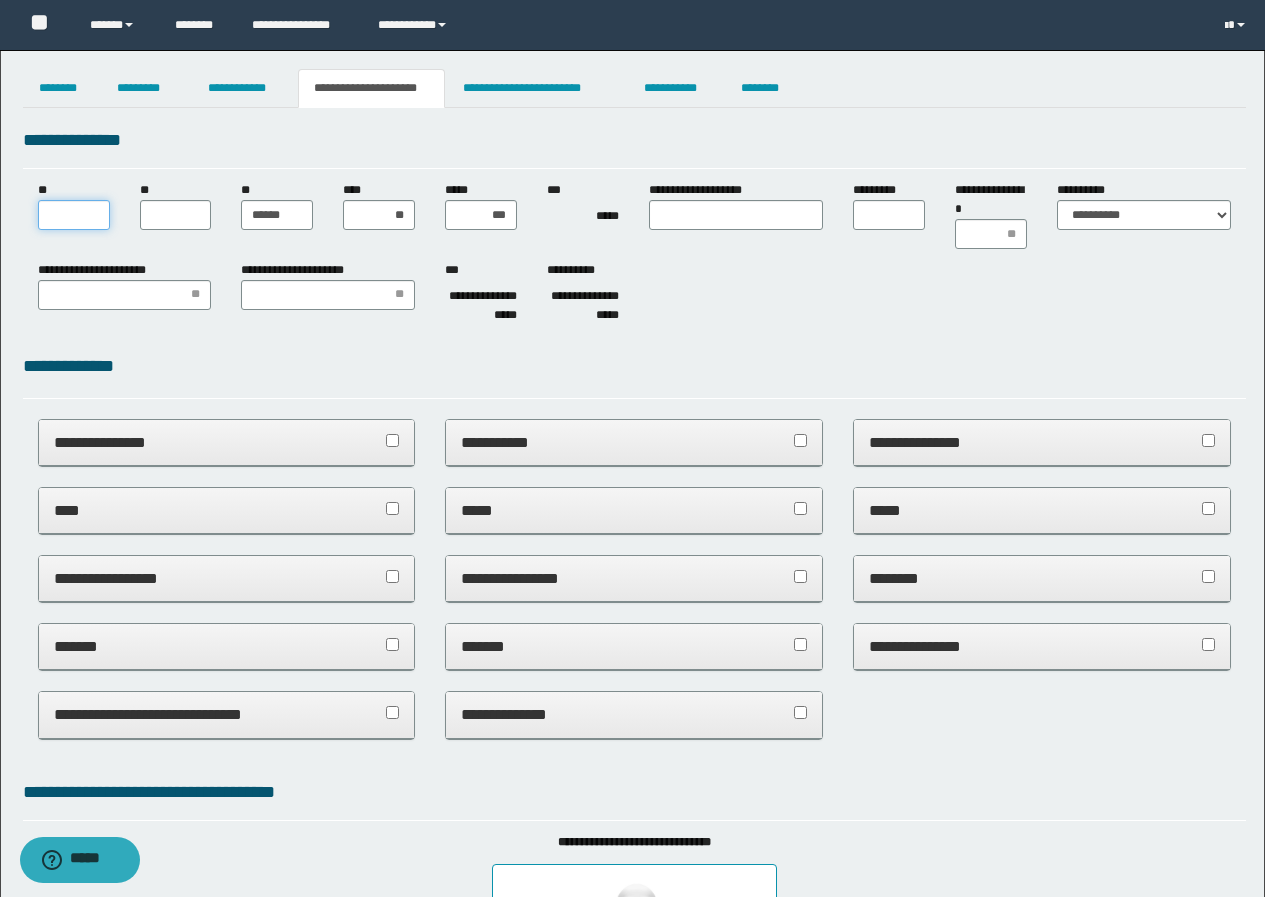 click on "**" at bounding box center (74, 215) 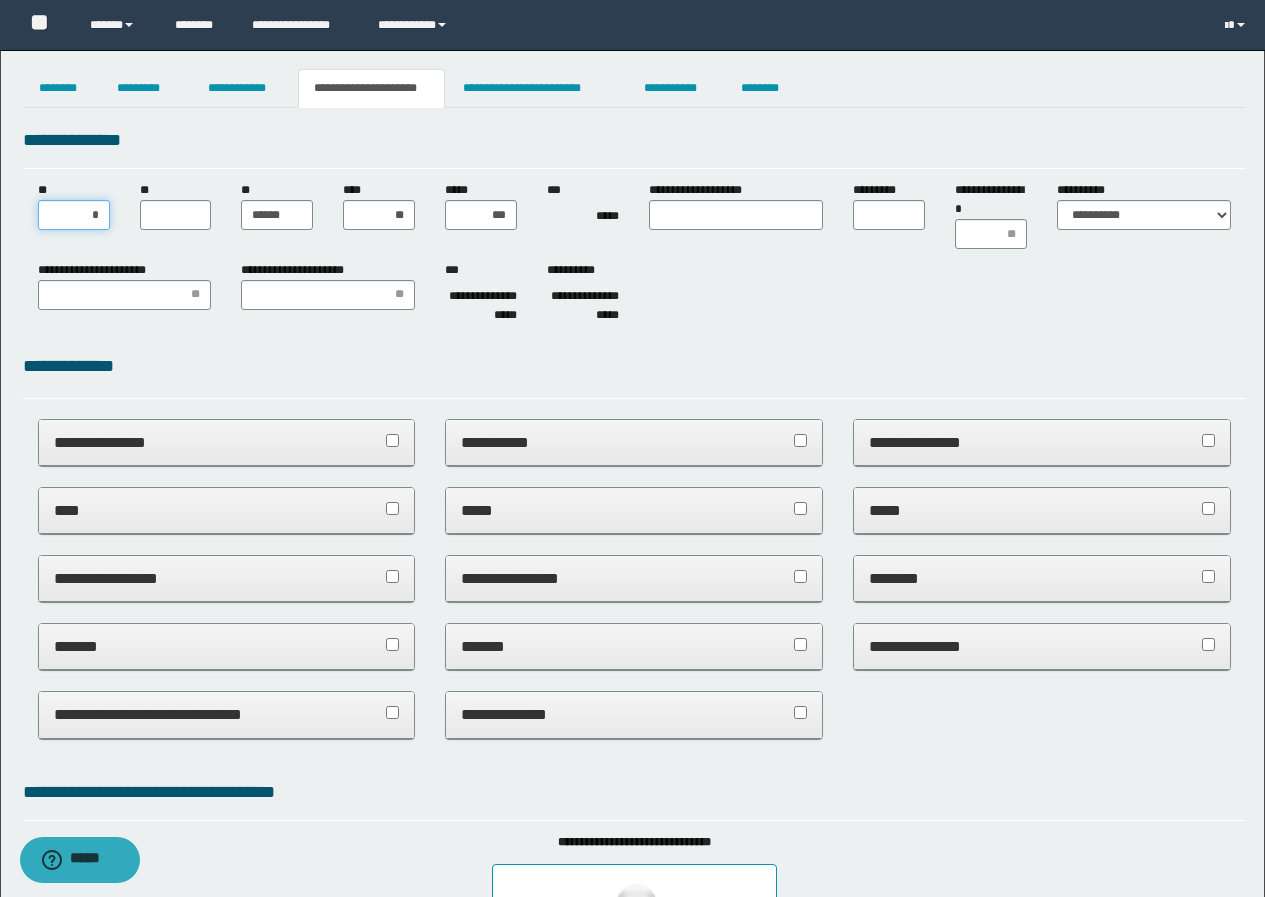 type on "**" 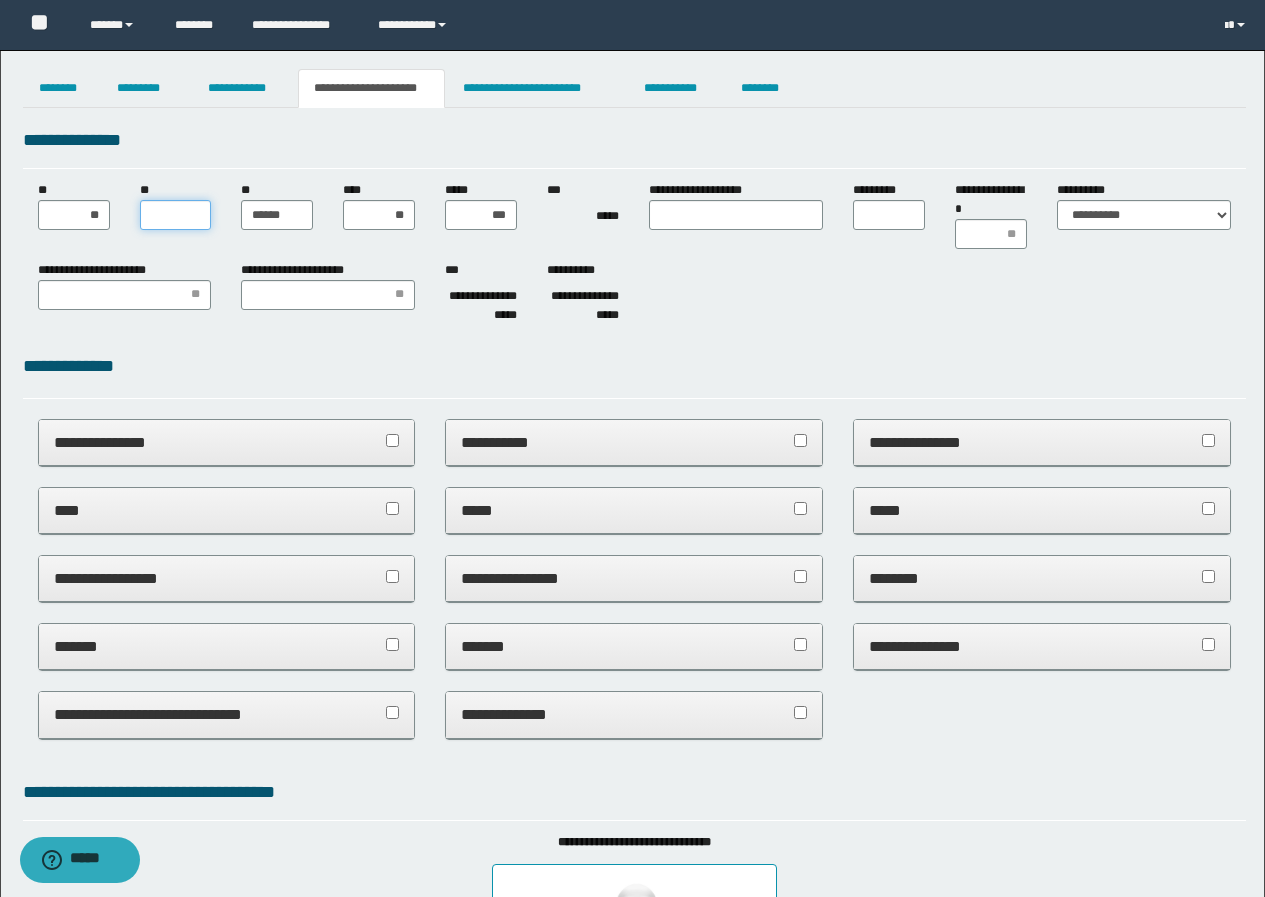 click on "**" at bounding box center [176, 215] 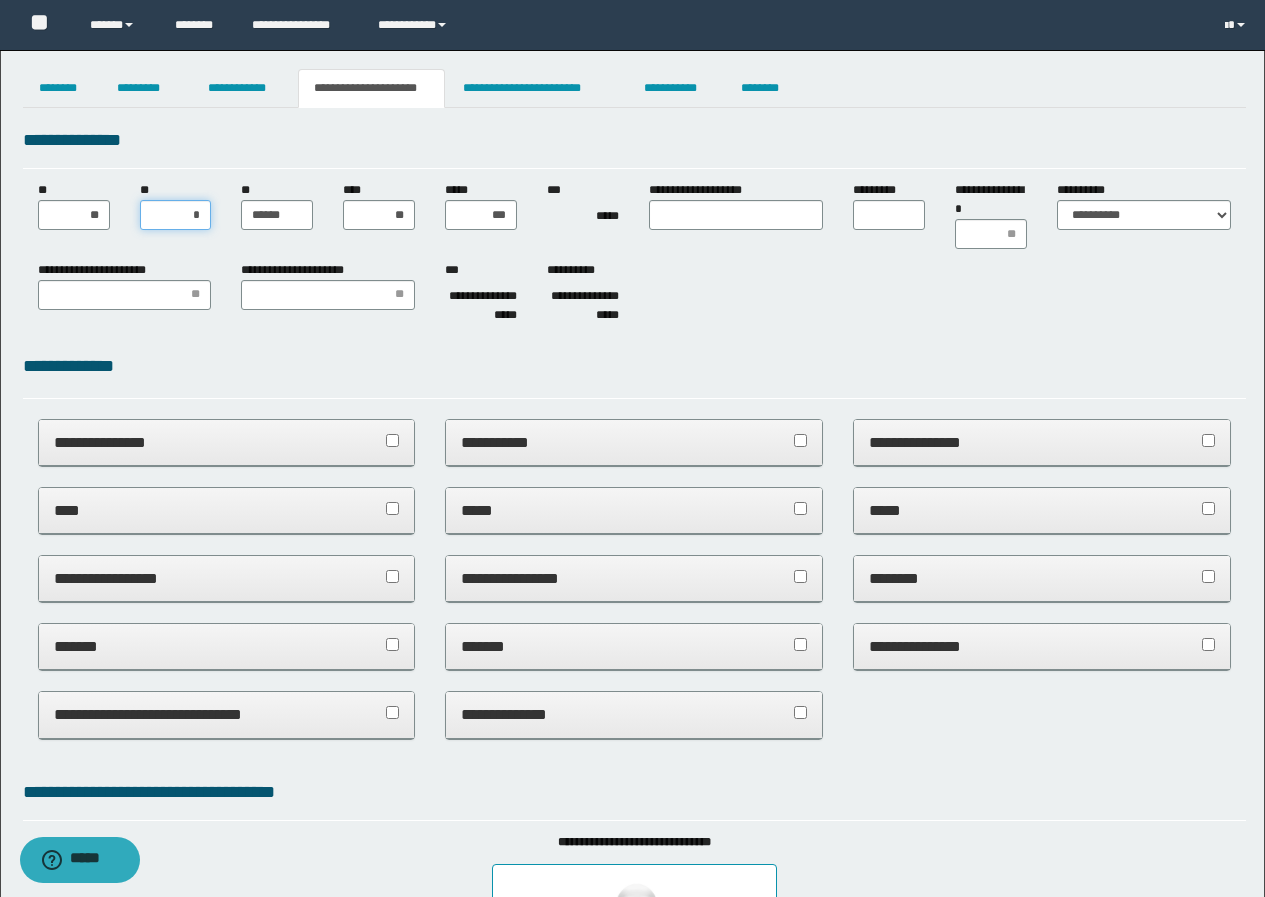 type on "**" 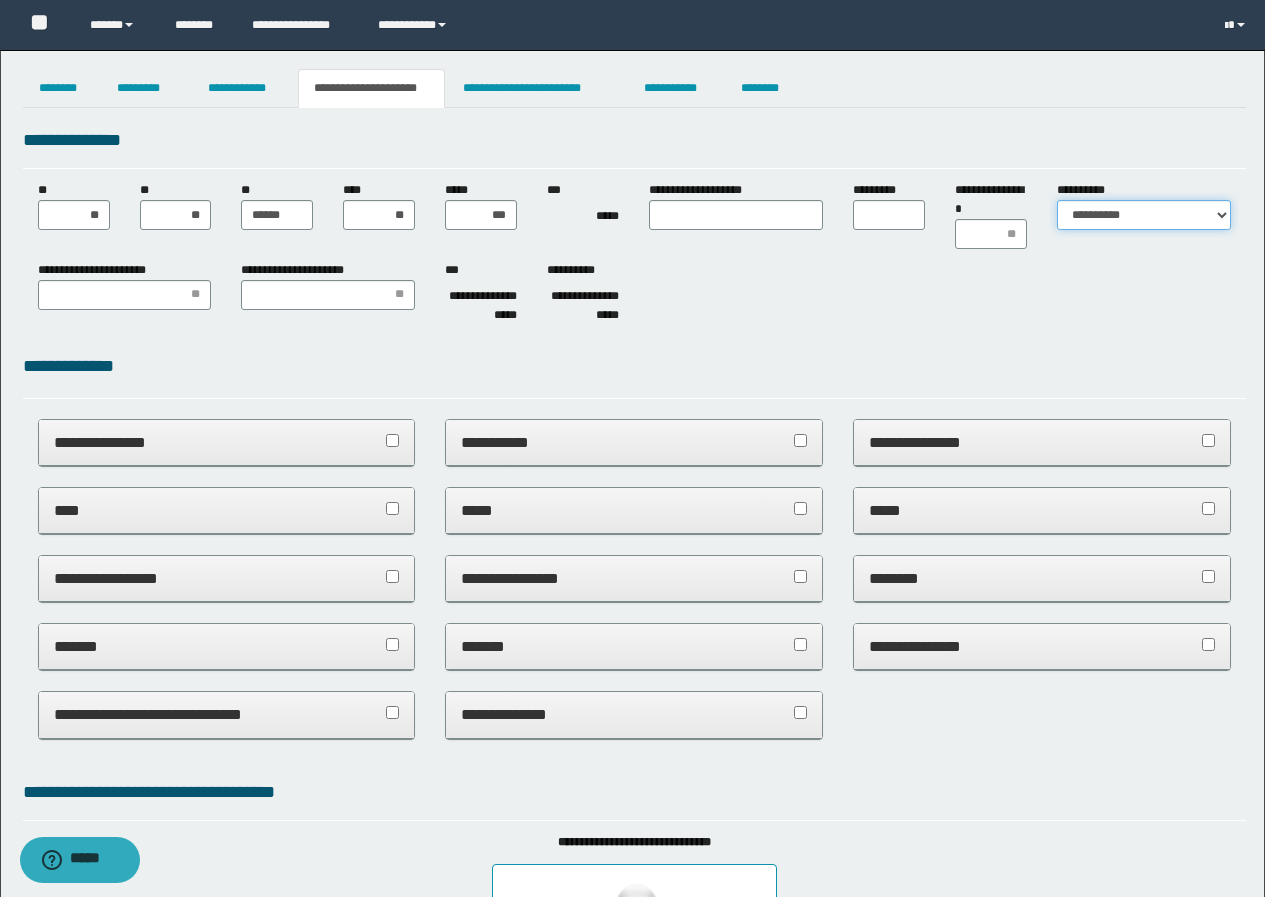click on "**********" at bounding box center [1144, 215] 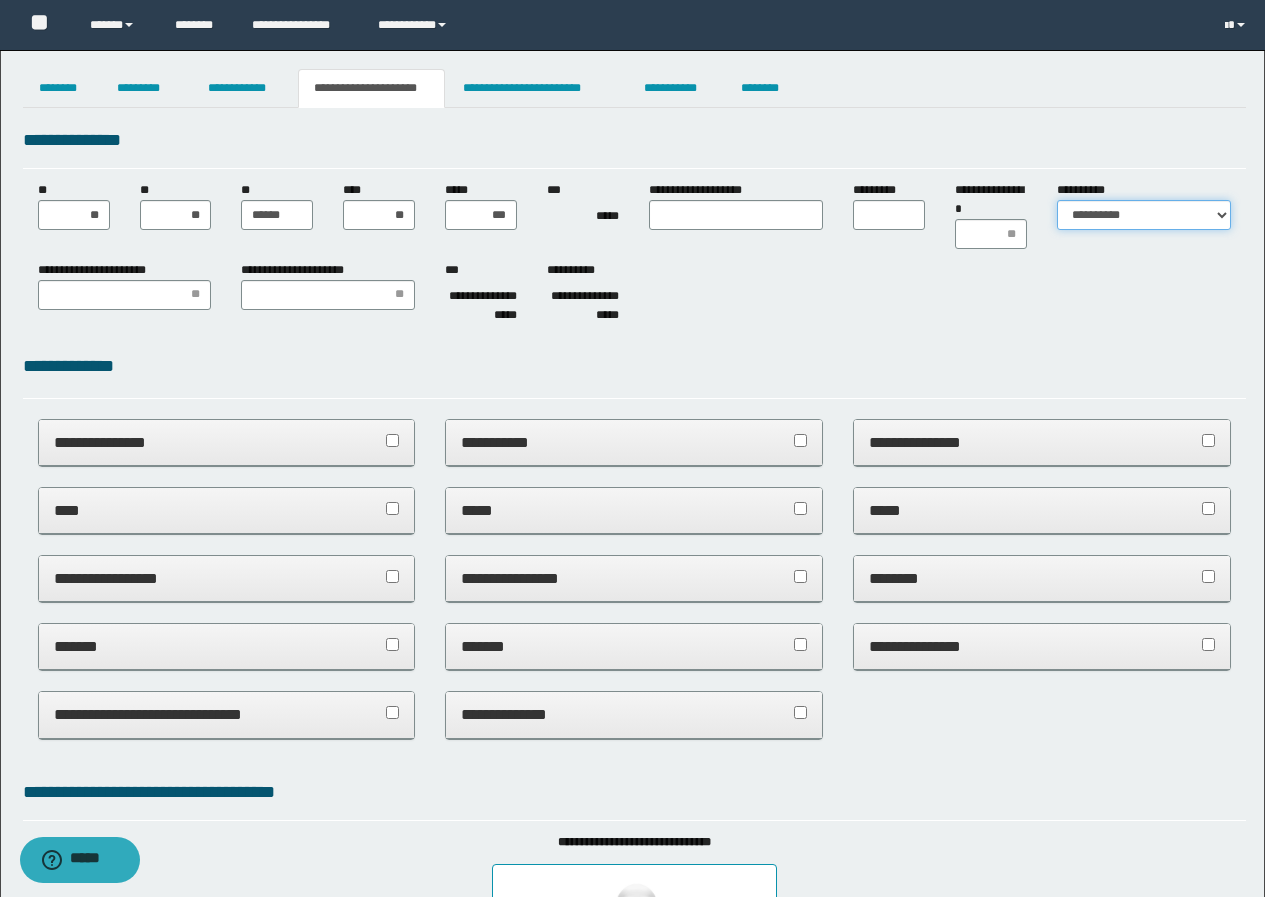 select on "*" 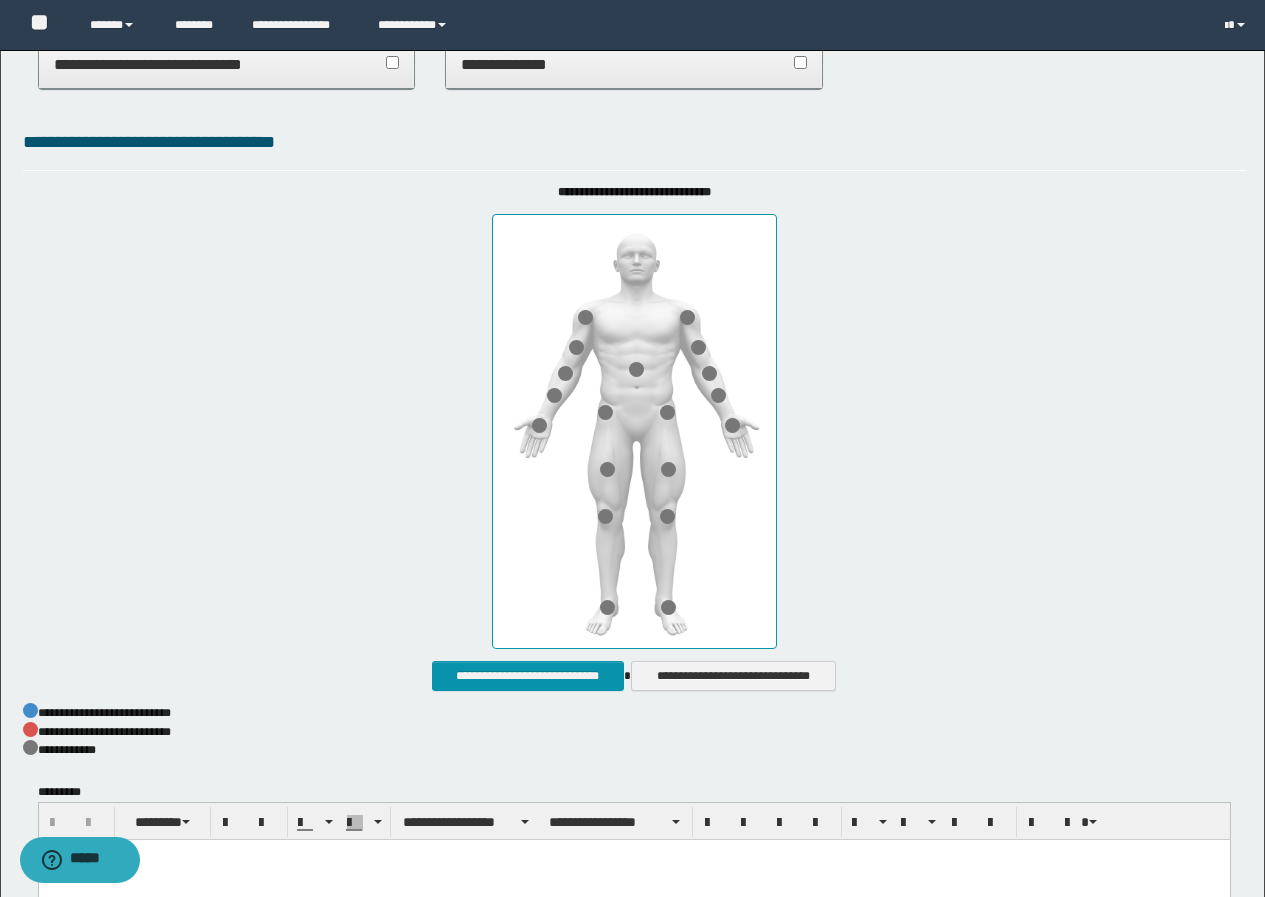 scroll, scrollTop: 700, scrollLeft: 0, axis: vertical 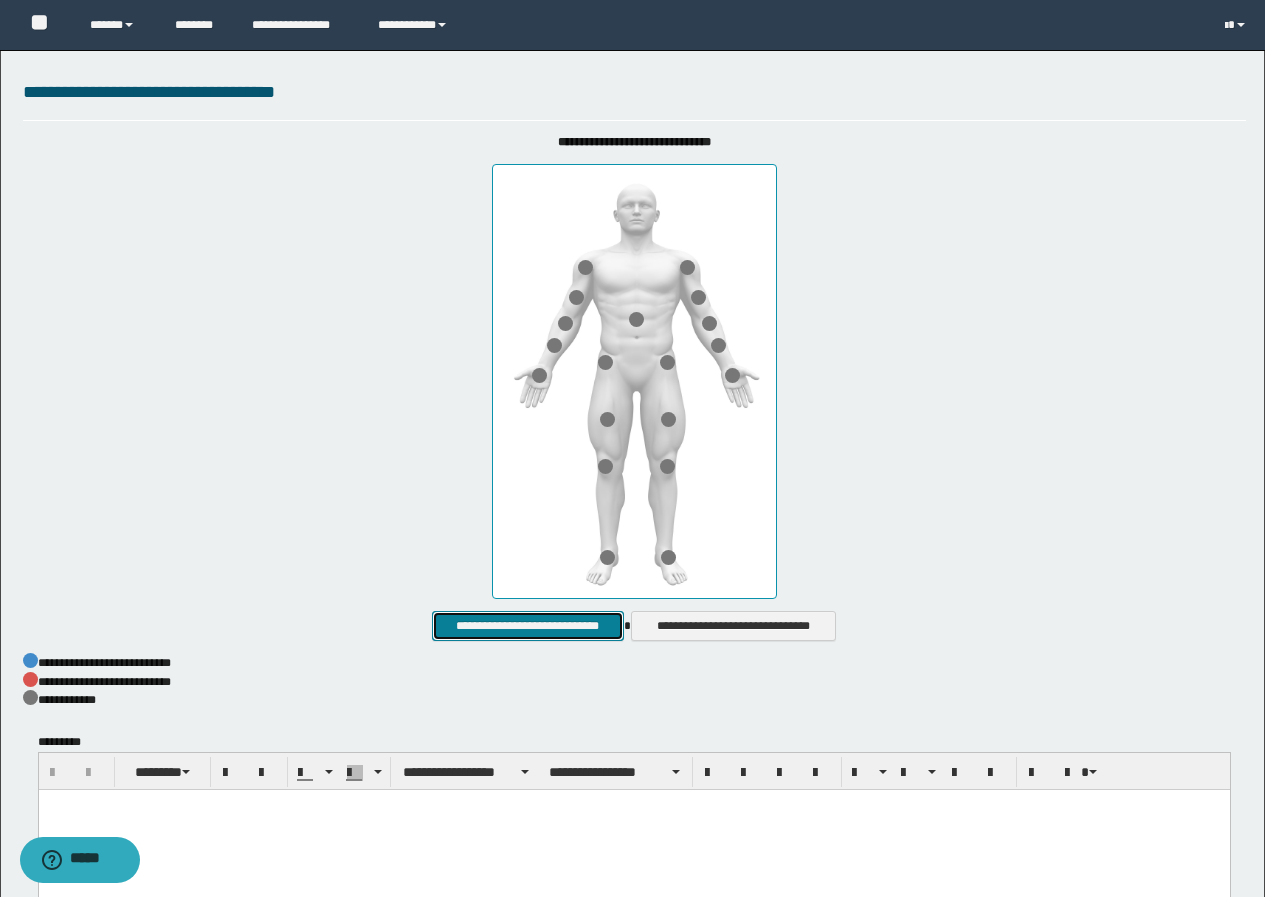 click on "**********" at bounding box center [527, 626] 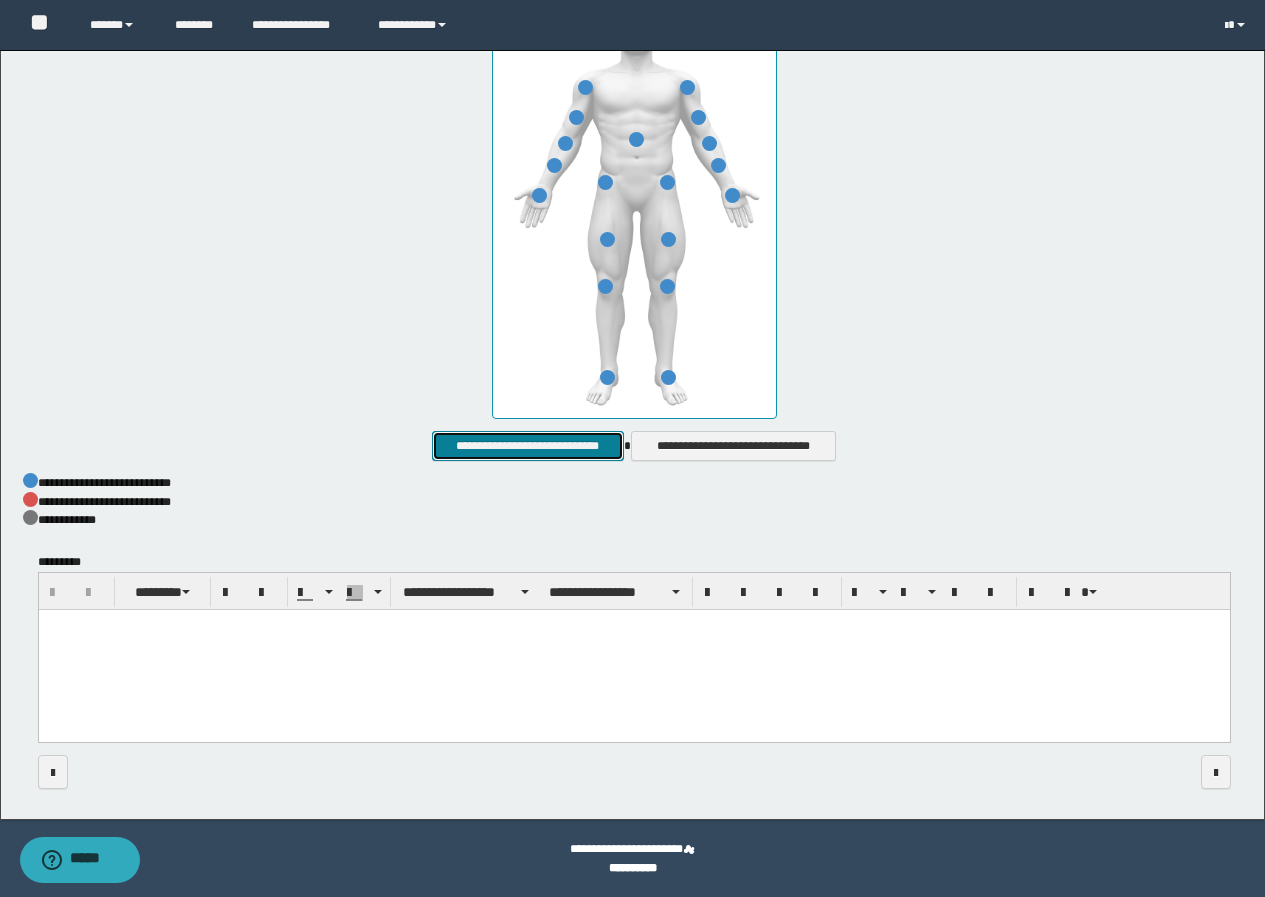 scroll, scrollTop: 881, scrollLeft: 0, axis: vertical 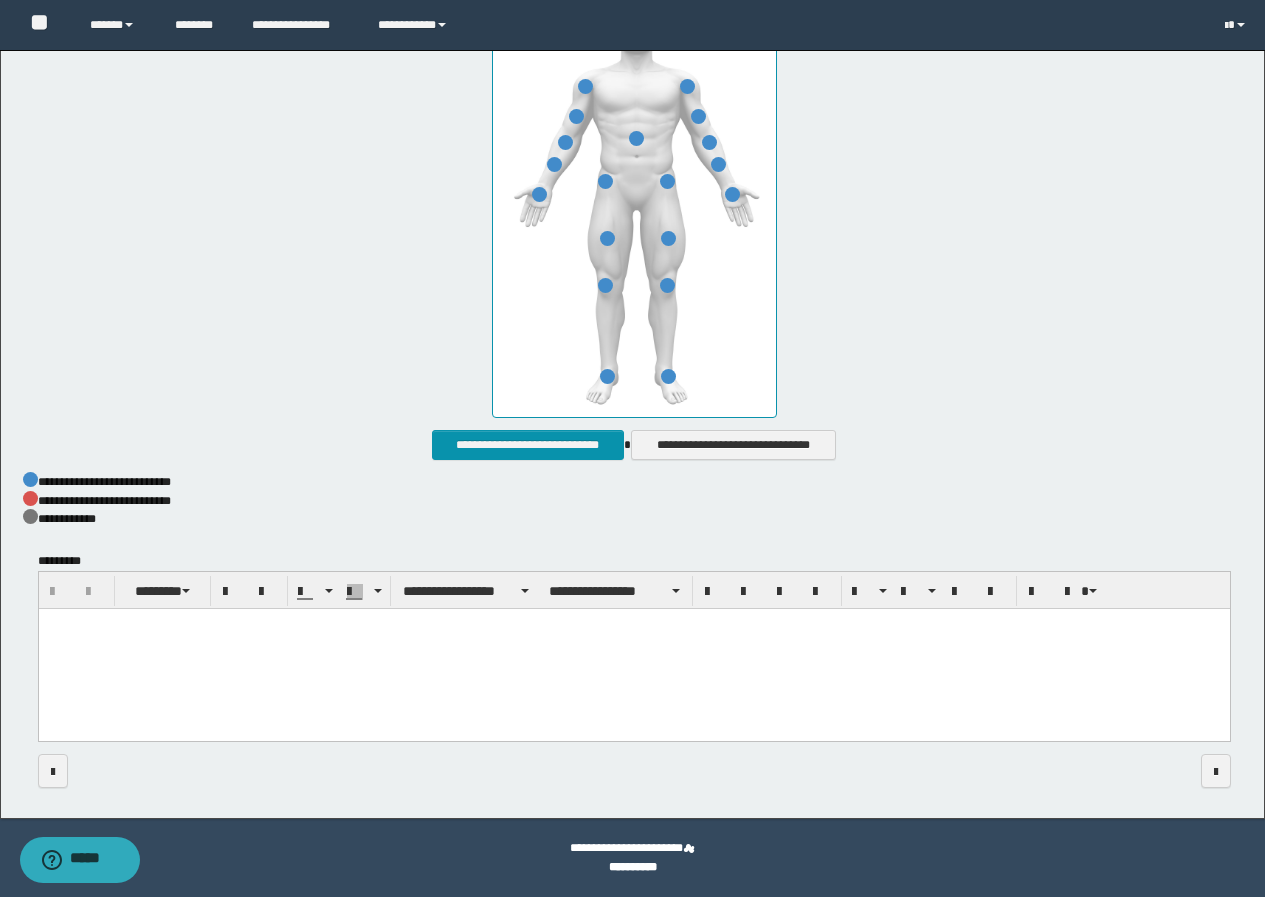 click at bounding box center [633, 650] 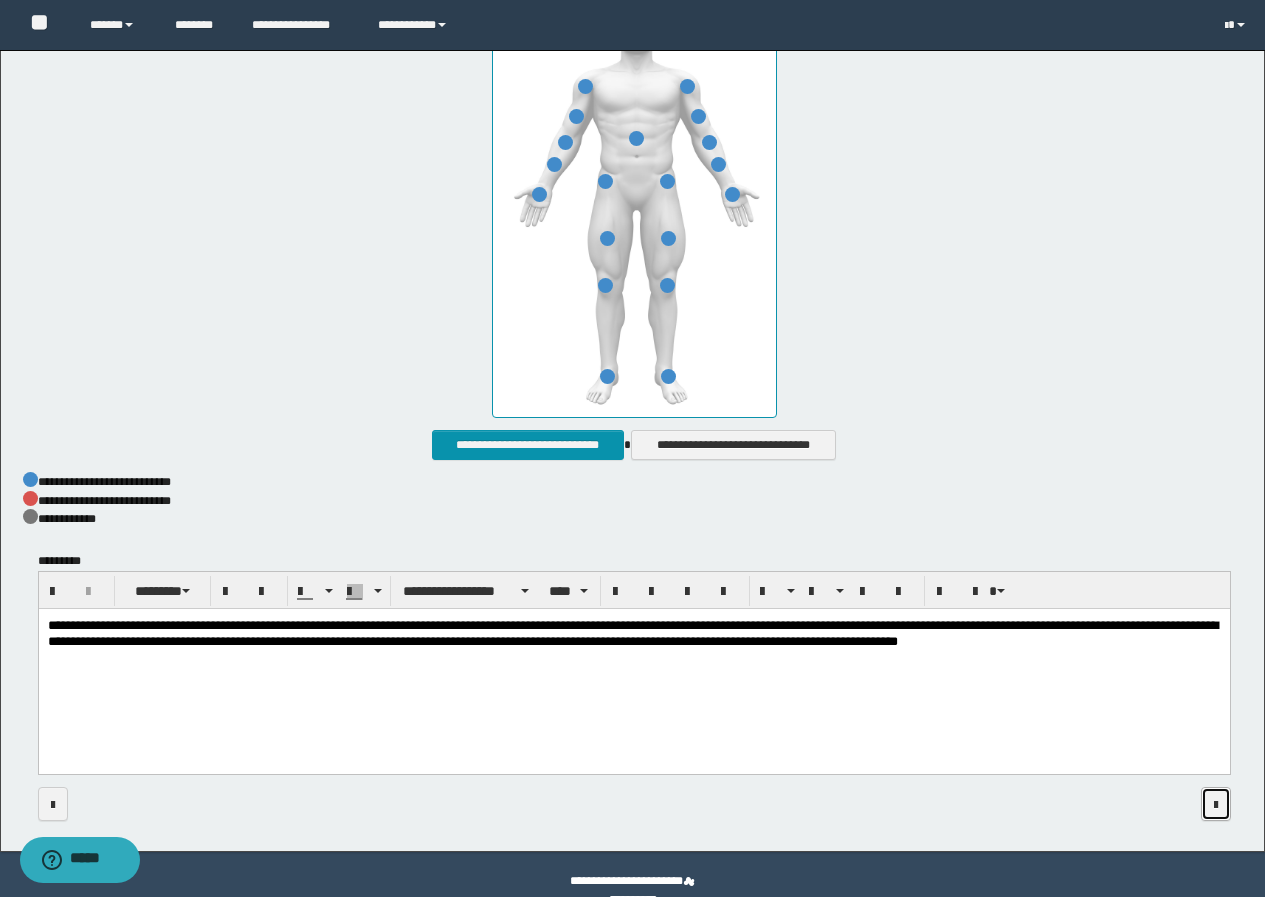 click at bounding box center (1216, 805) 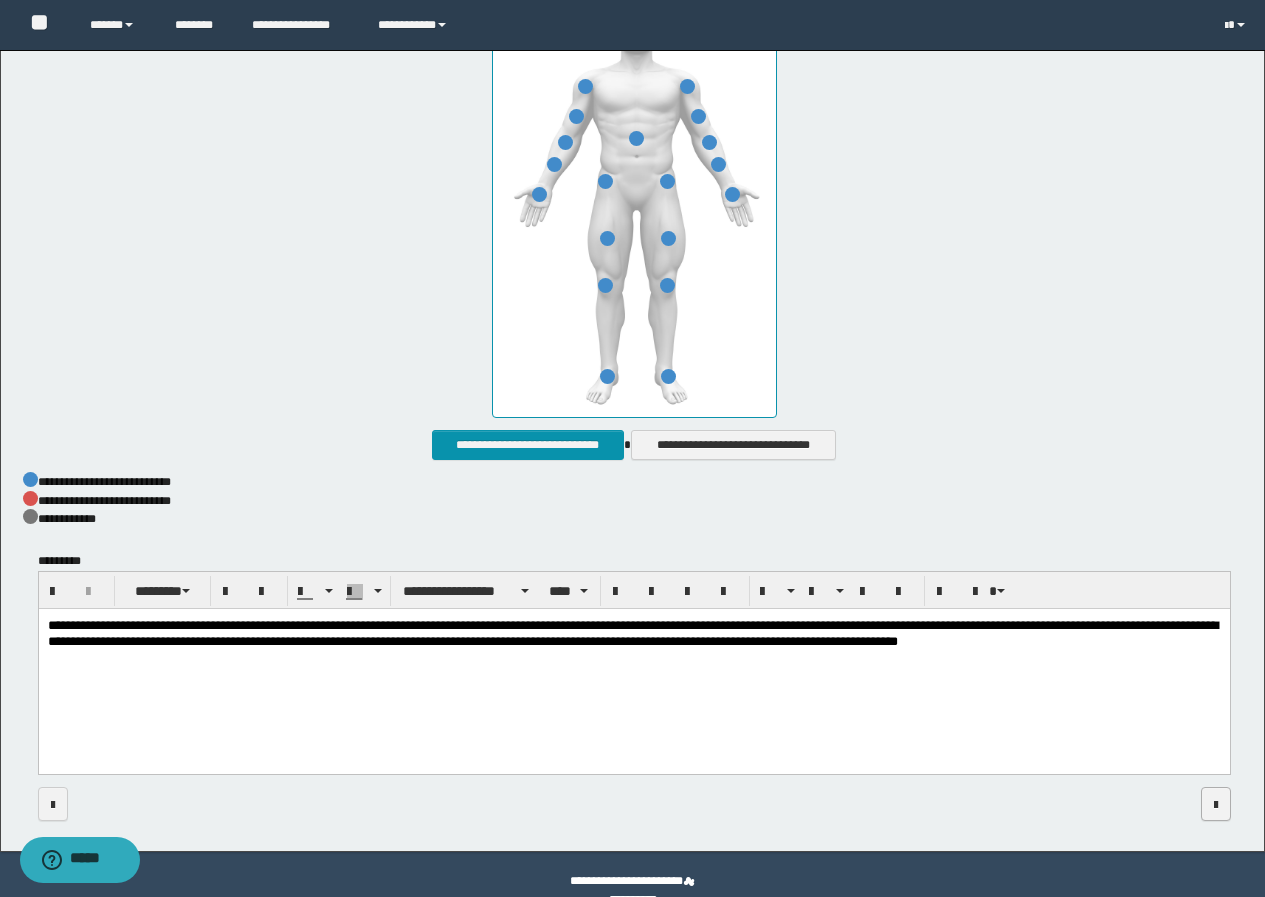 scroll, scrollTop: 0, scrollLeft: 0, axis: both 